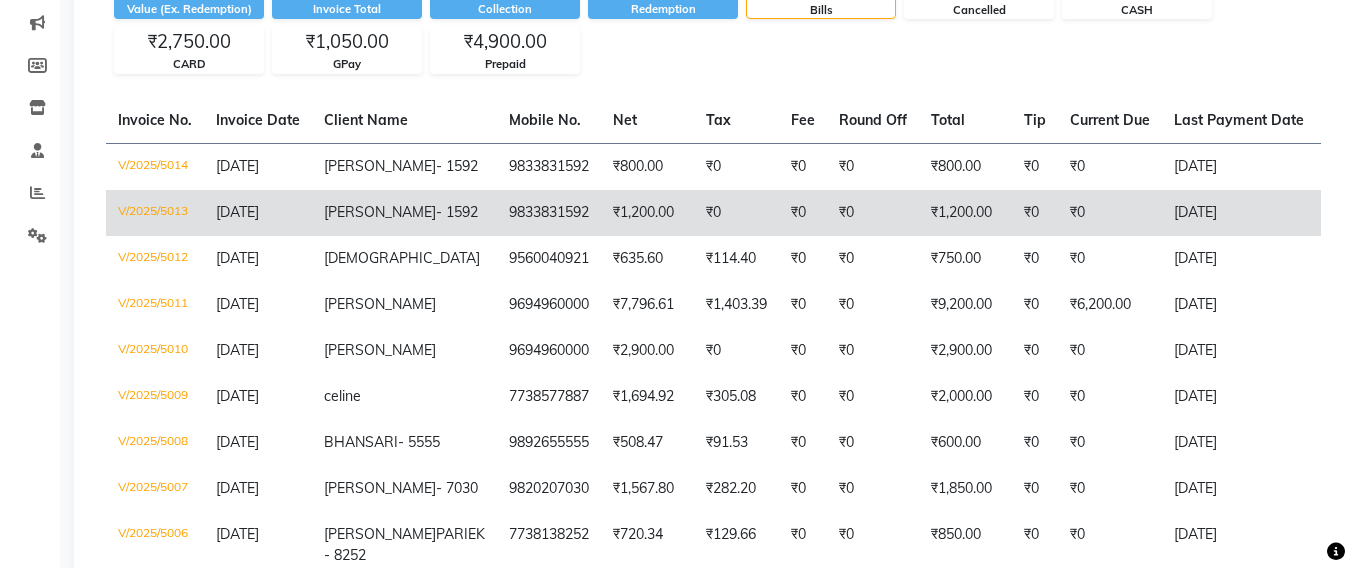 scroll, scrollTop: 0, scrollLeft: 0, axis: both 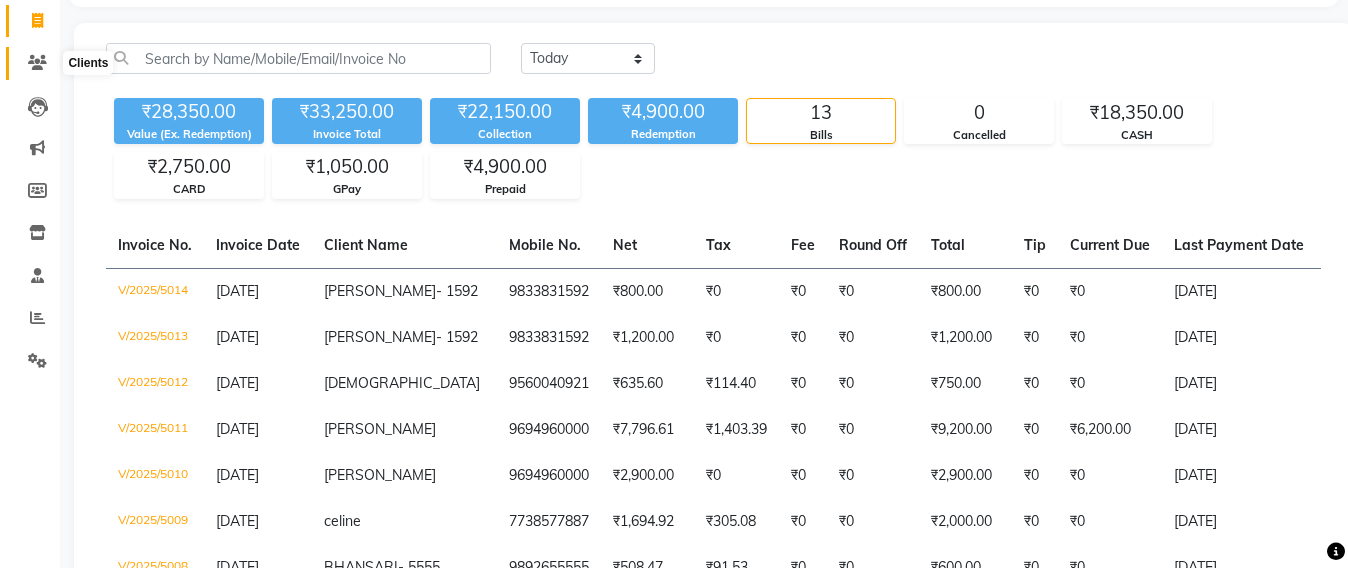 click 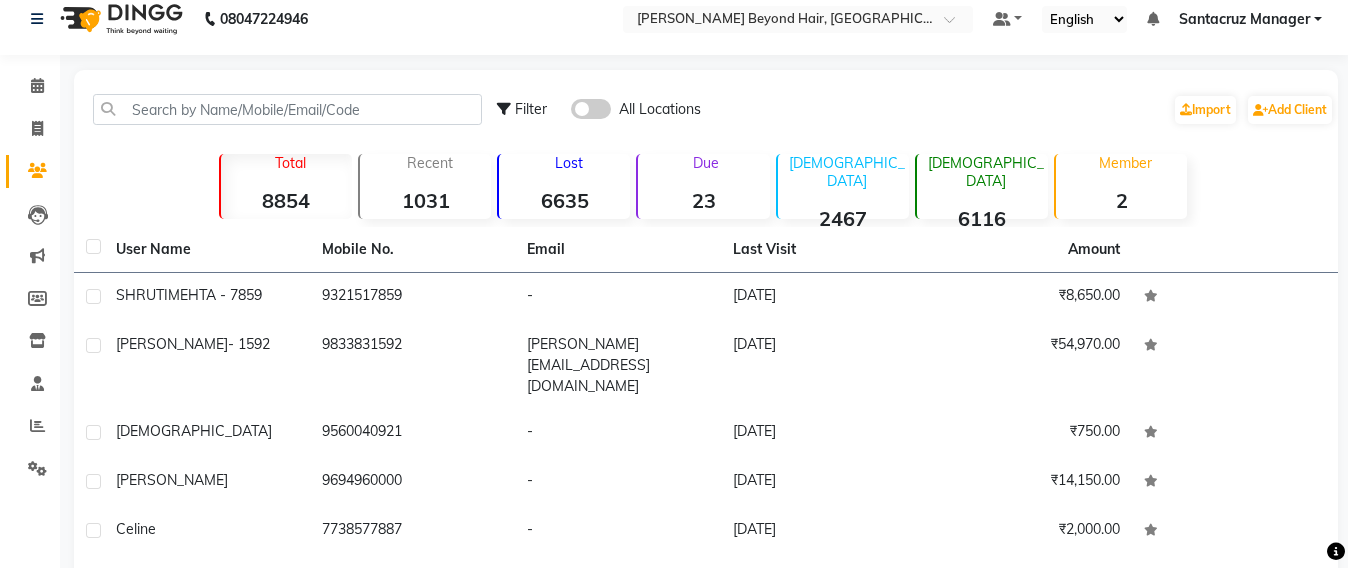 scroll, scrollTop: 0, scrollLeft: 0, axis: both 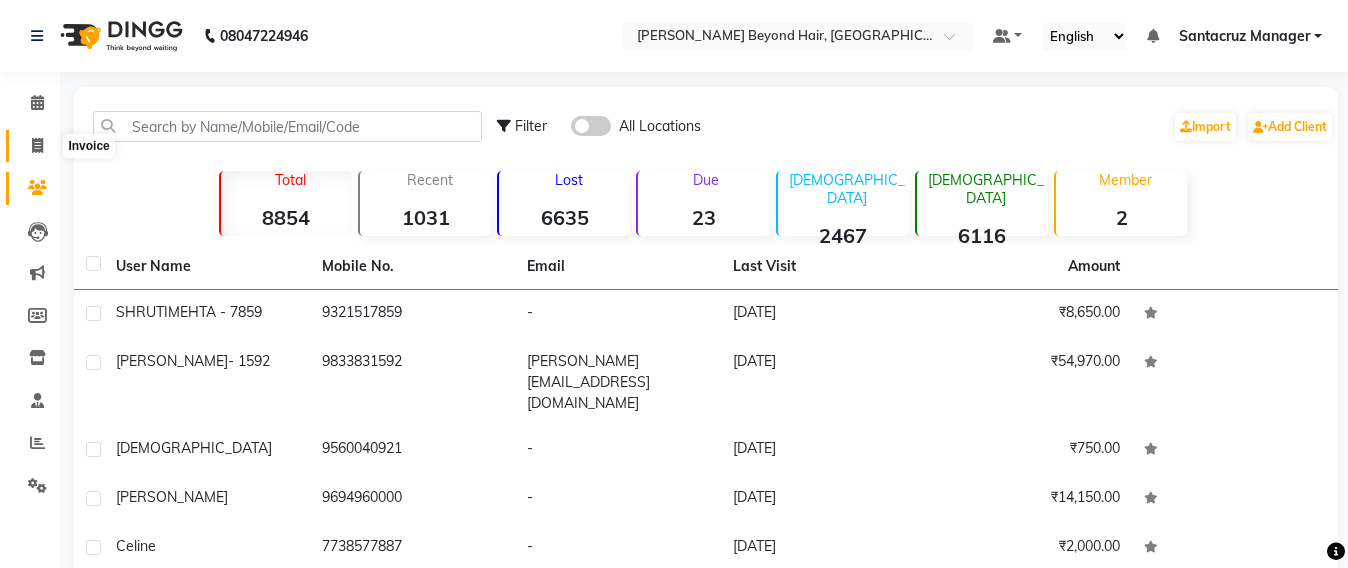 click 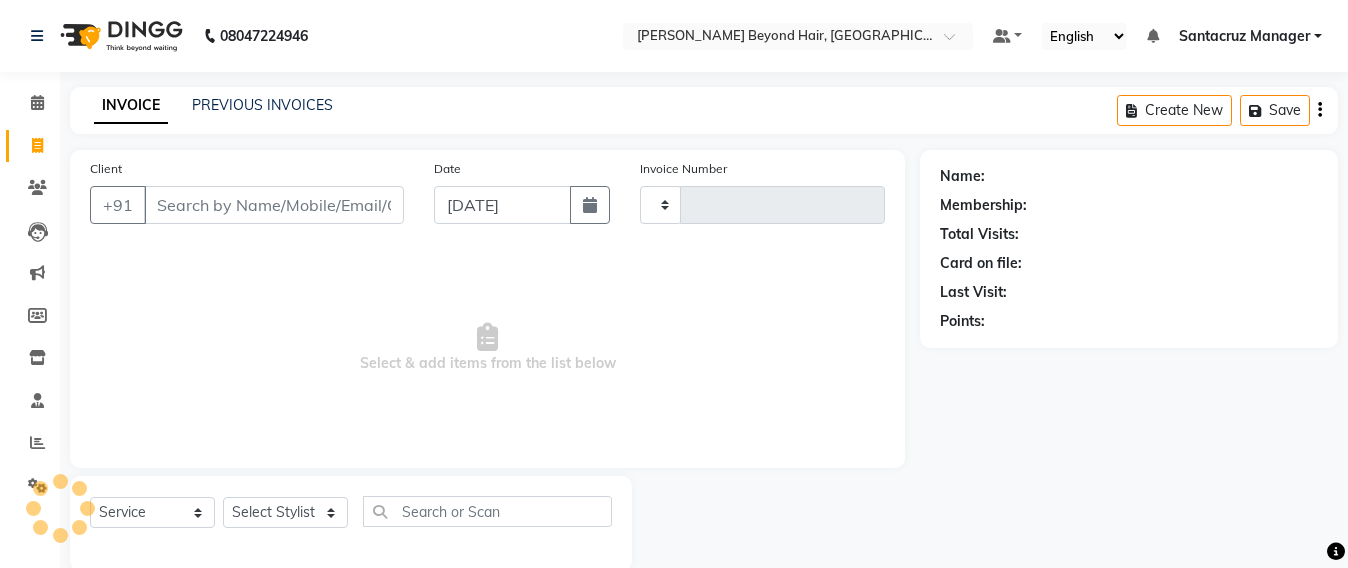 scroll, scrollTop: 33, scrollLeft: 0, axis: vertical 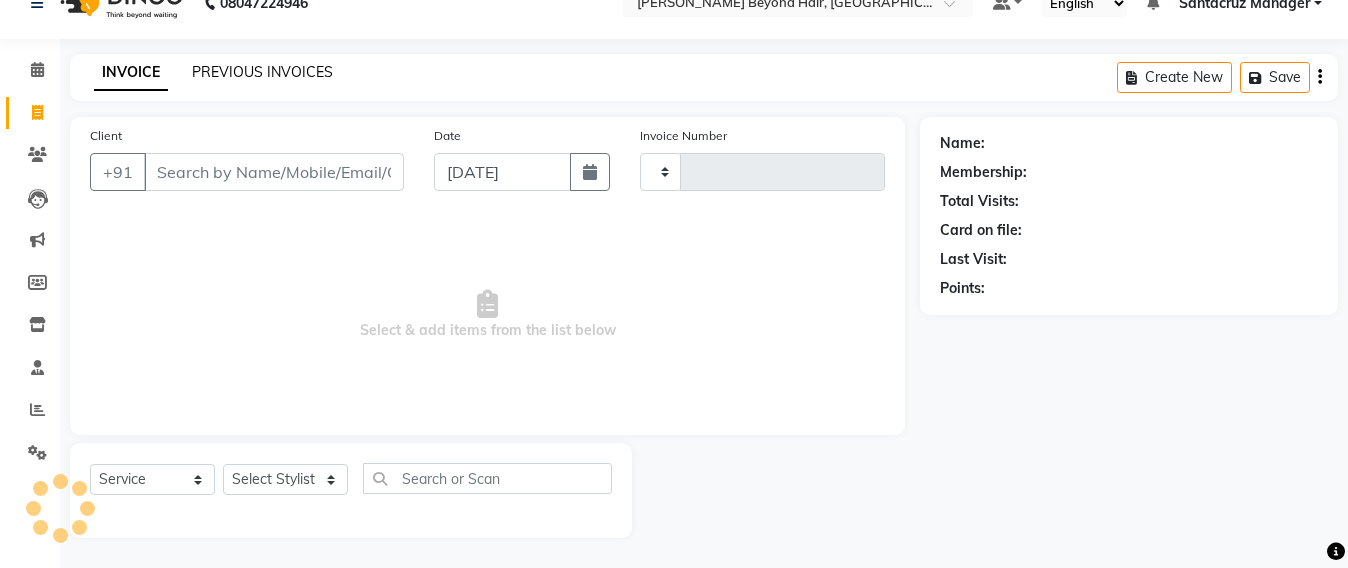 type on "5016" 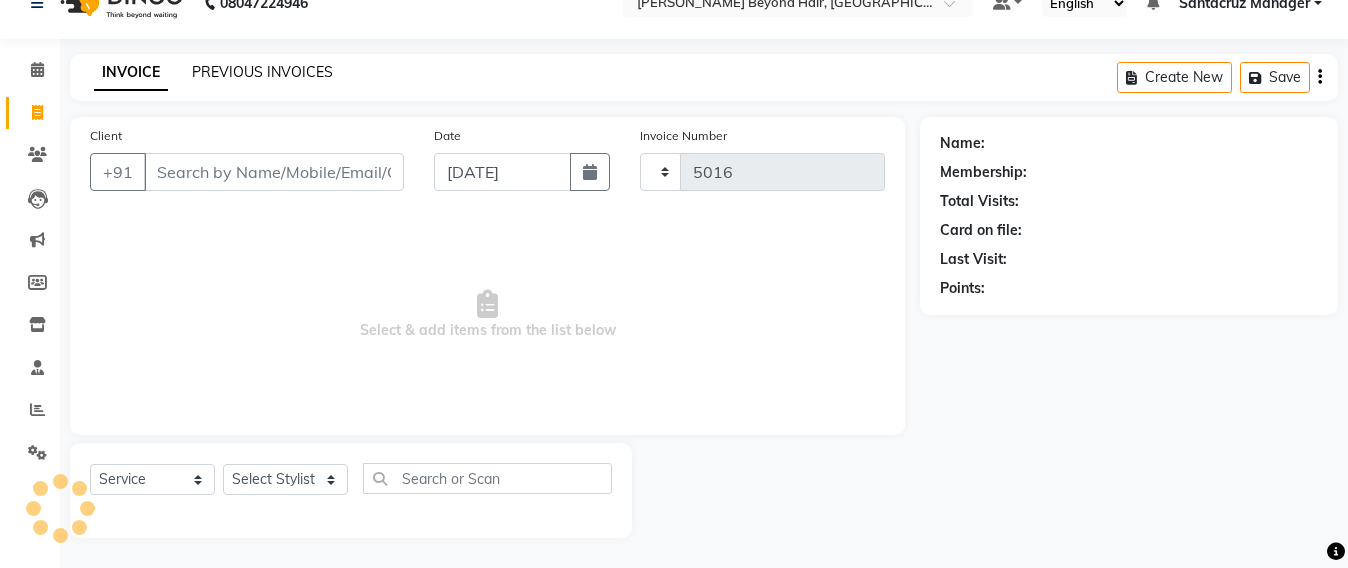 select on "6357" 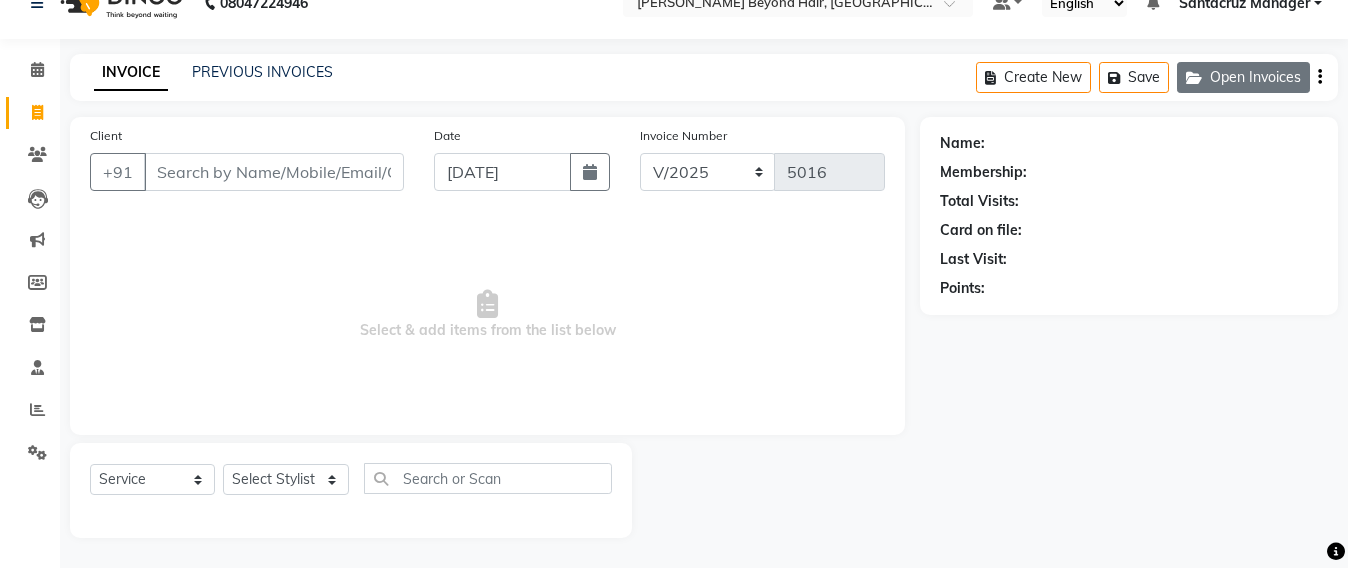 click on "Open Invoices" 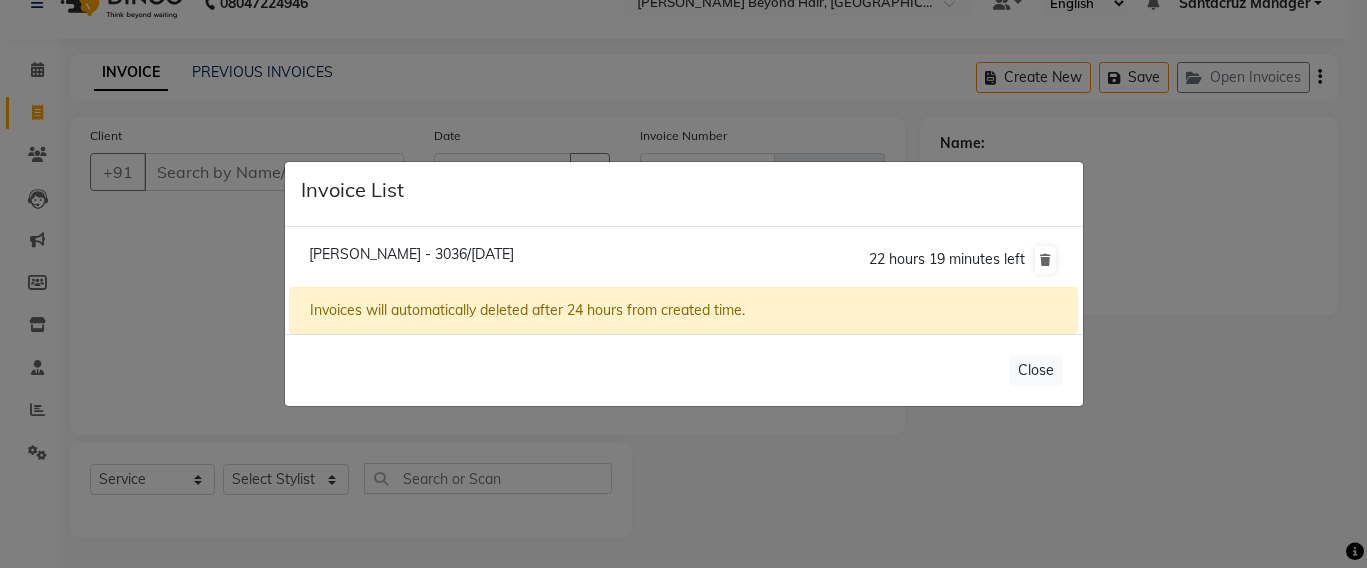 click on "[PERSON_NAME] - 3036/[DATE]" 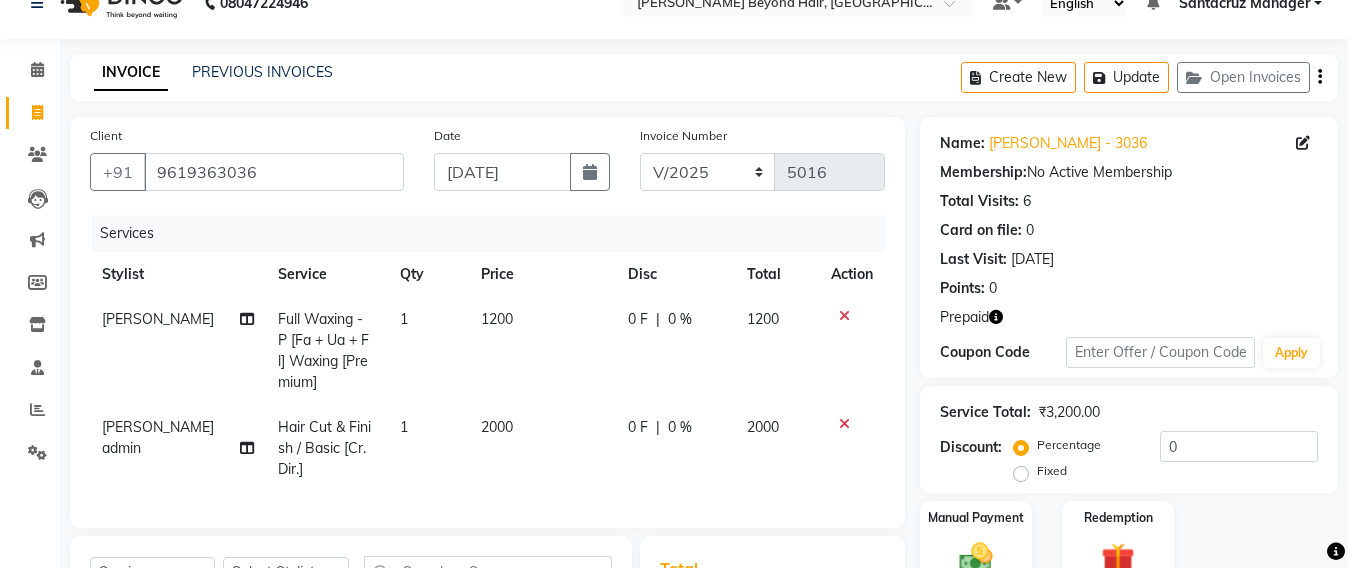 click on "[PERSON_NAME] admin" 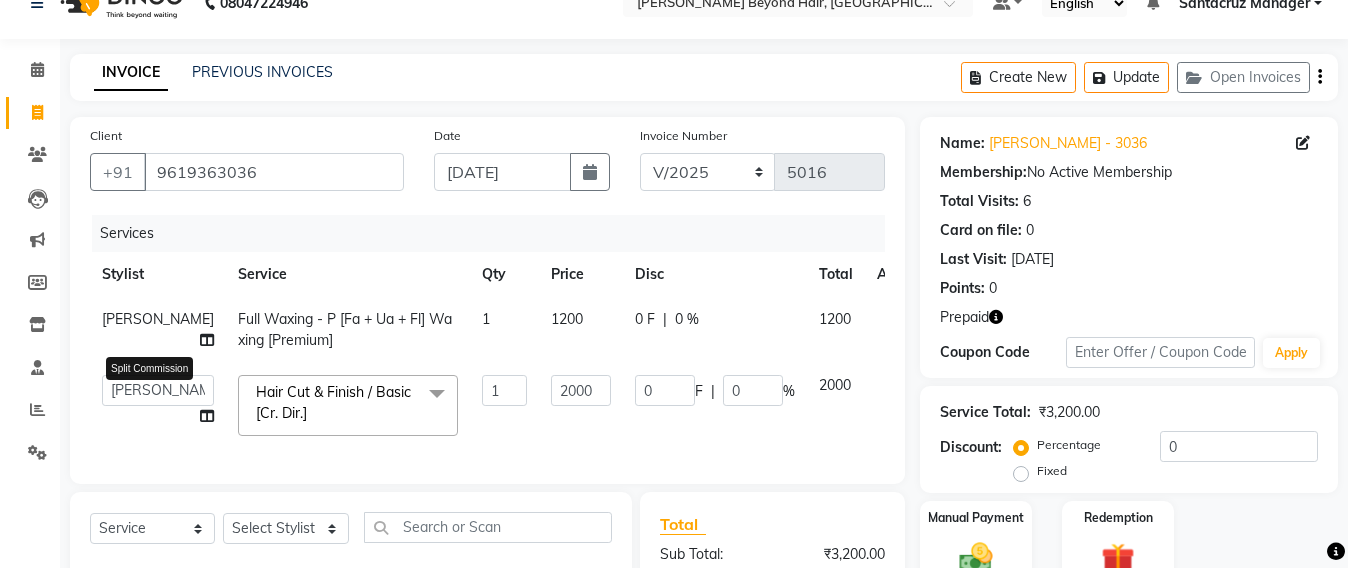 click 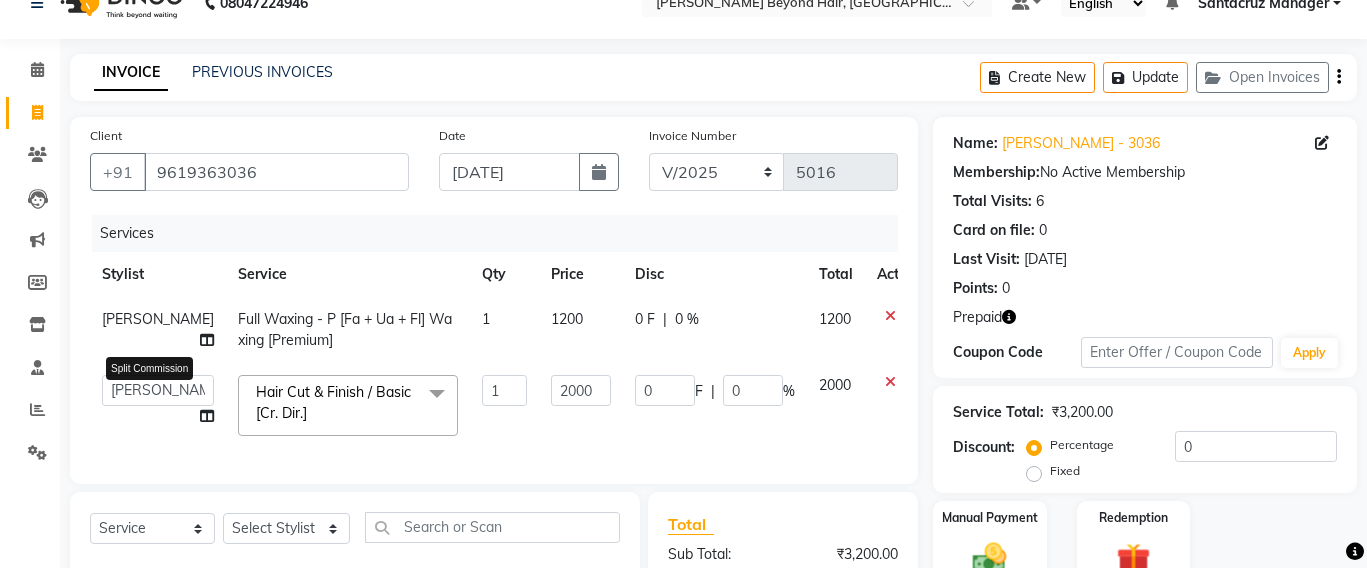 select on "48409" 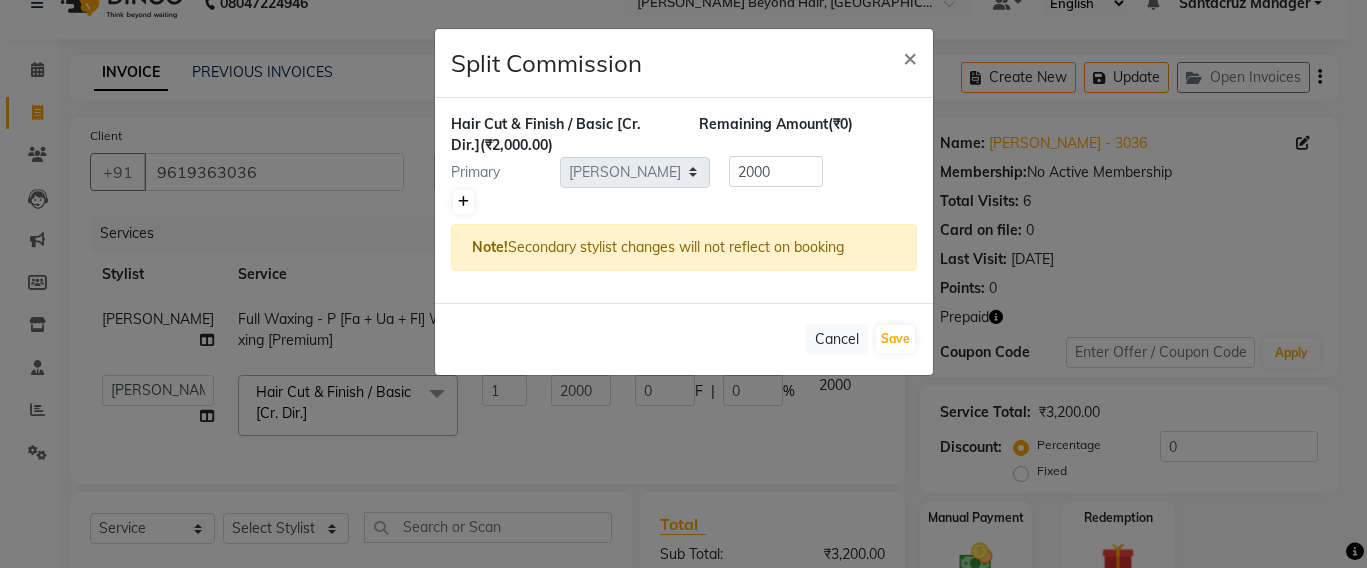 click 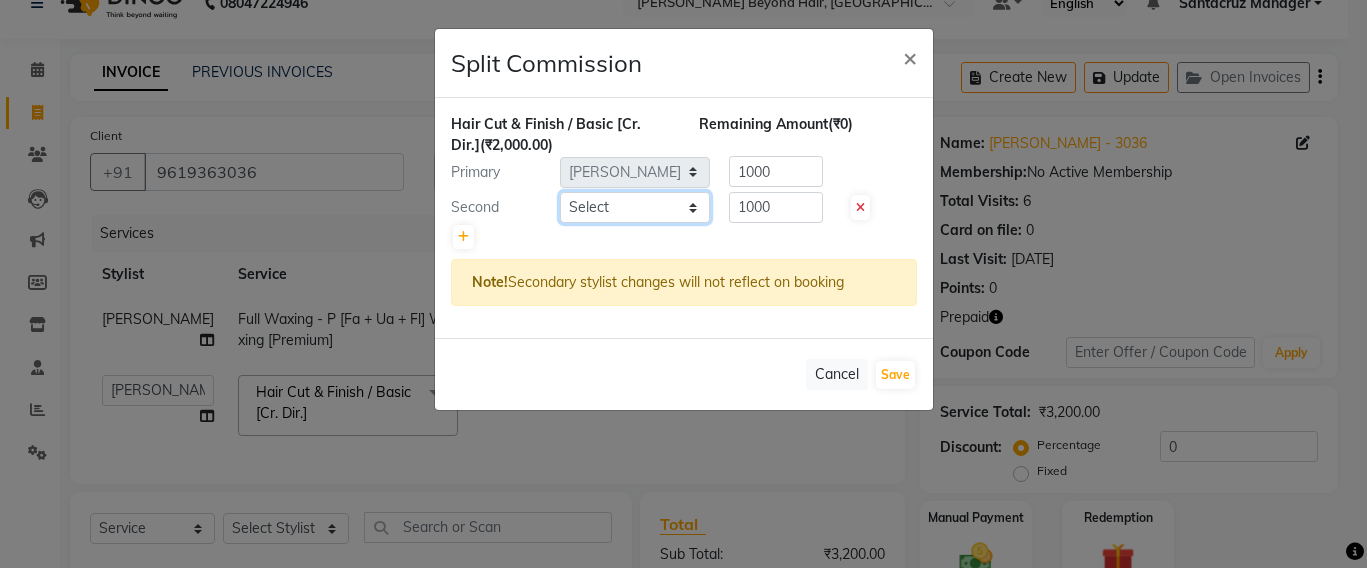 click on "Select  Admin   [PERSON_NAME] Sankat   [PERSON_NAME]   [PERSON_NAME] [PERSON_NAME]   [PERSON_NAME]   [PERSON_NAME] [PERSON_NAME] mahattre   Pratibha [PERSON_NAME]   [PERSON_NAME]   [PERSON_NAME] [PERSON_NAME] Manager   [PERSON_NAME]   SOMAYANG VASHUM   [PERSON_NAME]" 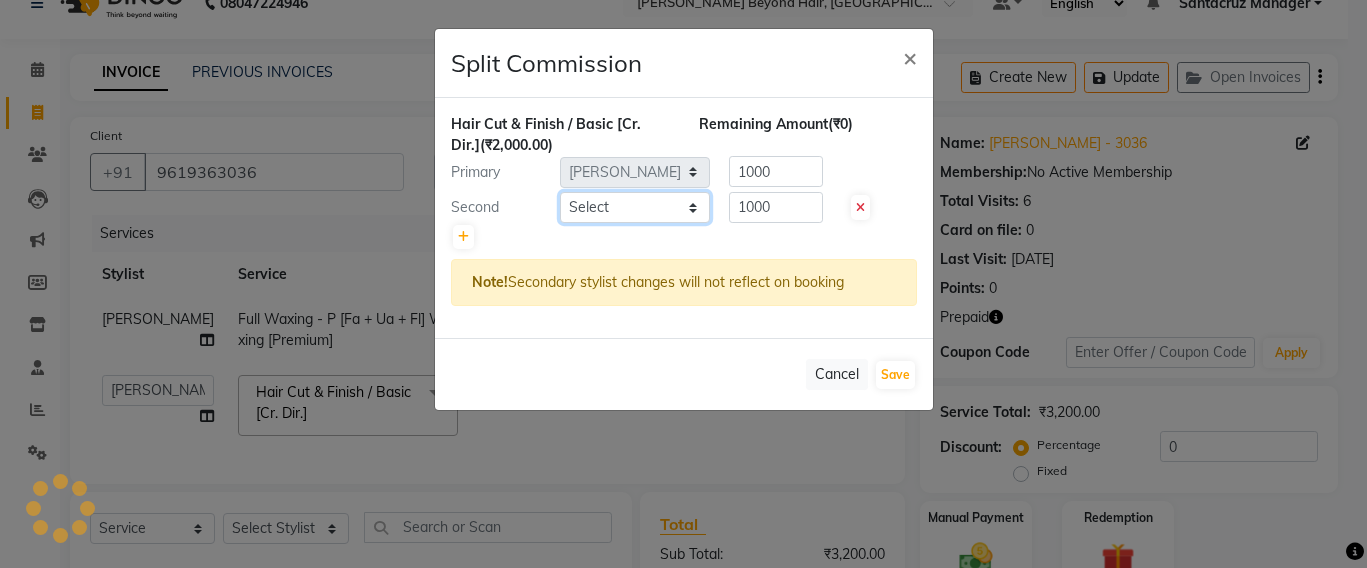 select on "47907" 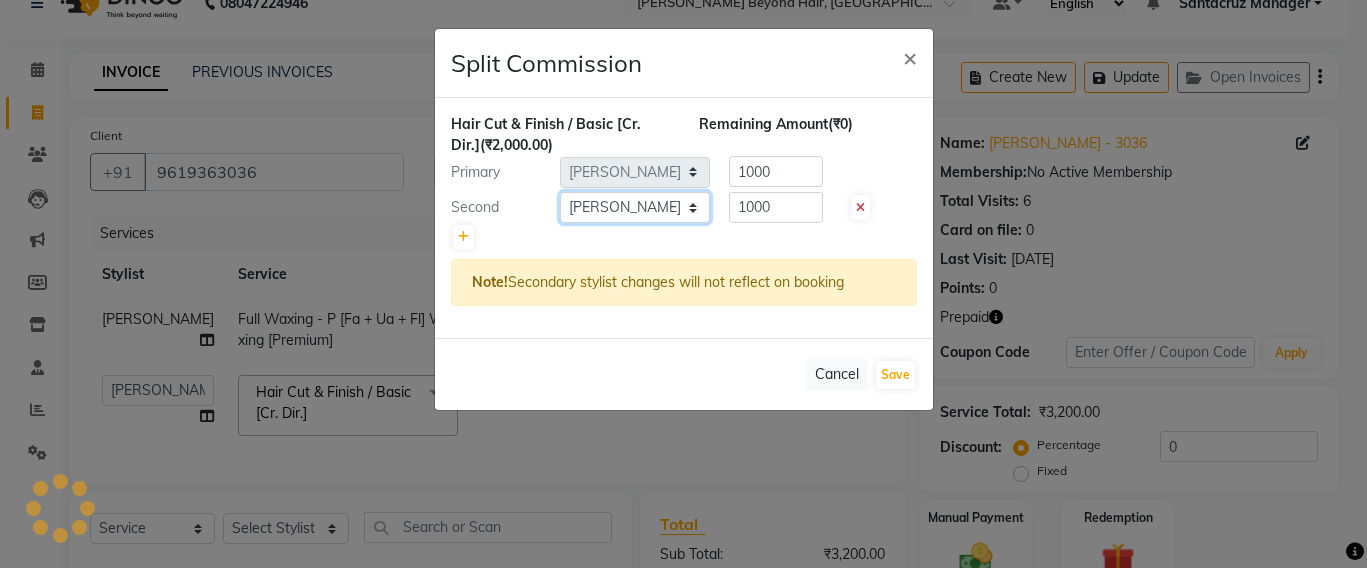 click on "Select  Admin   [PERSON_NAME] Sankat   [PERSON_NAME]   [PERSON_NAME] [PERSON_NAME]   [PERSON_NAME]   [PERSON_NAME] [PERSON_NAME] mahattre   Pratibha [PERSON_NAME]   [PERSON_NAME]   [PERSON_NAME] [PERSON_NAME] Manager   [PERSON_NAME]   SOMAYANG VASHUM   [PERSON_NAME]" 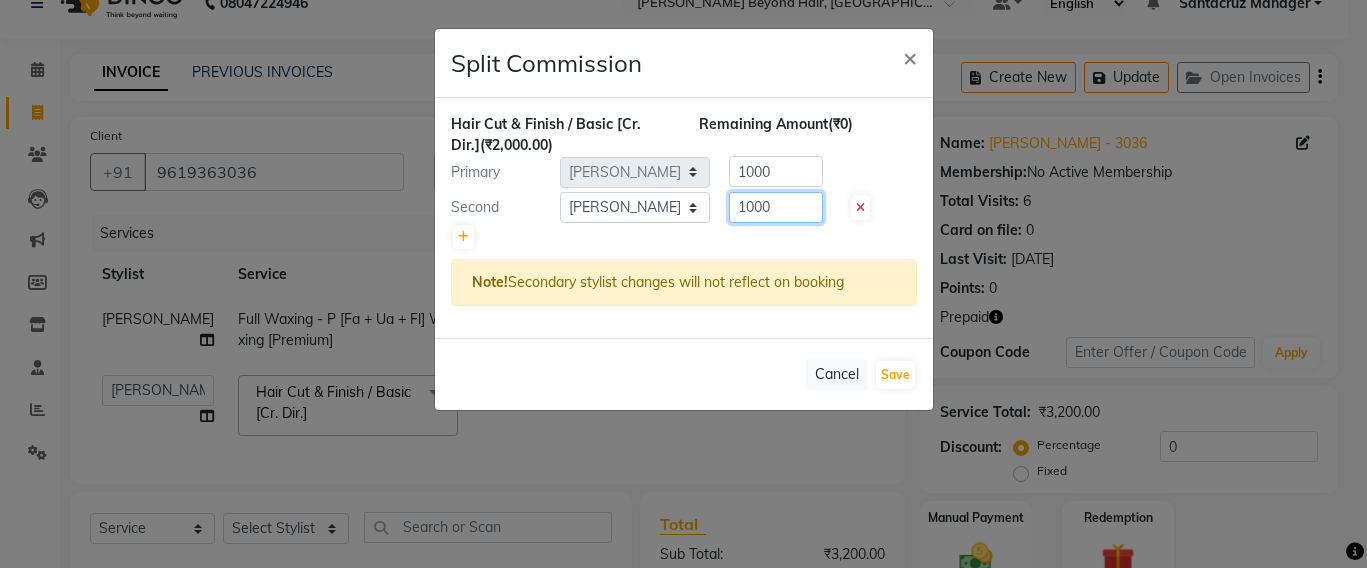 click on "1000" 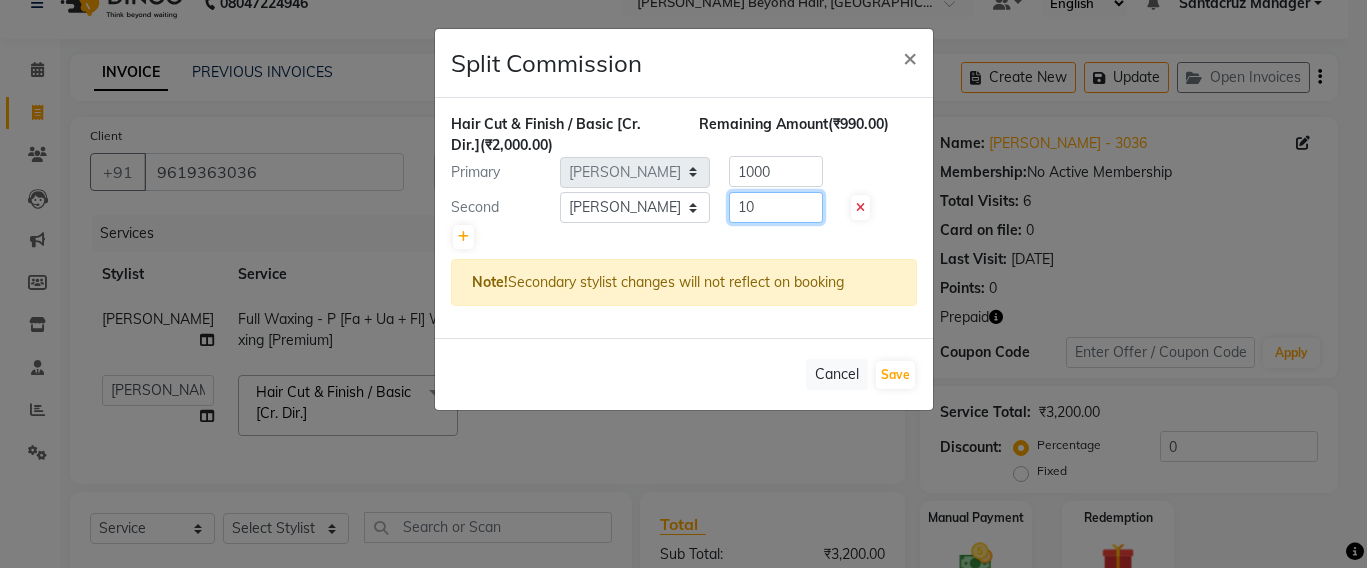 type on "1" 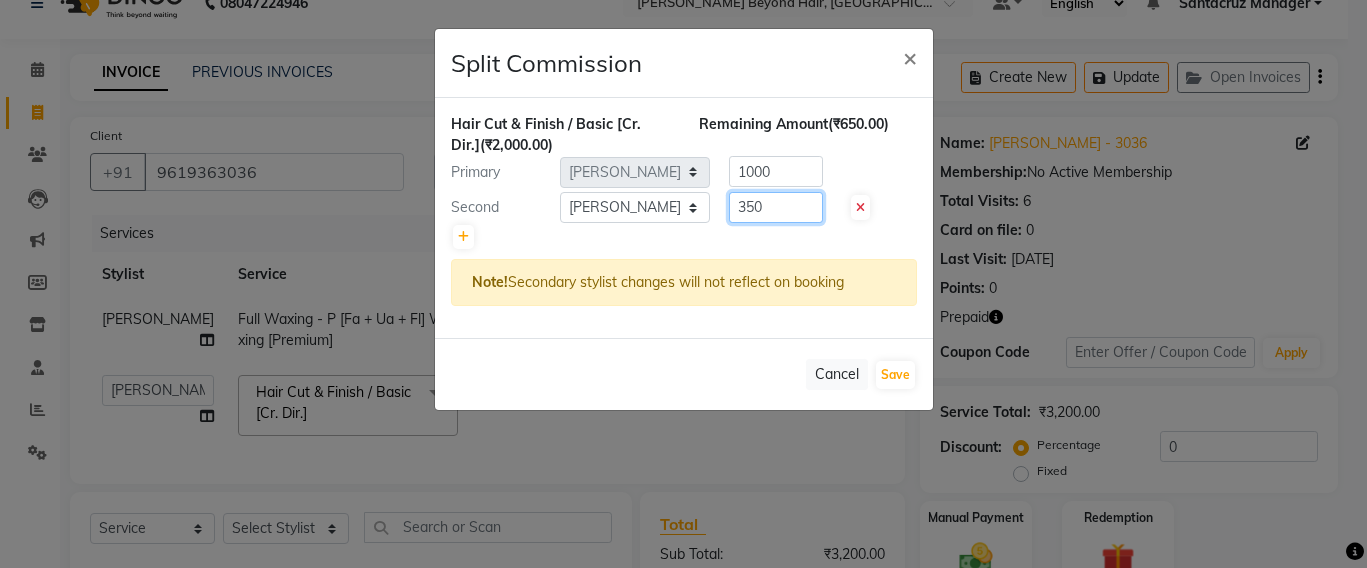 type on "350" 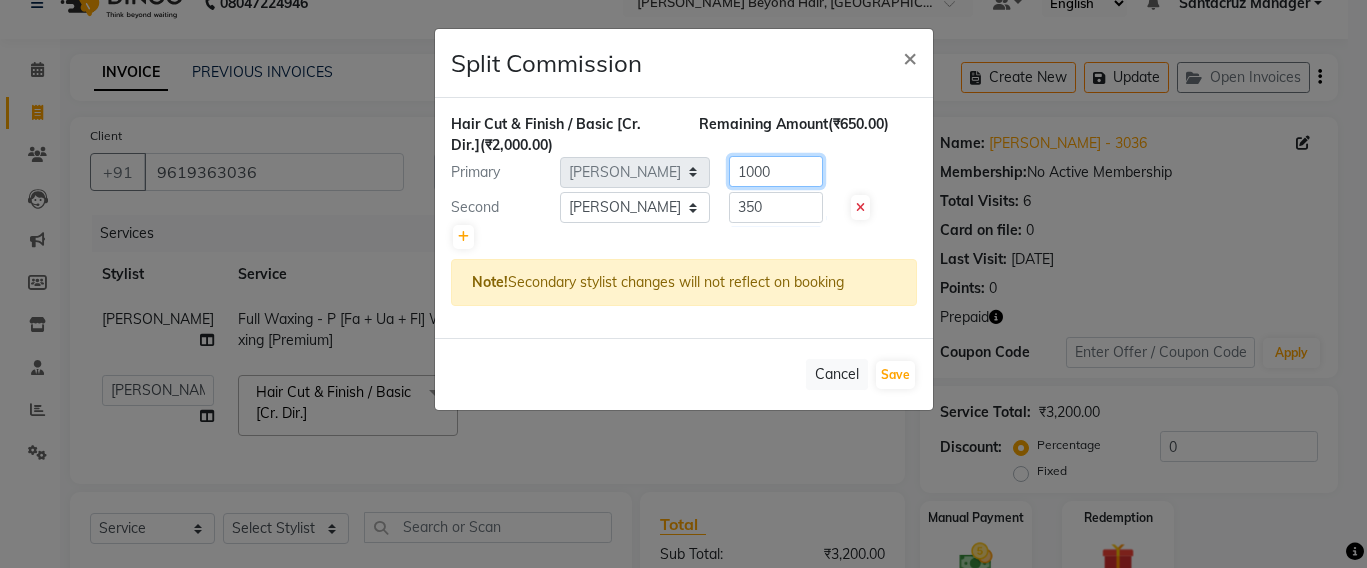 click on "1000" 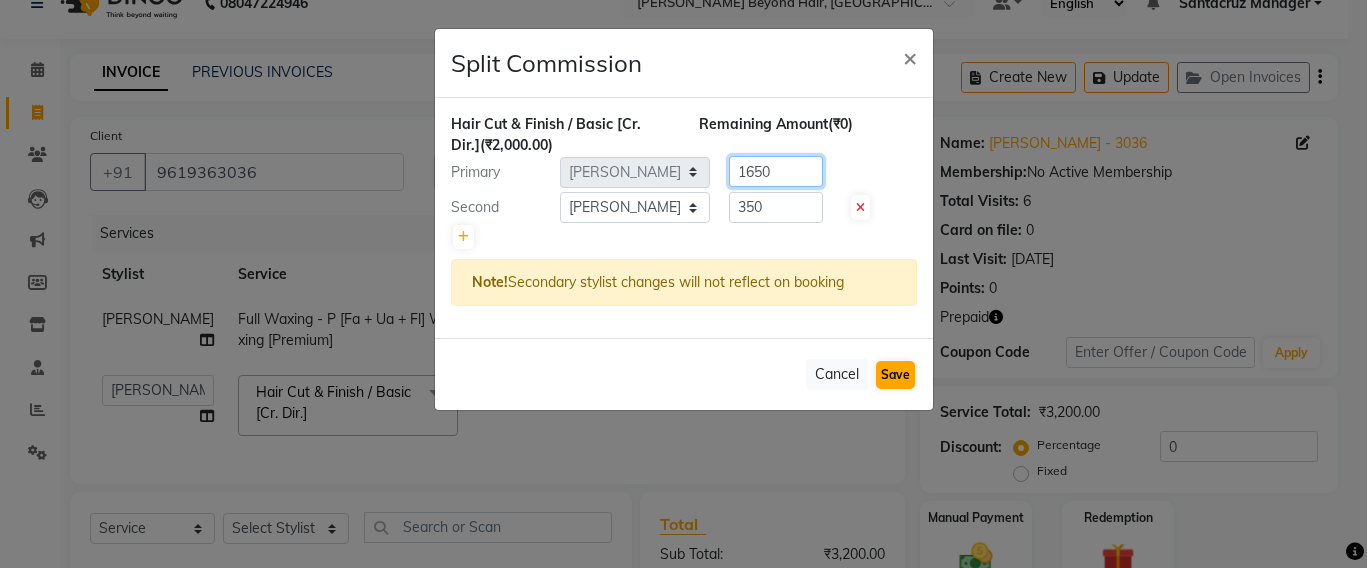 type on "1650" 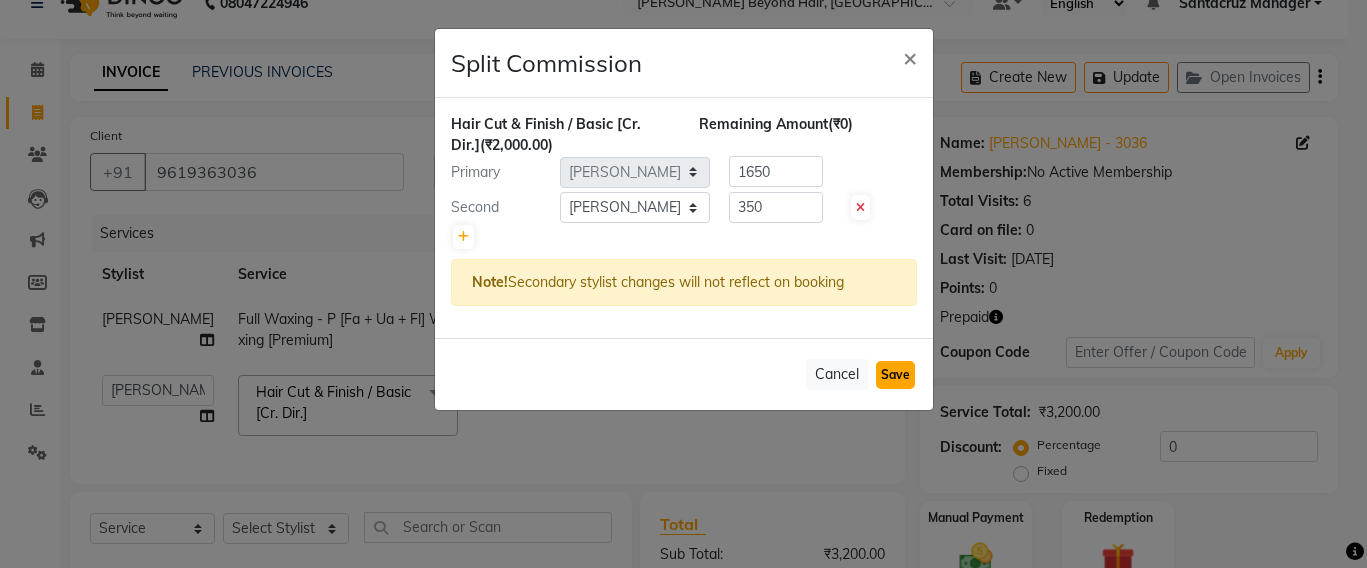 click on "Save" 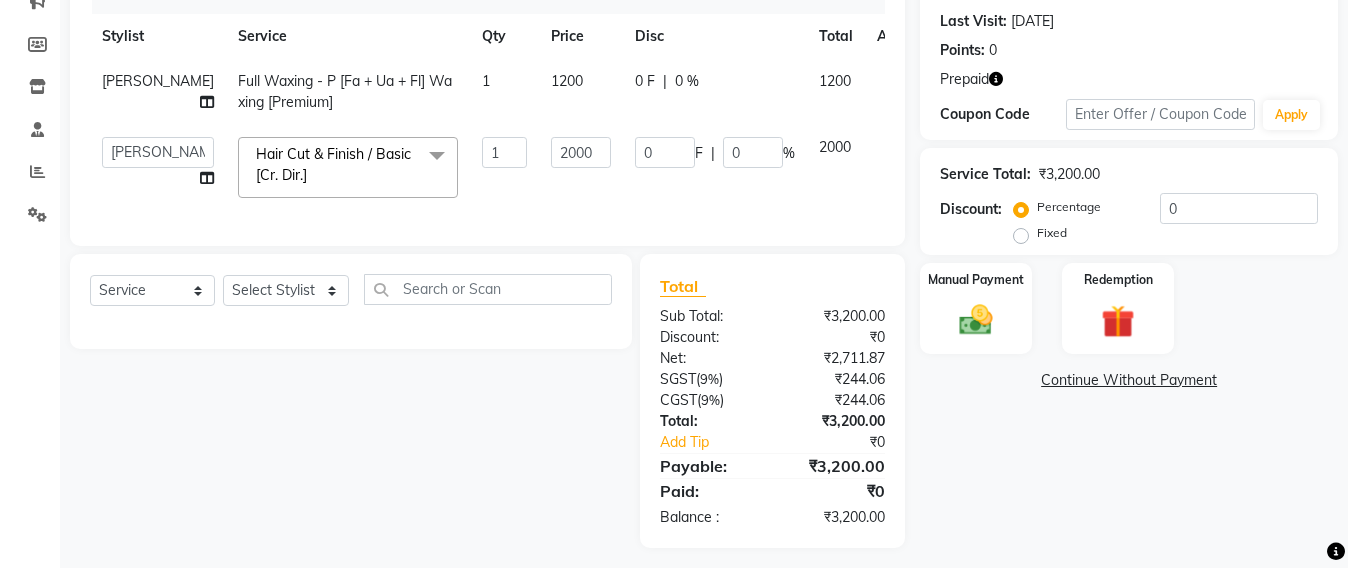 scroll, scrollTop: 283, scrollLeft: 0, axis: vertical 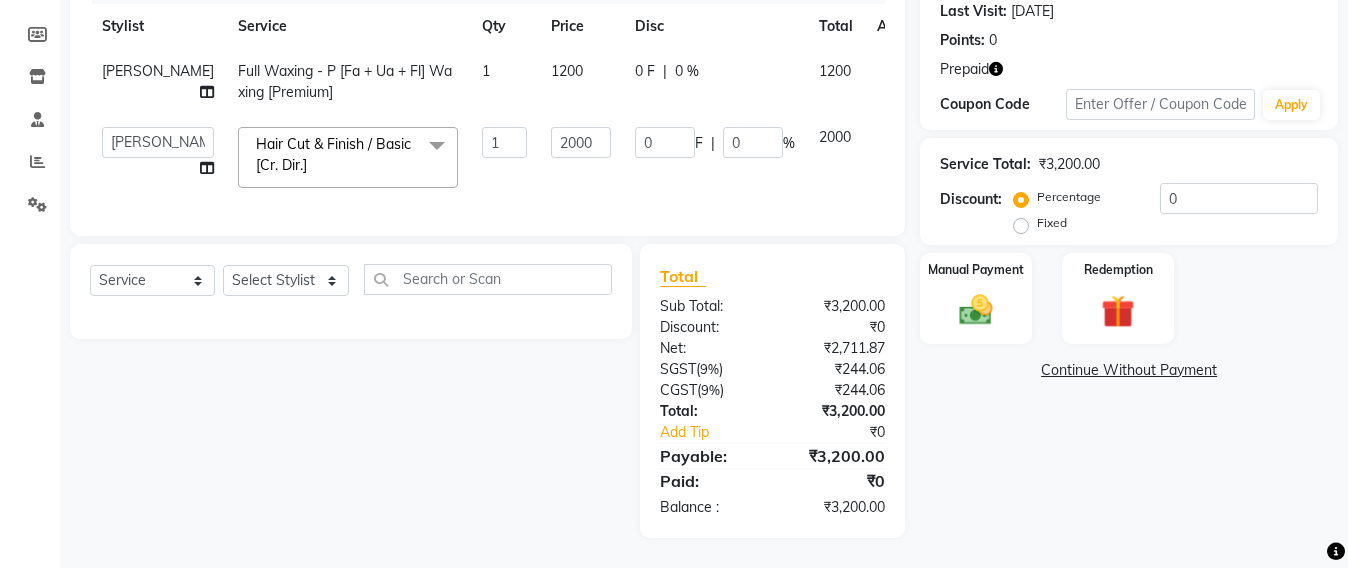 click 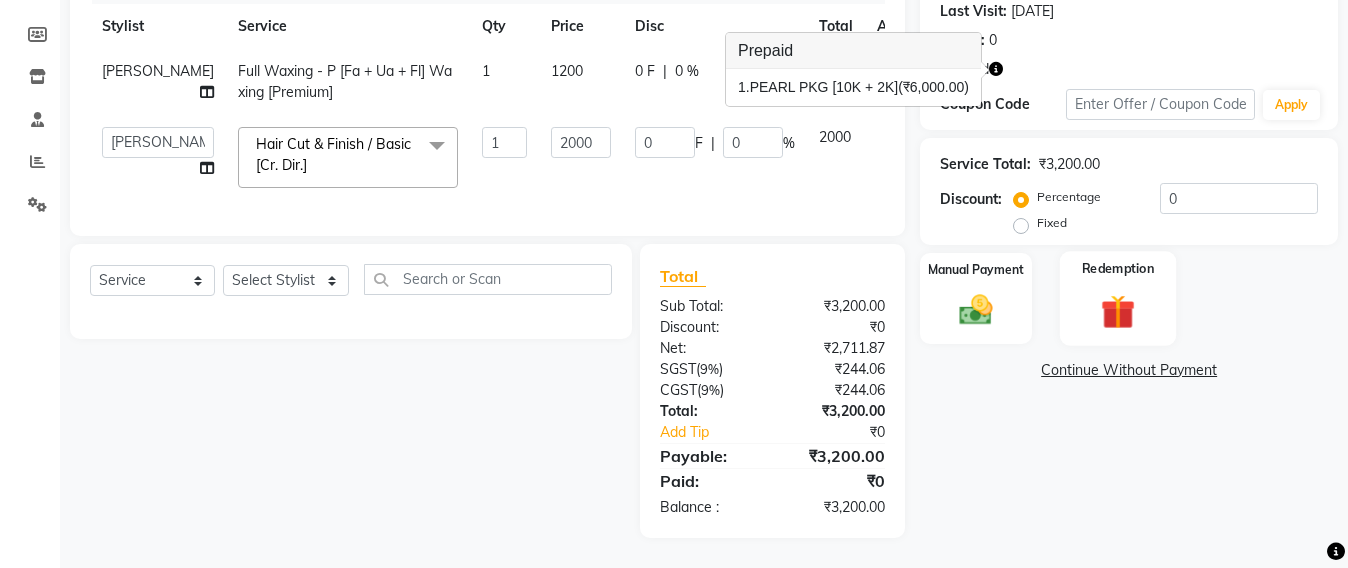 click 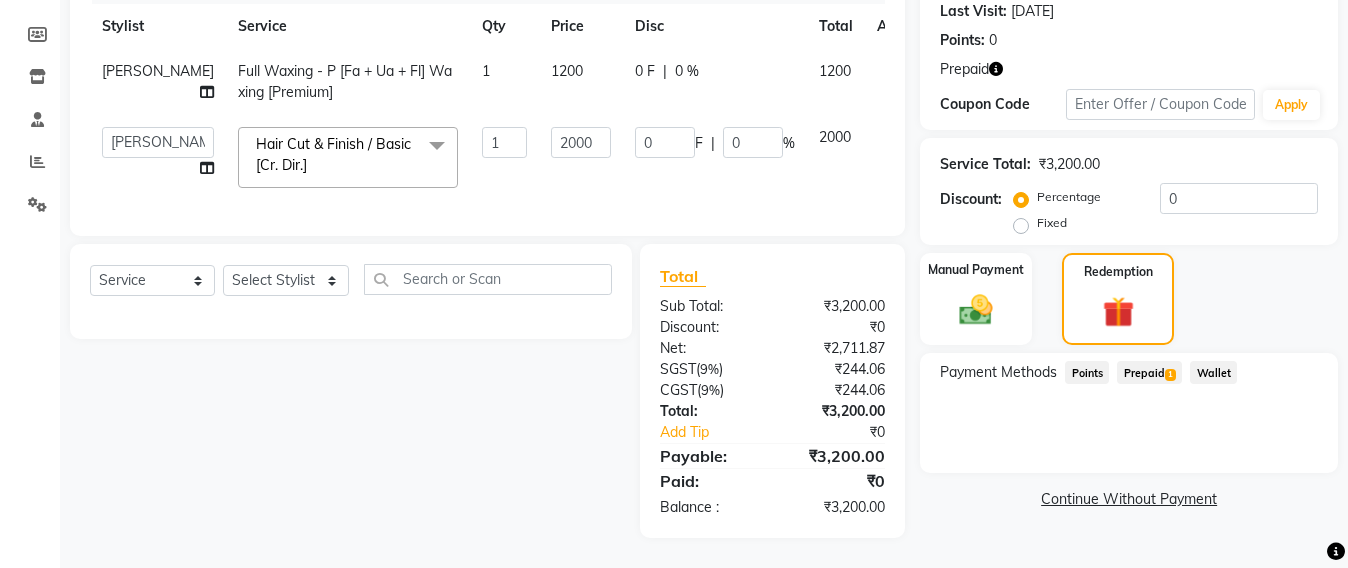click on "Services Stylist Service Qty Price Disc Total Action Rosy [PERSON_NAME] Full Waxing - P [Fa + Ua + Fl] Waxing [Premium] 1 1200 0 F | 0 % 1200  Admin   [PERSON_NAME] Sankat   [PERSON_NAME]   Jayeshree [PERSON_NAME] [PERSON_NAME]   [PERSON_NAME]   [PERSON_NAME] [PERSON_NAME] mahattre   Pratibha [PERSON_NAME]   [PERSON_NAME]   [PERSON_NAME] admin   Santacruz Manager   [PERSON_NAME]   SOMAYANG VASHUM   [PERSON_NAME]  Hair Cut & Finish / Basic [Cr. Dir.]  x Upper Lip Bleach Half Legs Bleach Face & Neck Bleach Half Arms Bleach Full Arms Bleach Under Arms Bleach Half Front Bleach Full Back Bleach Stomach Bleach Full Legs Bleach Palms Bleach Feet Bleach Full Body Bleach Full Back /front Scrub EYE LINER ELBOW DTAN TASHAN MANICURE TASHAN PEDICURE Full Front Bleach Half Back Bleach Saree Draping Light Makeup Bridal Make Up Groom Makeup Party Make Up Basic Make Up Eye Lashes Regular Clean Up 03+ Seaweed 03+ [MEDICAL_DATA] Nose Clean Up Balayage Hair [PERSON_NAME] Or Refreshing Hair Color [Short] Hair Color [Ext. Long] Root Touch Up" 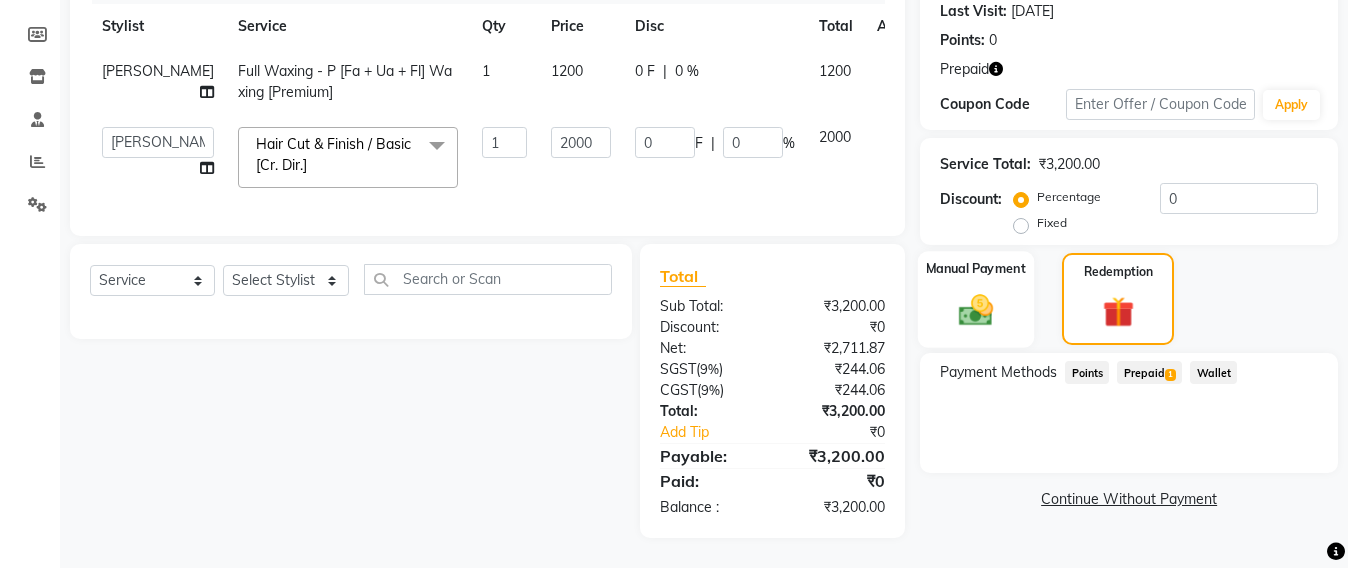 click 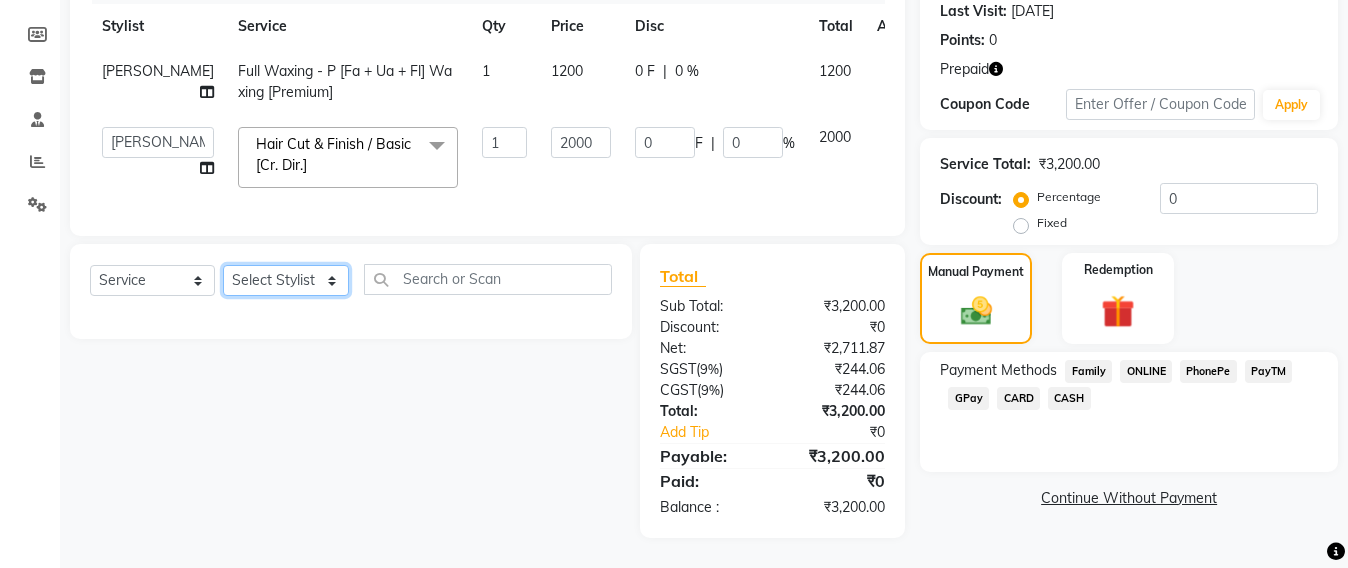 click on "Select Stylist Admin [PERSON_NAME] Sankat [PERSON_NAME] [PERSON_NAME] [PERSON_NAME] [PERSON_NAME] [PERSON_NAME] [PERSON_NAME] mahattre Pratibha [PERSON_NAME] Rosy [PERSON_NAME] [PERSON_NAME] admin [PERSON_NAME] Manager [PERSON_NAME] SOMAYANG VASHUM [PERSON_NAME]" 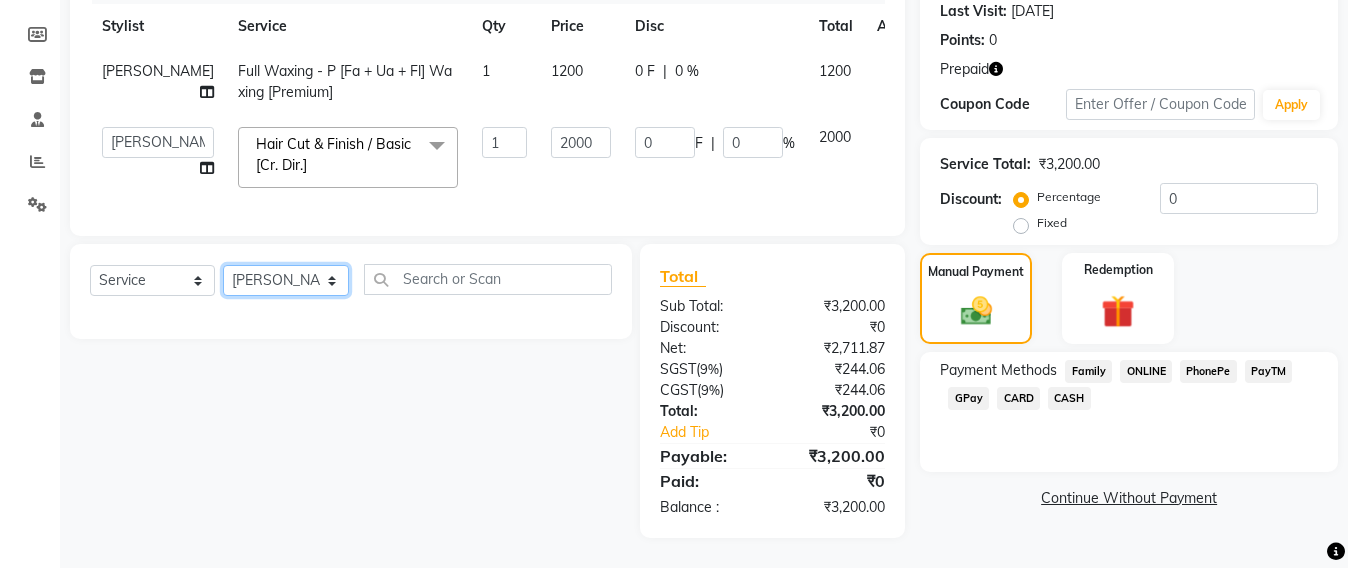 click on "Select Stylist Admin [PERSON_NAME] Sankat [PERSON_NAME] [PERSON_NAME] [PERSON_NAME] [PERSON_NAME] [PERSON_NAME] [PERSON_NAME] mahattre Pratibha [PERSON_NAME] Rosy [PERSON_NAME] [PERSON_NAME] admin [PERSON_NAME] Manager [PERSON_NAME] SOMAYANG VASHUM [PERSON_NAME]" 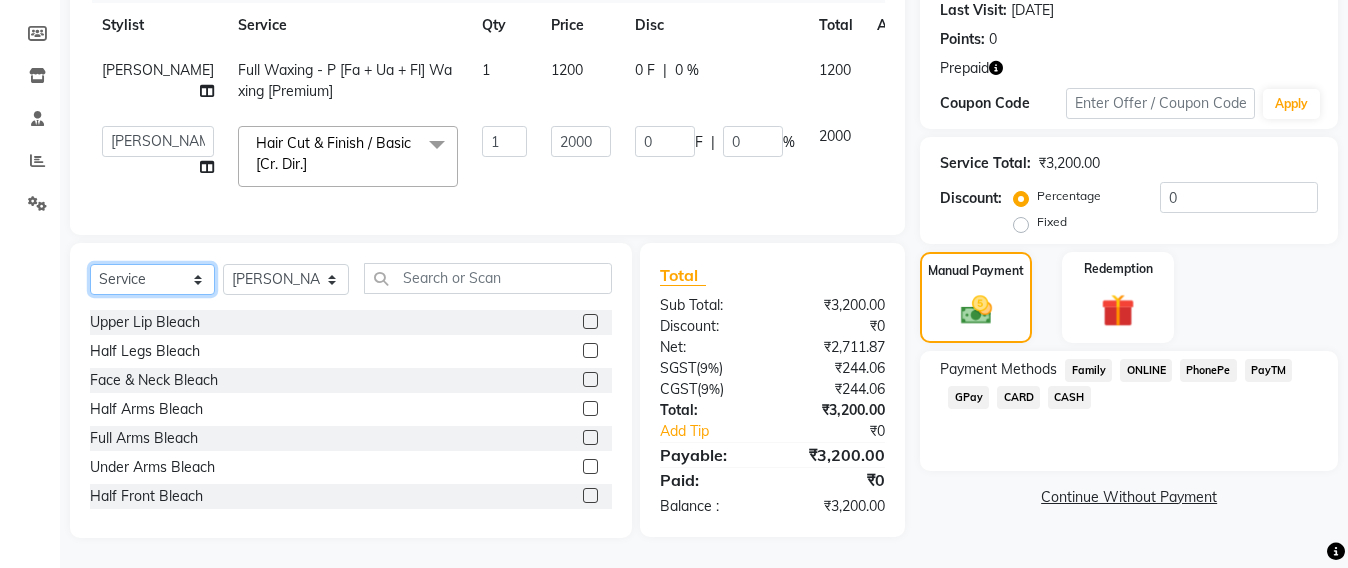 click on "Select  Service  Product  Membership  Package Voucher Prepaid Gift Card" 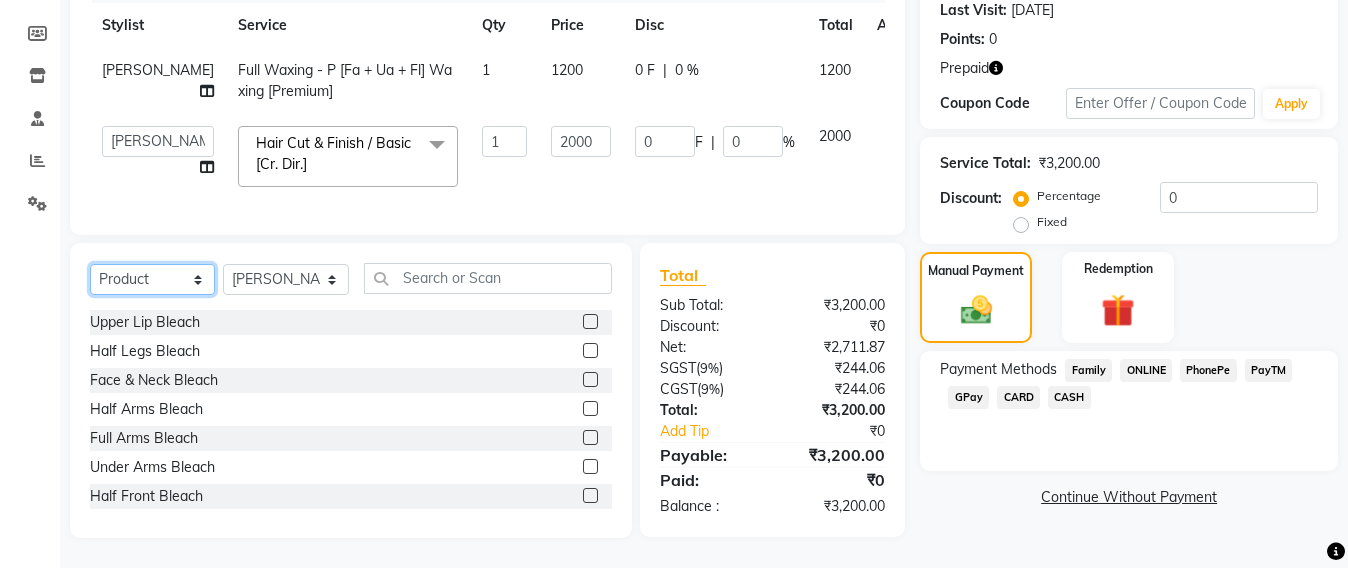 click on "Select  Service  Product  Membership  Package Voucher Prepaid Gift Card" 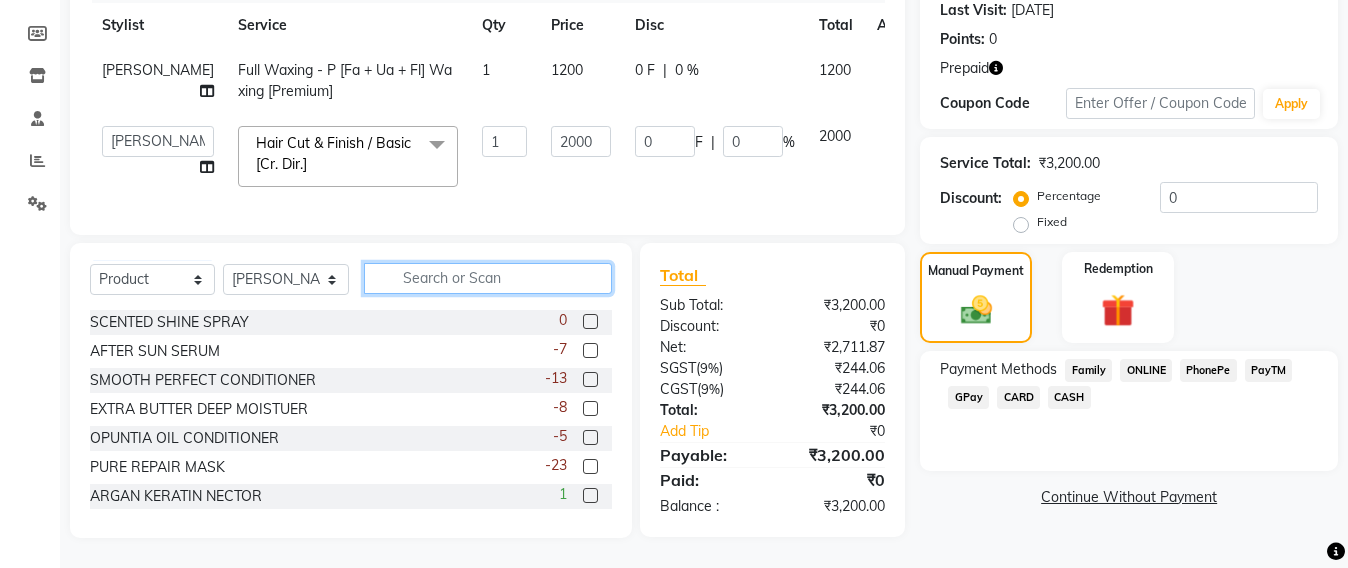 click 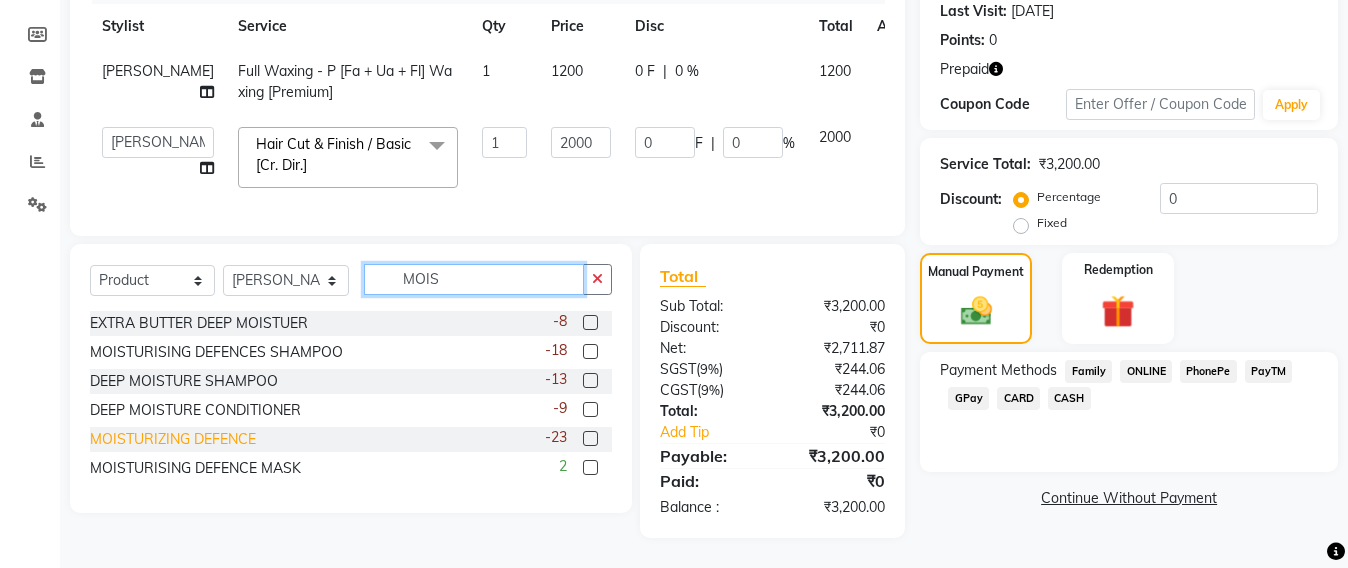 type on "MOIS" 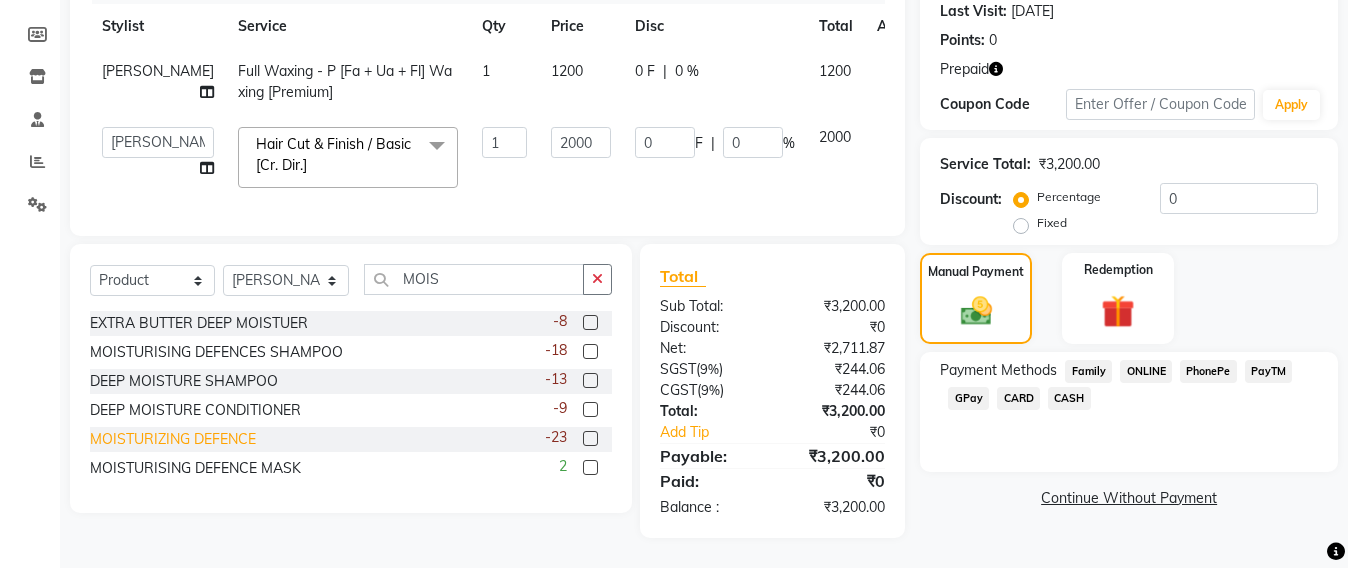 click on "MOISTURIZING DEFENCE" 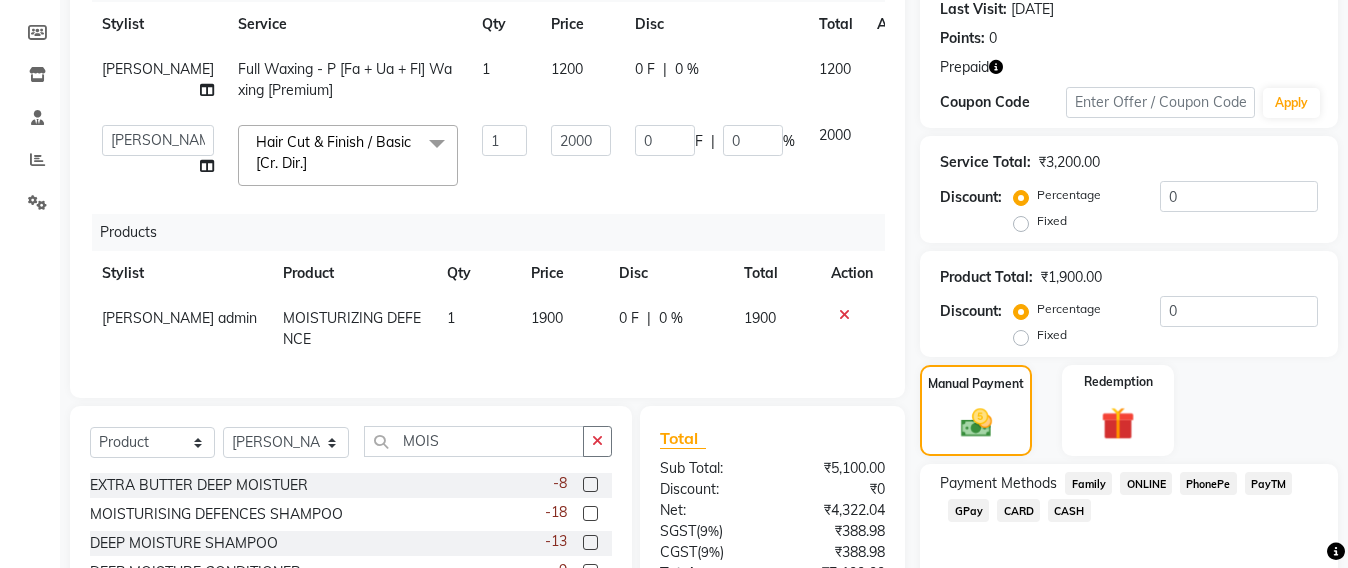checkbox on "false" 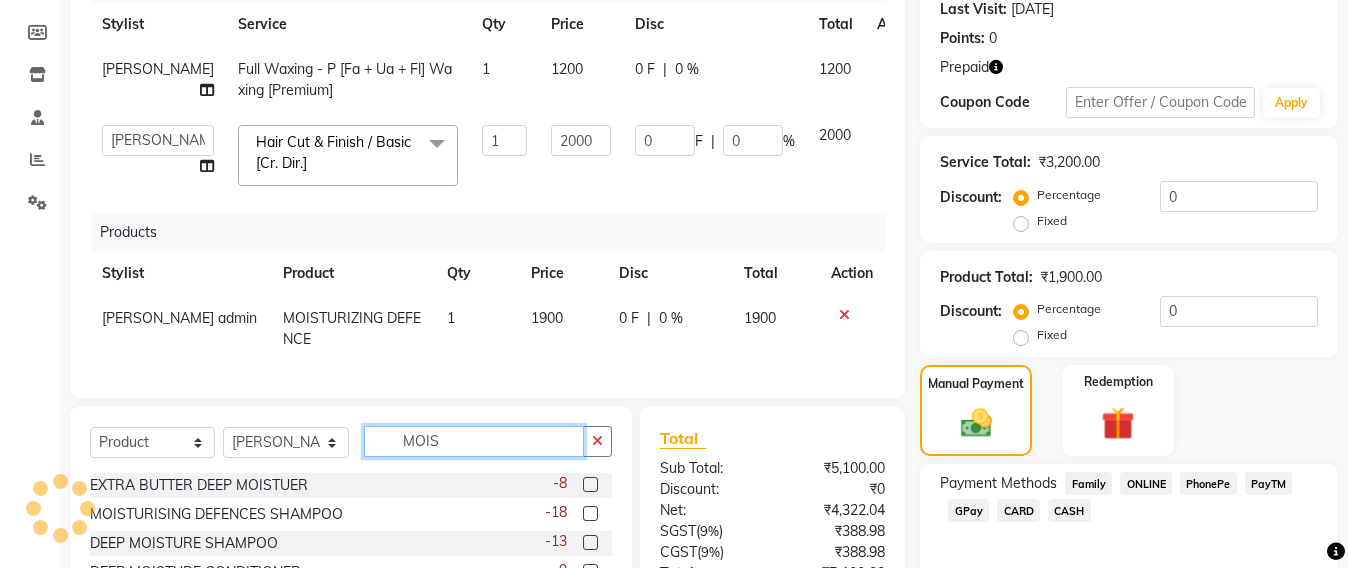 click on "MOIS" 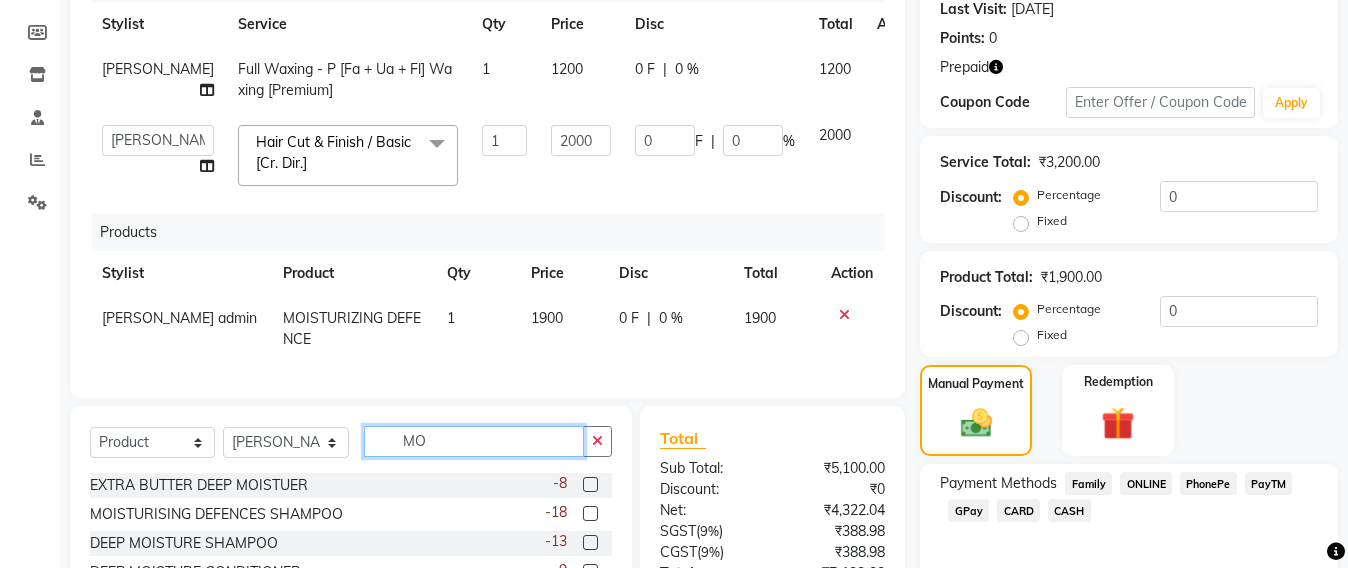 type on "M" 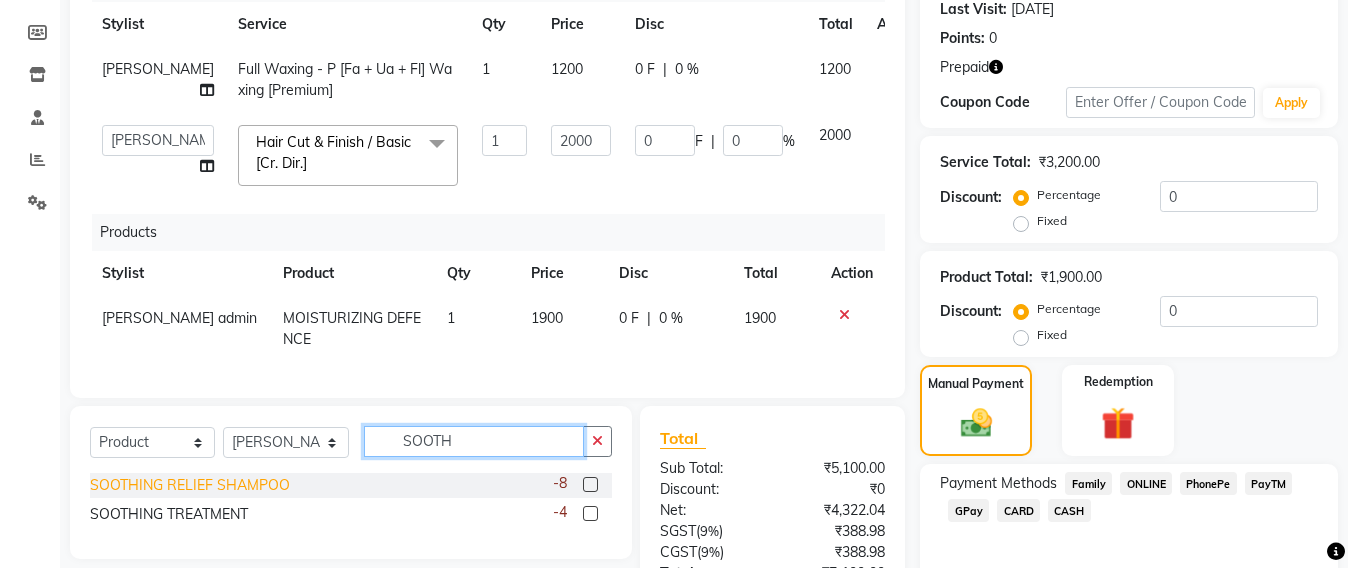 type on "SOOTH" 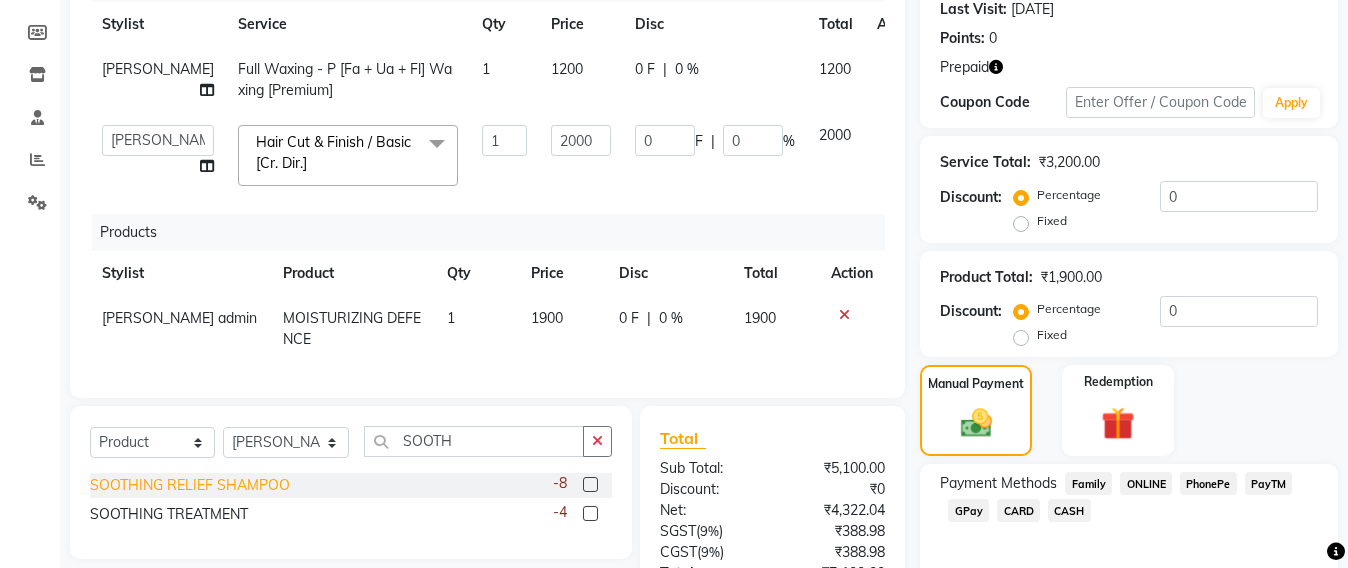 click on "SOOTHING  RELIEF SHAMPOO" 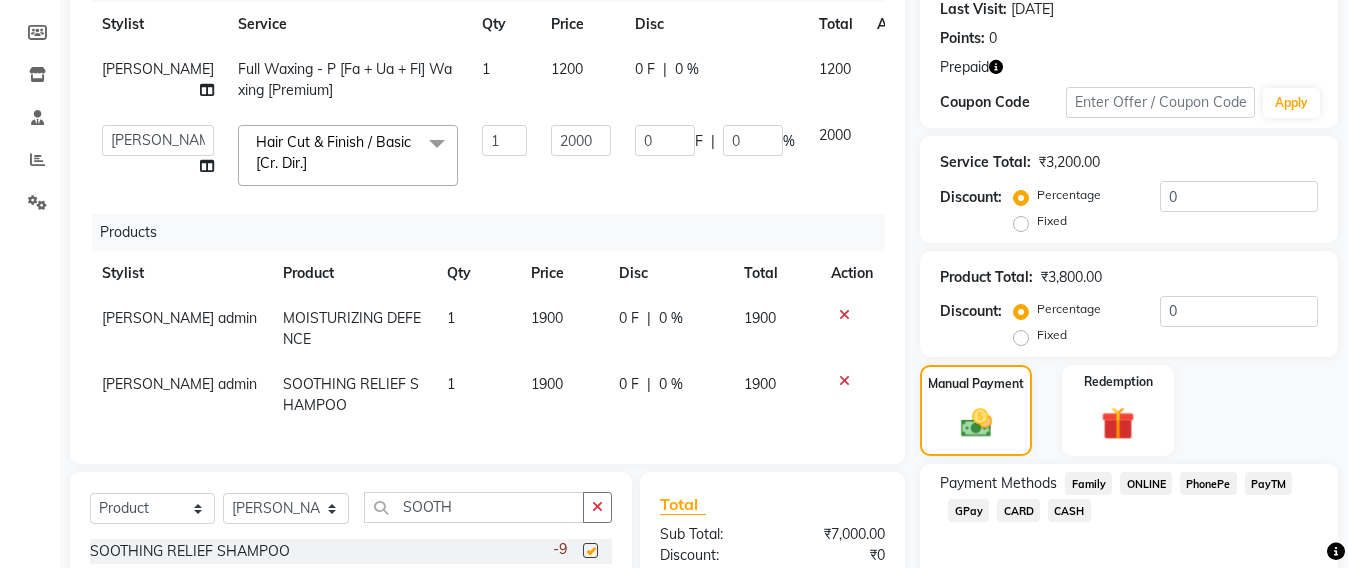 checkbox on "false" 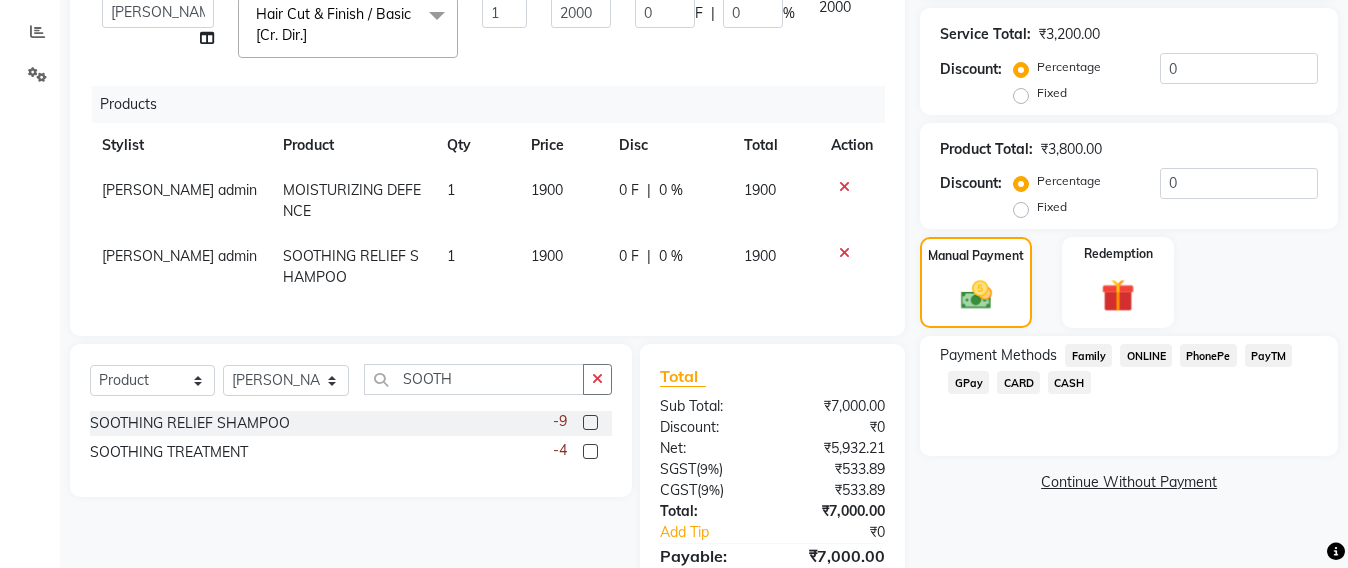 scroll, scrollTop: 532, scrollLeft: 0, axis: vertical 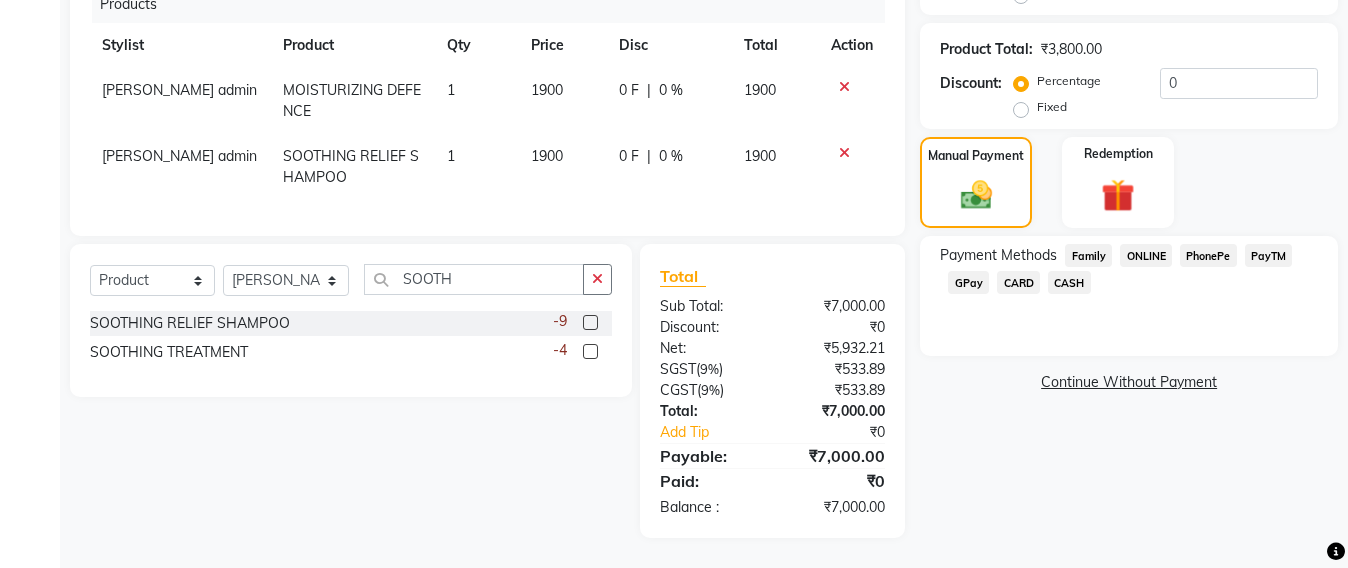 click on "CASH" 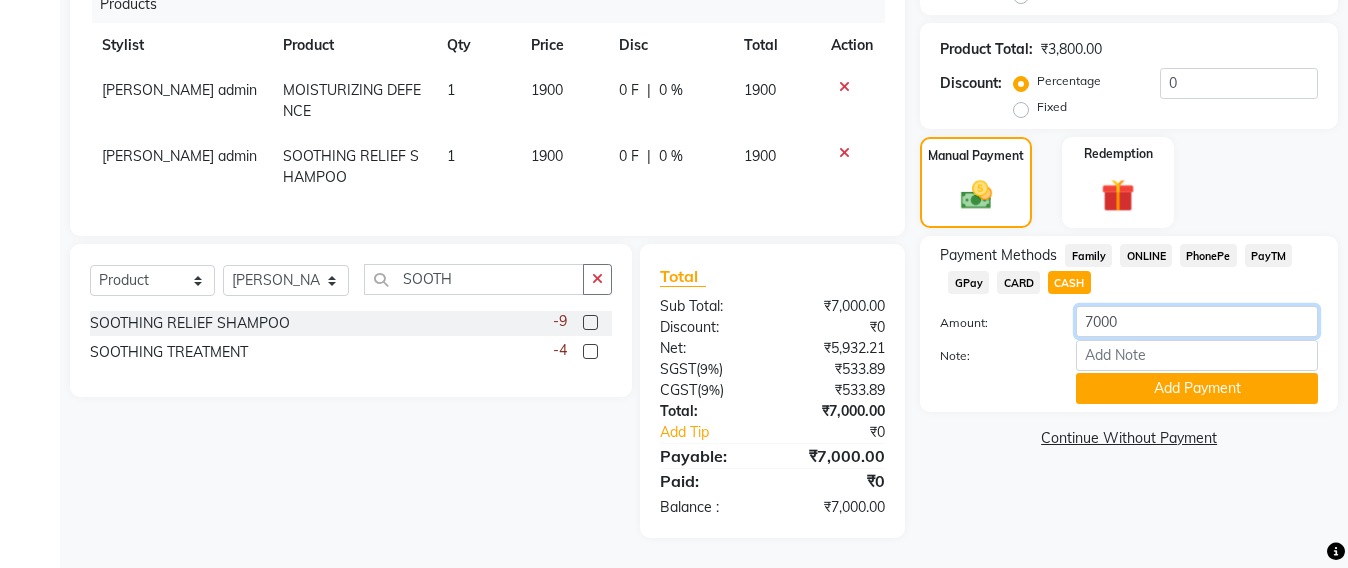 click on "7000" 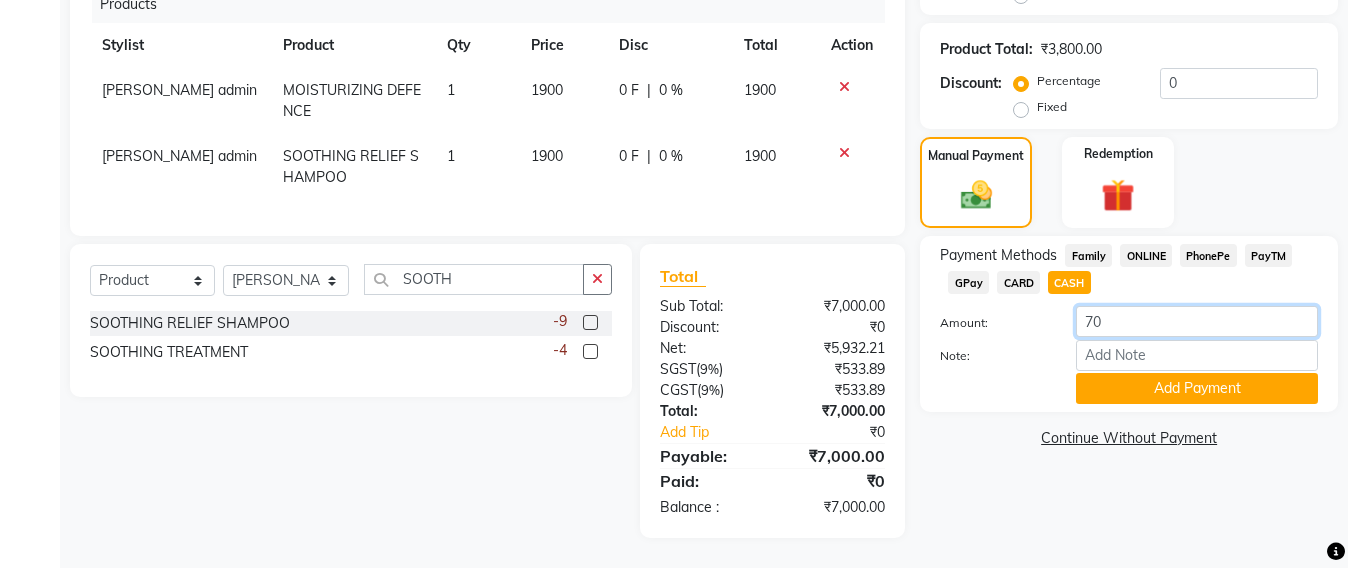 type on "7" 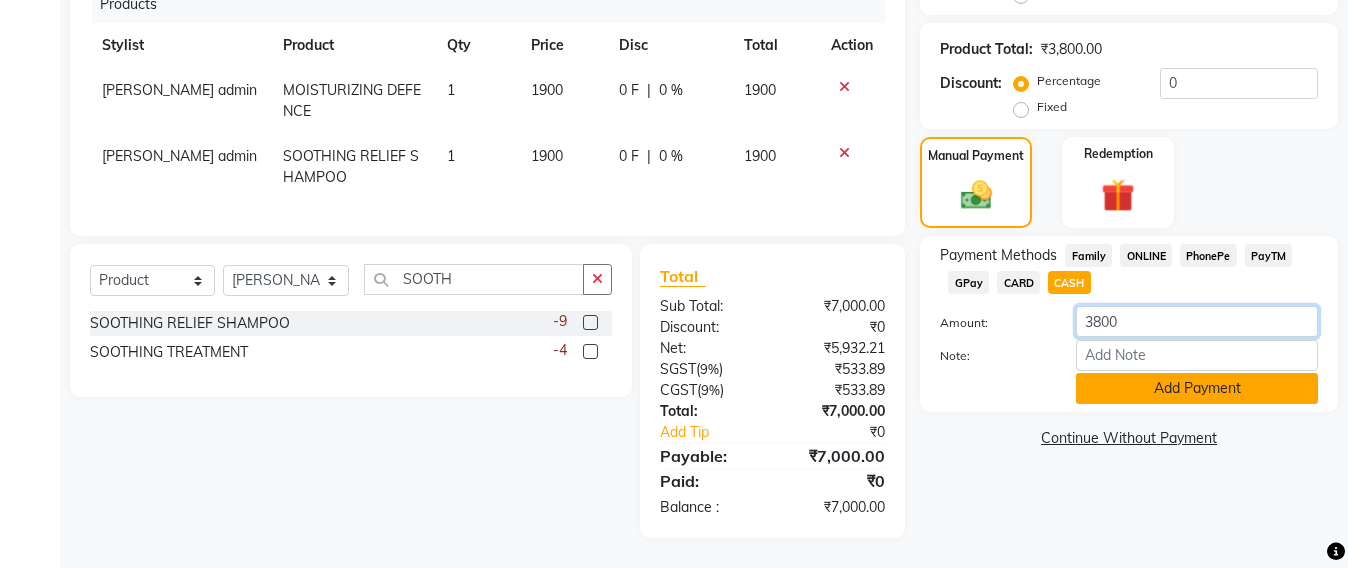type on "3800" 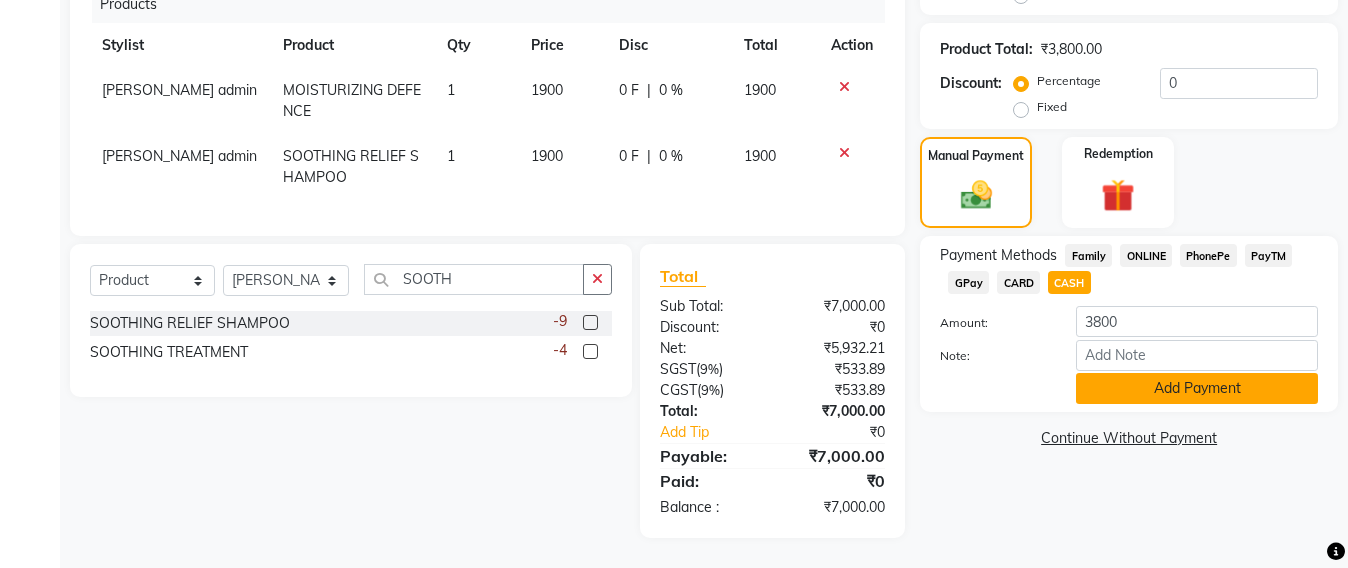 click on "Add Payment" 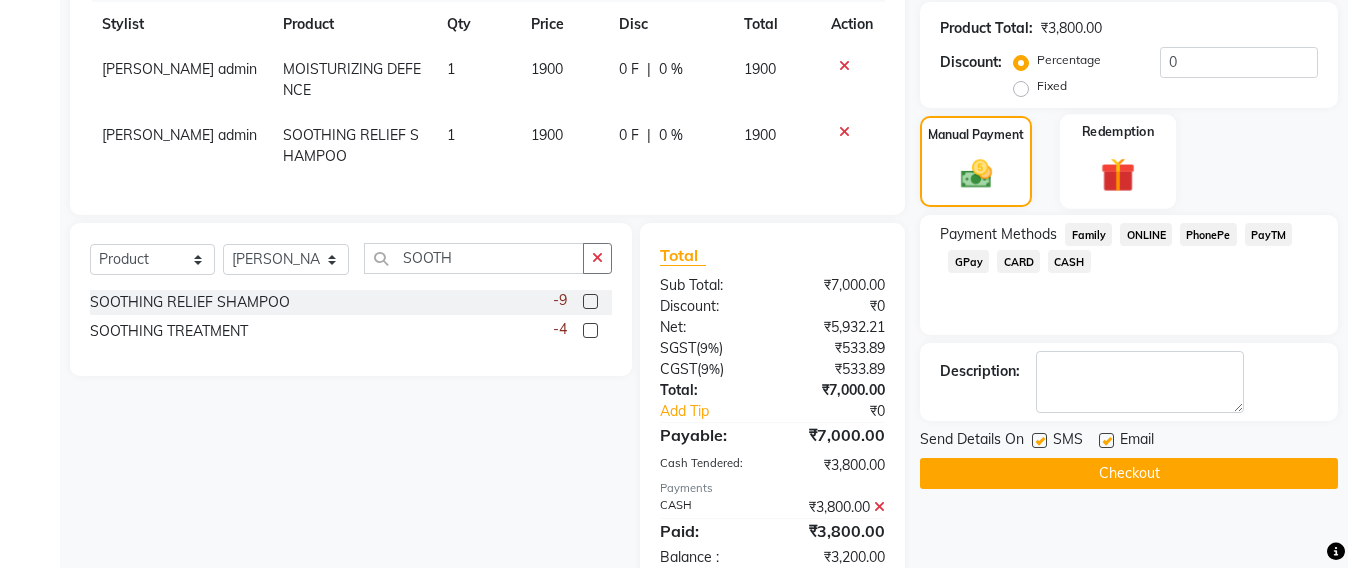 click 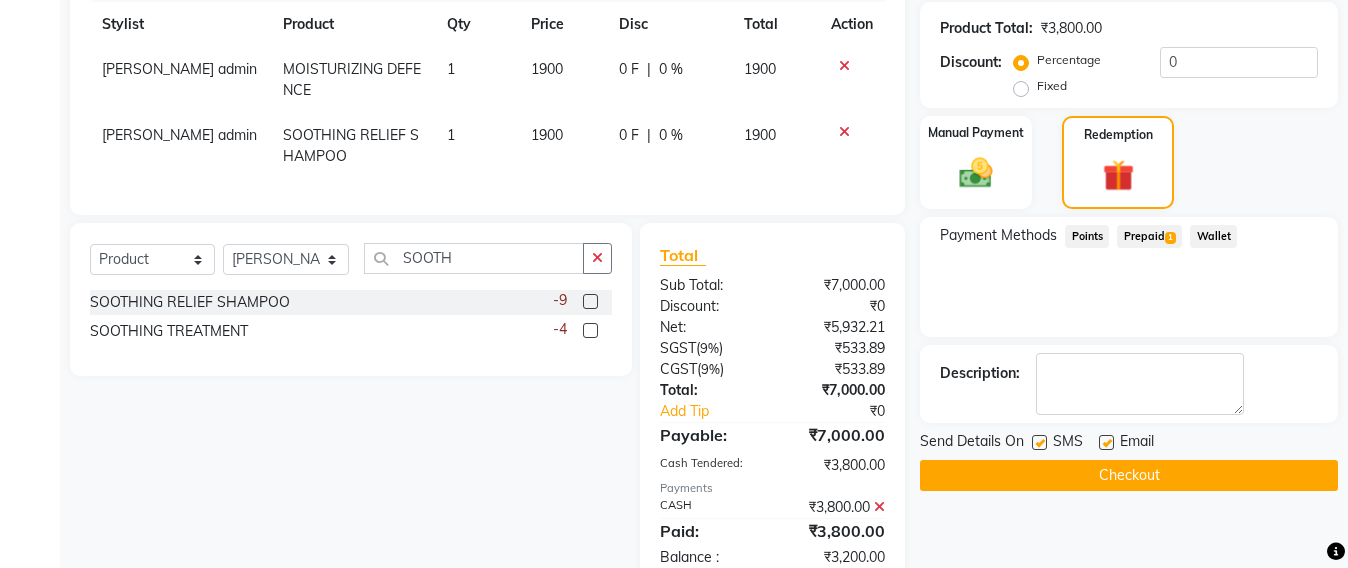 click on "Prepaid  1" 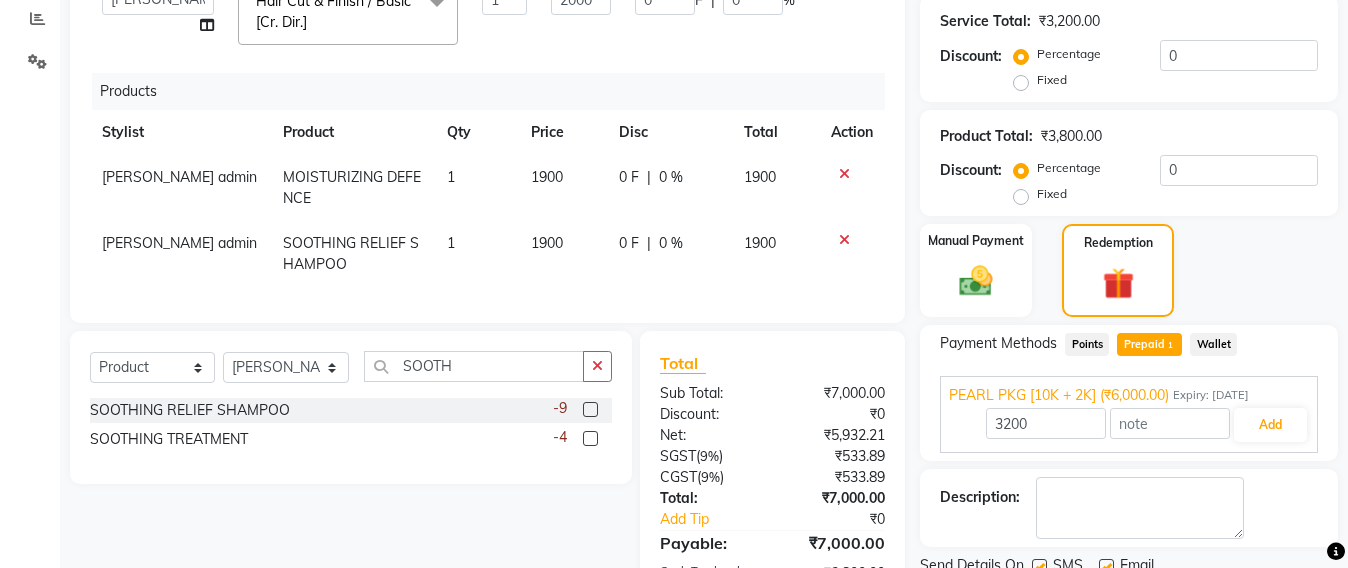 scroll, scrollTop: 532, scrollLeft: 0, axis: vertical 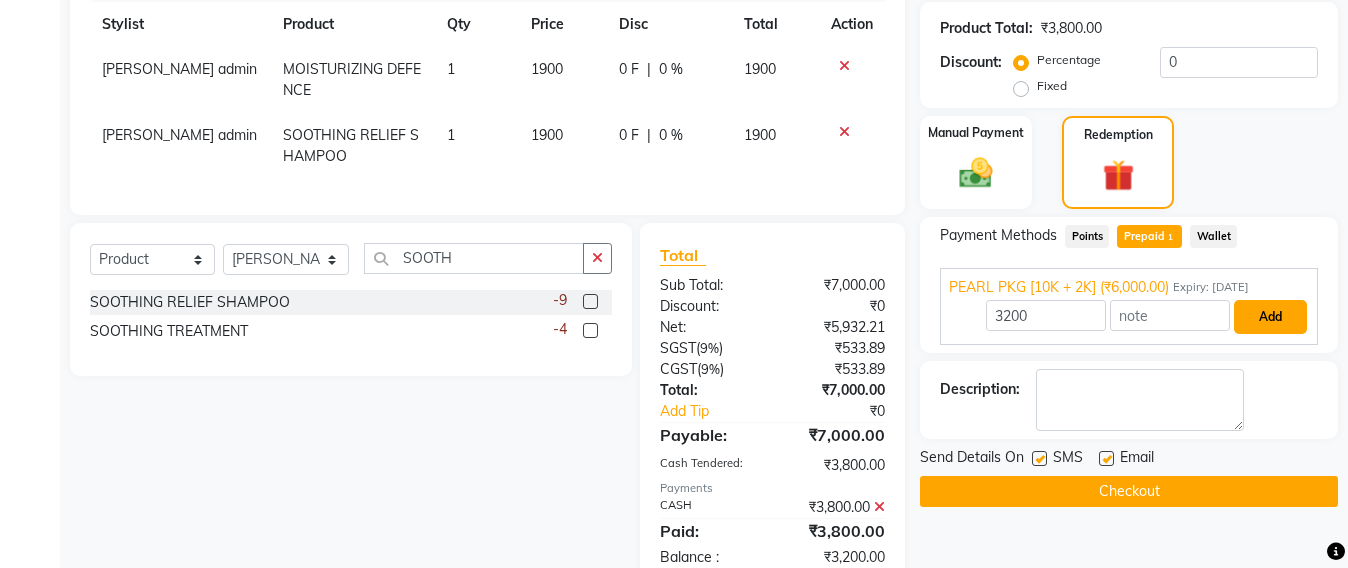 click on "Add" at bounding box center (1270, 317) 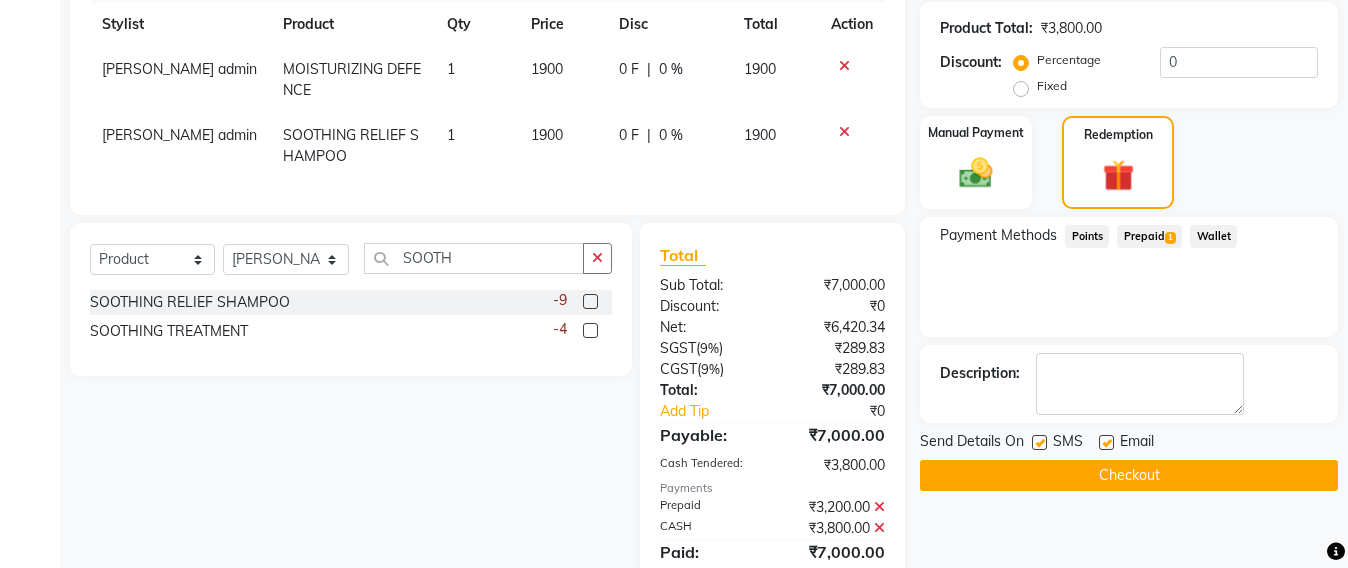 click on "Checkout" 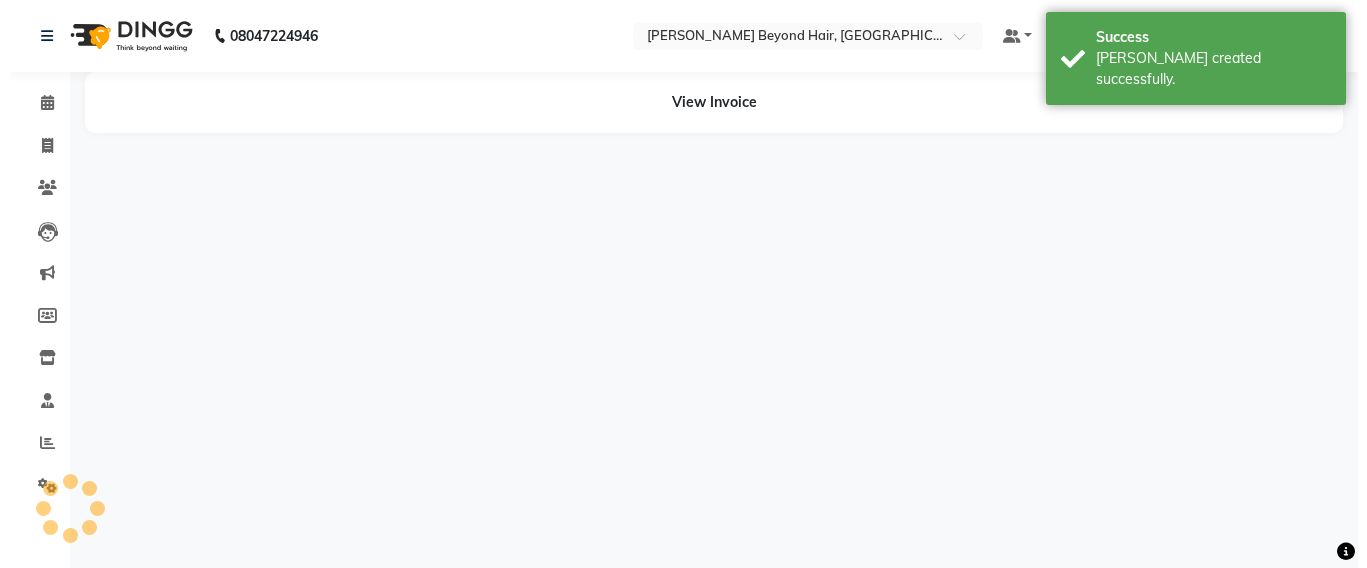scroll, scrollTop: 0, scrollLeft: 0, axis: both 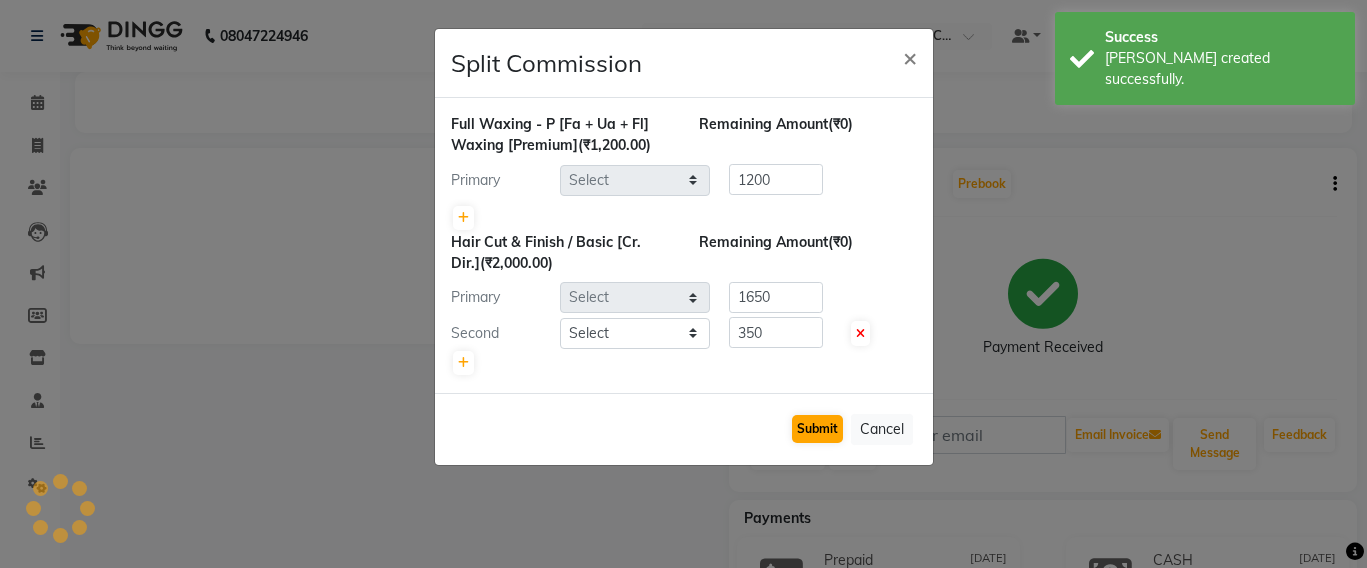 select on "47899" 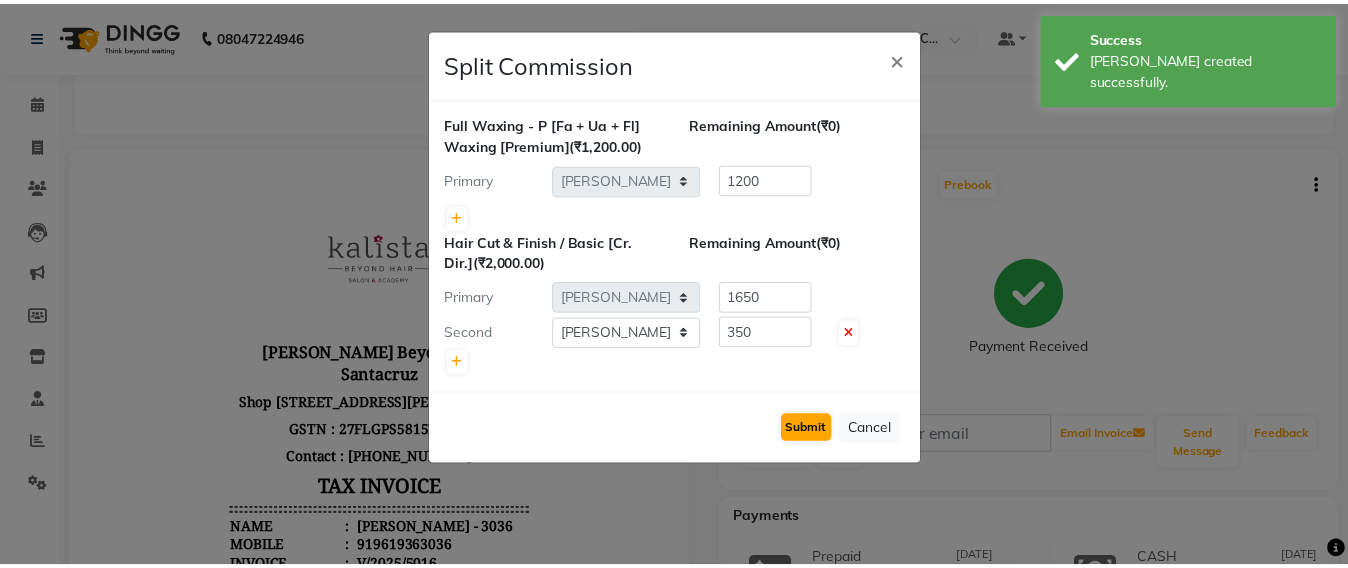 scroll, scrollTop: 0, scrollLeft: 0, axis: both 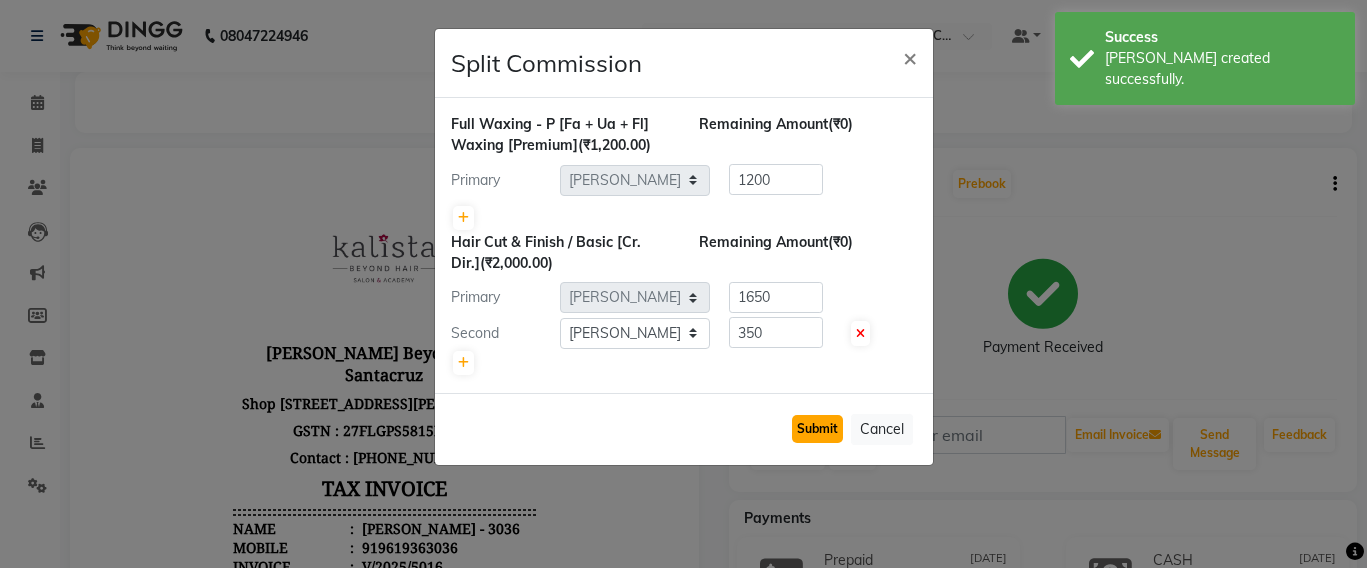 click on "Submit" 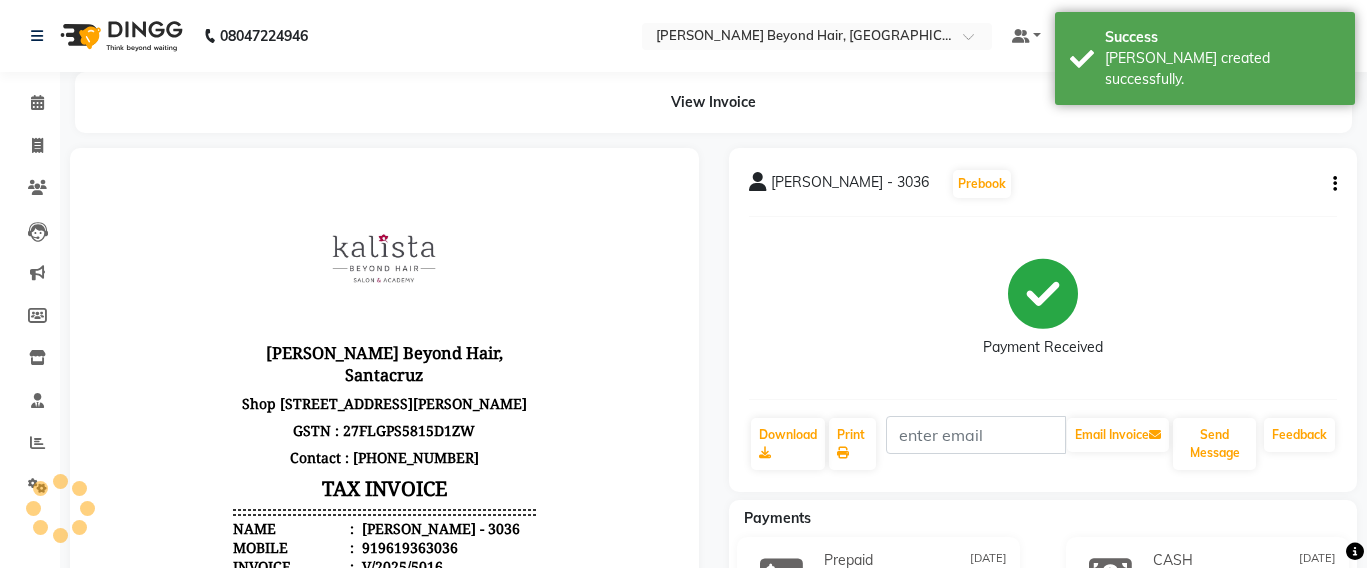 click on "Split Commission × Full Waxing - P [Fa + Ua + Fl] Waxing [Premium]  (₹1,200.00) Remaining Amount  (₹0) Primary Select  Admin   [PERSON_NAME] Sankat   [PERSON_NAME]   Jayeshree [PERSON_NAME] [PERSON_NAME]   [PERSON_NAME]   [PERSON_NAME] [PERSON_NAME] mahattre   [PERSON_NAME]   Rosy [PERSON_NAME]   [PERSON_NAME] admin   Santacruz Manager   [PERSON_NAME]   SOMAYANG VASHUM   [PERSON_NAME]  1200 Hair Cut & Finish / Basic [Cr. Dir.]  (₹2,000.00) Remaining Amount  (₹0) Primary Select  Admin   [PERSON_NAME] Sankat   [GEOGRAPHIC_DATA][PERSON_NAME]   Jayeshree [PERSON_NAME] [PERSON_NAME]   [PERSON_NAME]   [PERSON_NAME] [PERSON_NAME] mahattre   Pratibha [PERSON_NAME]   [PERSON_NAME]   [PERSON_NAME] admin   Santacruz Manager   [PERSON_NAME]   SOMAYANG VASHUM   [PERSON_NAME]  1650 Second Select  Admin   [PERSON_NAME] Sankat   [PERSON_NAME]   Jayeshree [PERSON_NAME] [PERSON_NAME]   [PERSON_NAME]   [PERSON_NAME] [PERSON_NAME] mahattre   Pratibha [PERSON_NAME]   [PERSON_NAME]   [PERSON_NAME] [PERSON_NAME] Manager   [PERSON_NAME]  350" 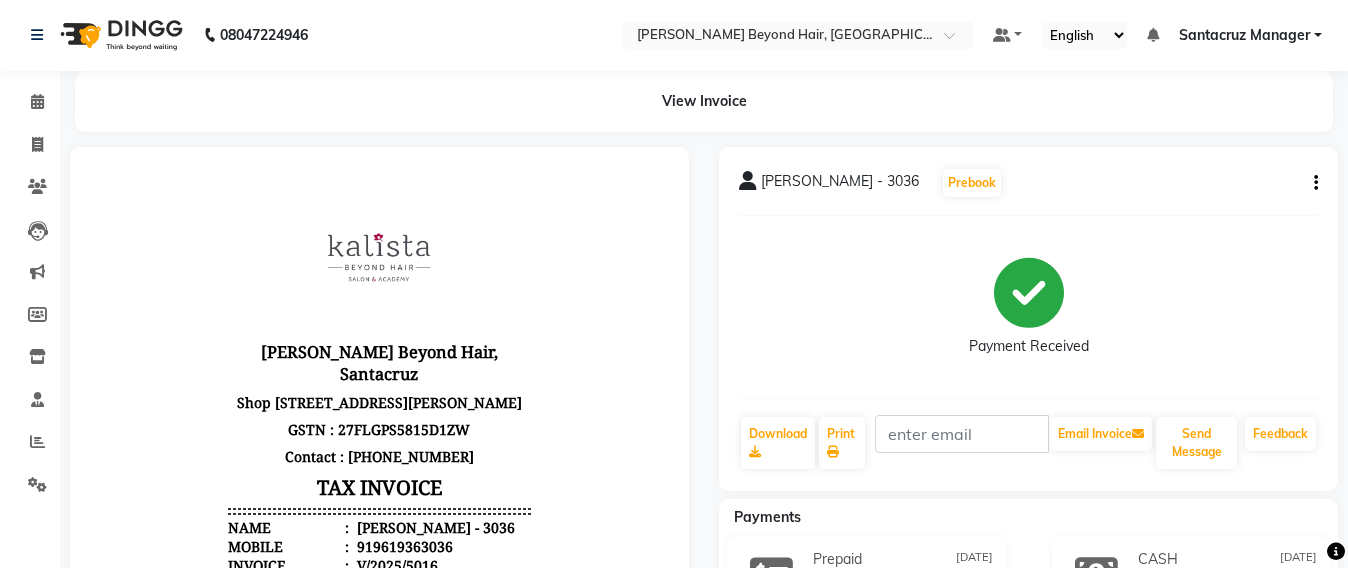 scroll, scrollTop: 0, scrollLeft: 0, axis: both 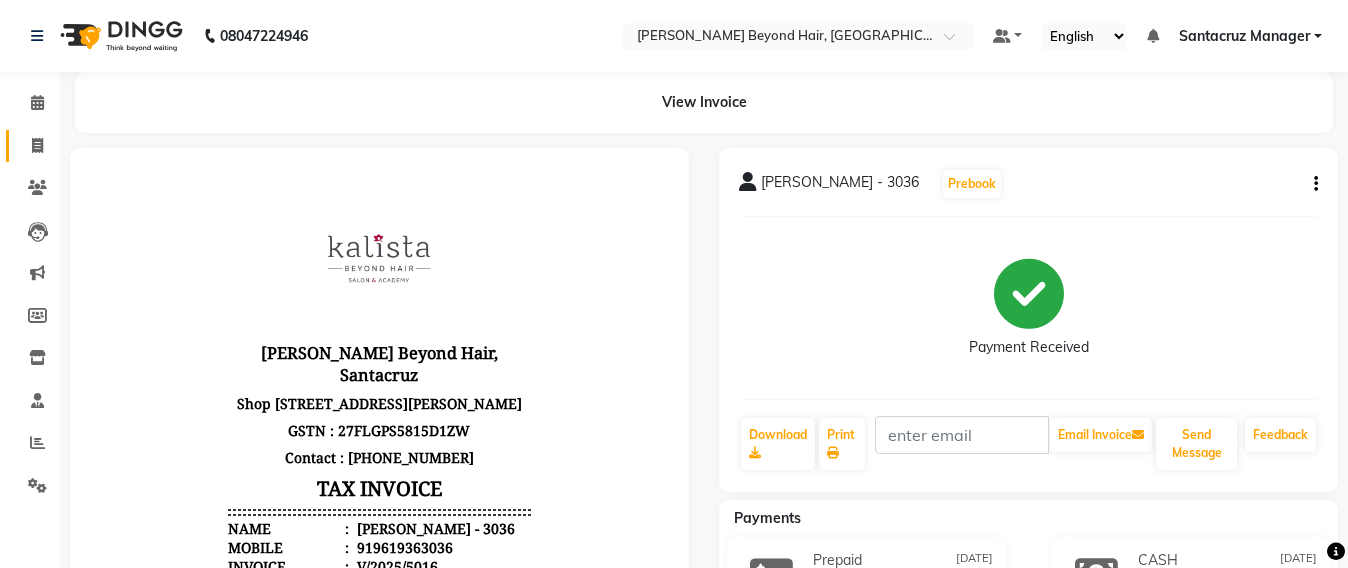 click on "Invoice" 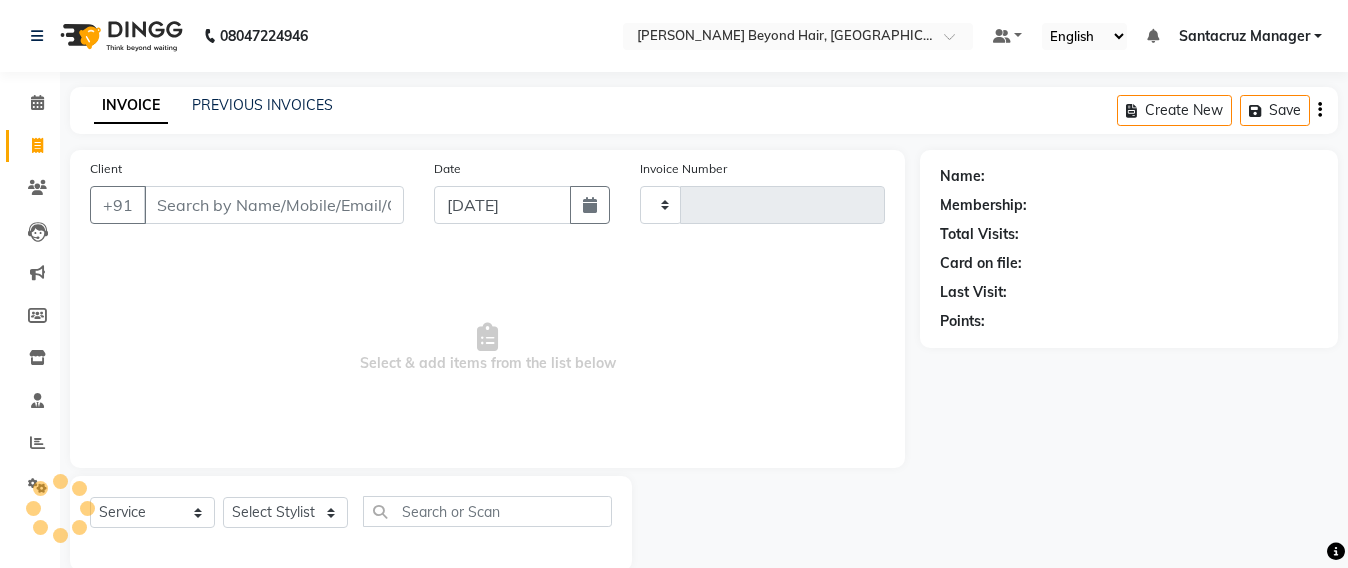 scroll, scrollTop: 33, scrollLeft: 0, axis: vertical 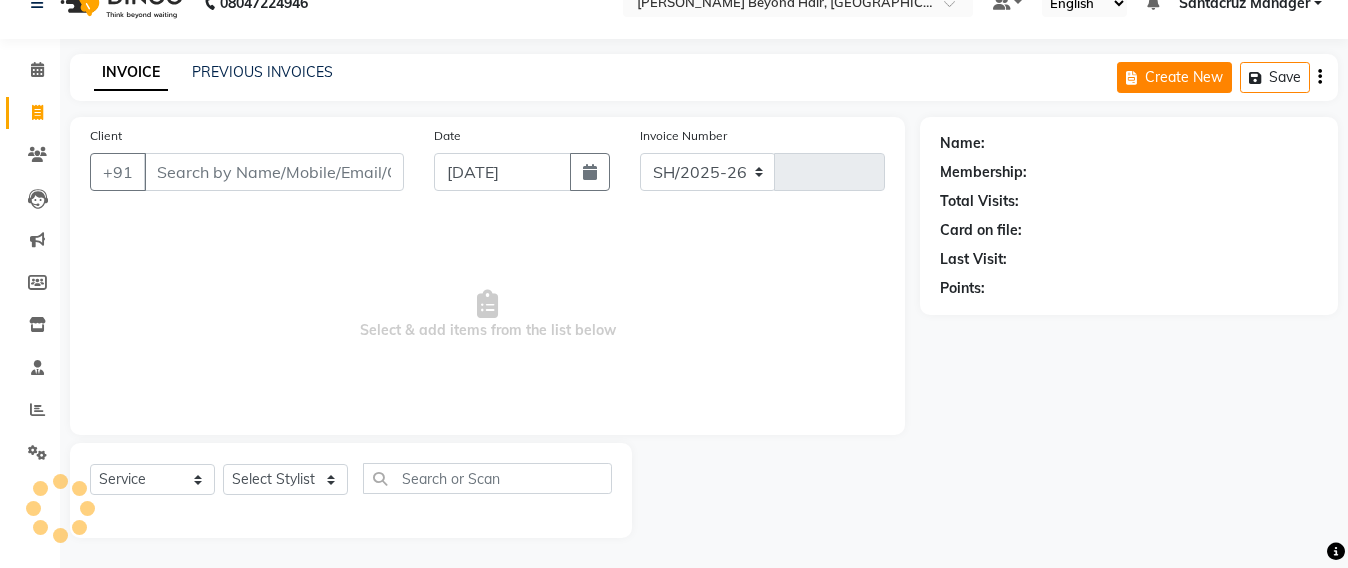 select on "6357" 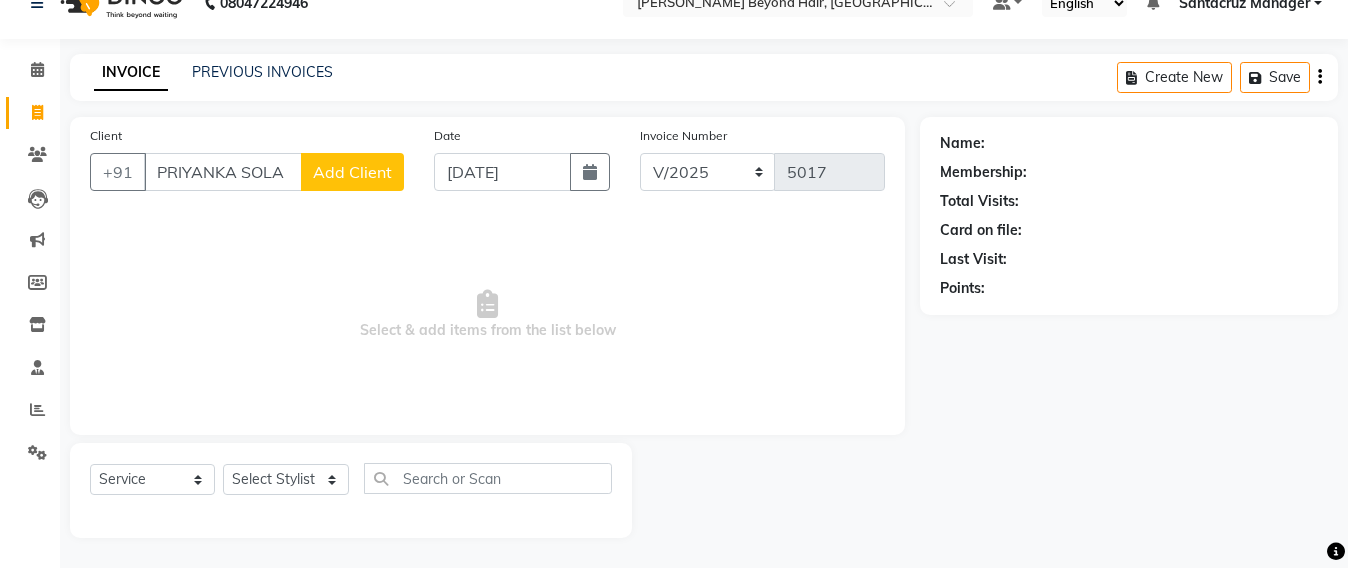 scroll, scrollTop: 0, scrollLeft: 0, axis: both 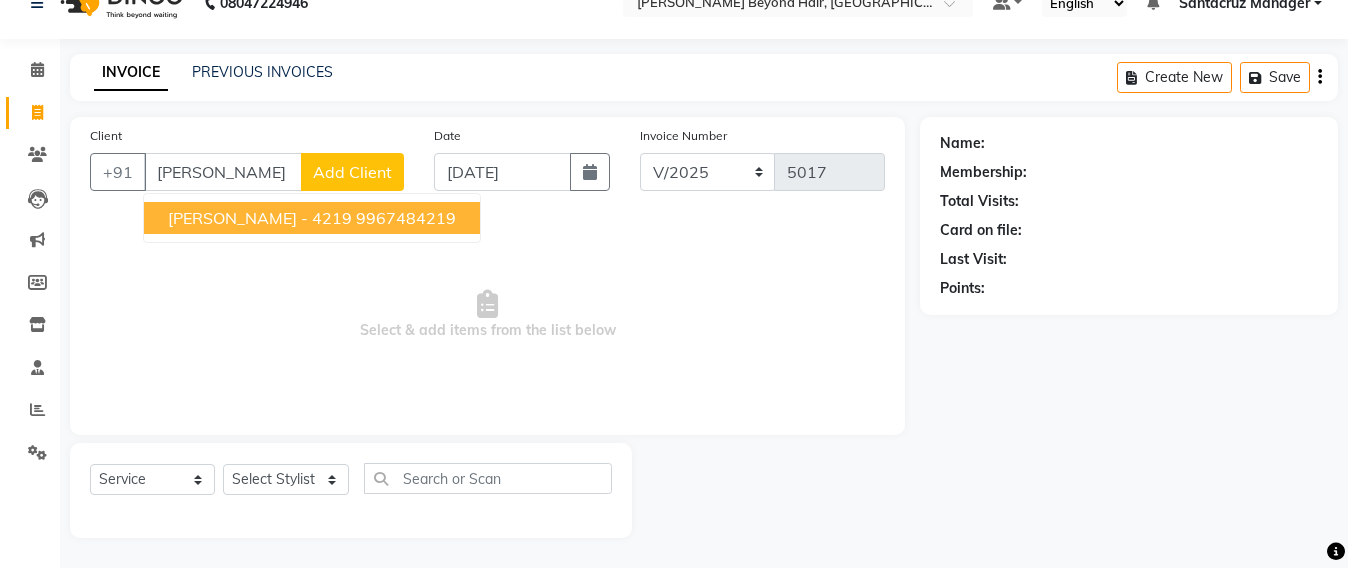 click on "[PERSON_NAME] - 4219" at bounding box center (260, 218) 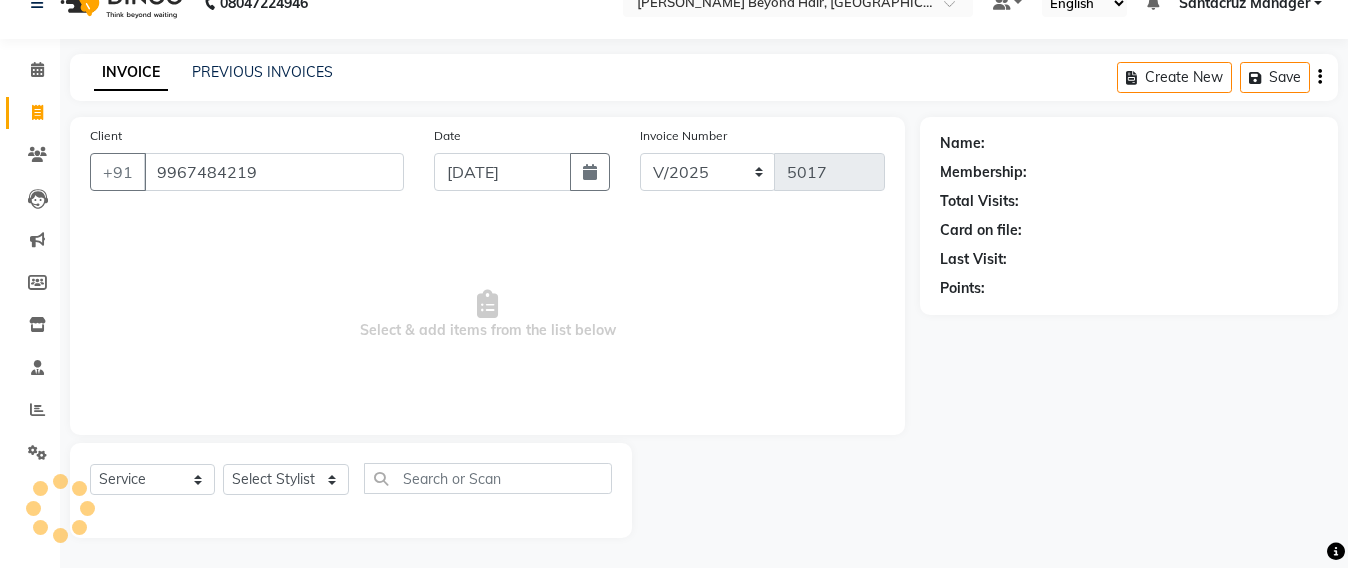 type on "9967484219" 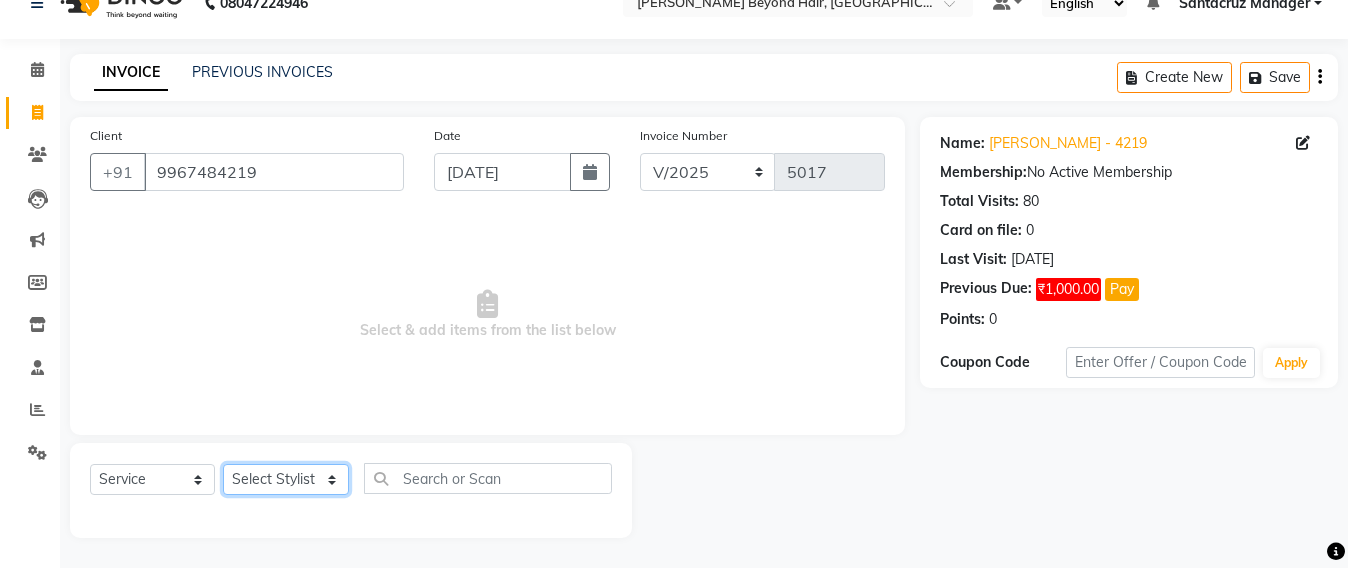 click on "Select Stylist Admin [PERSON_NAME] Sankat [PERSON_NAME] [PERSON_NAME] [PERSON_NAME] [PERSON_NAME] [PERSON_NAME] [PERSON_NAME] mahattre Pratibha [PERSON_NAME] Rosy [PERSON_NAME] [PERSON_NAME] admin [PERSON_NAME] Manager [PERSON_NAME] SOMAYANG VASHUM [PERSON_NAME]" 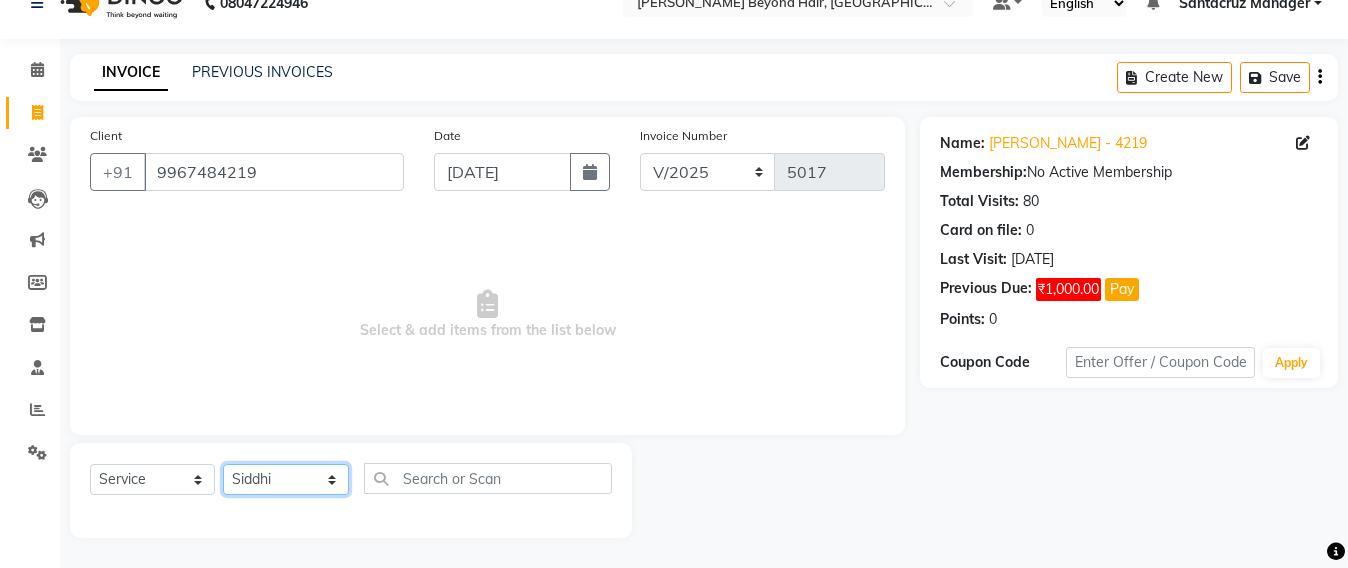 click on "Select Stylist Admin [PERSON_NAME] Sankat [PERSON_NAME] [PERSON_NAME] [PERSON_NAME] [PERSON_NAME] [PERSON_NAME] [PERSON_NAME] mahattre Pratibha [PERSON_NAME] Rosy [PERSON_NAME] [PERSON_NAME] admin [PERSON_NAME] Manager [PERSON_NAME] SOMAYANG VASHUM [PERSON_NAME]" 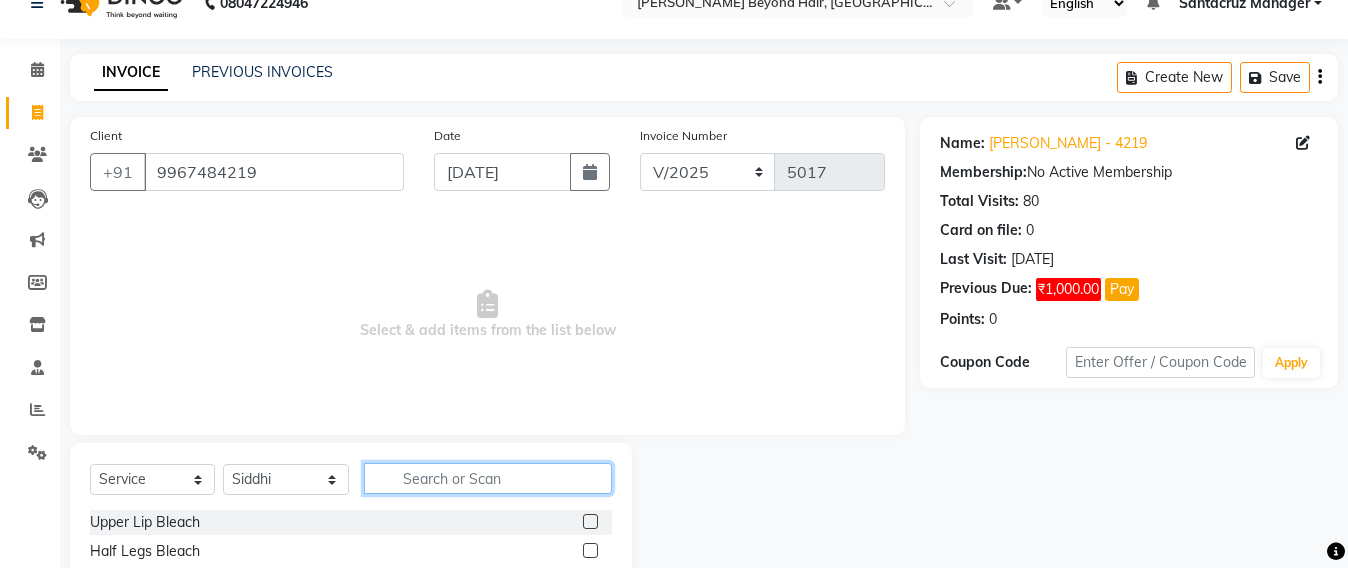 click 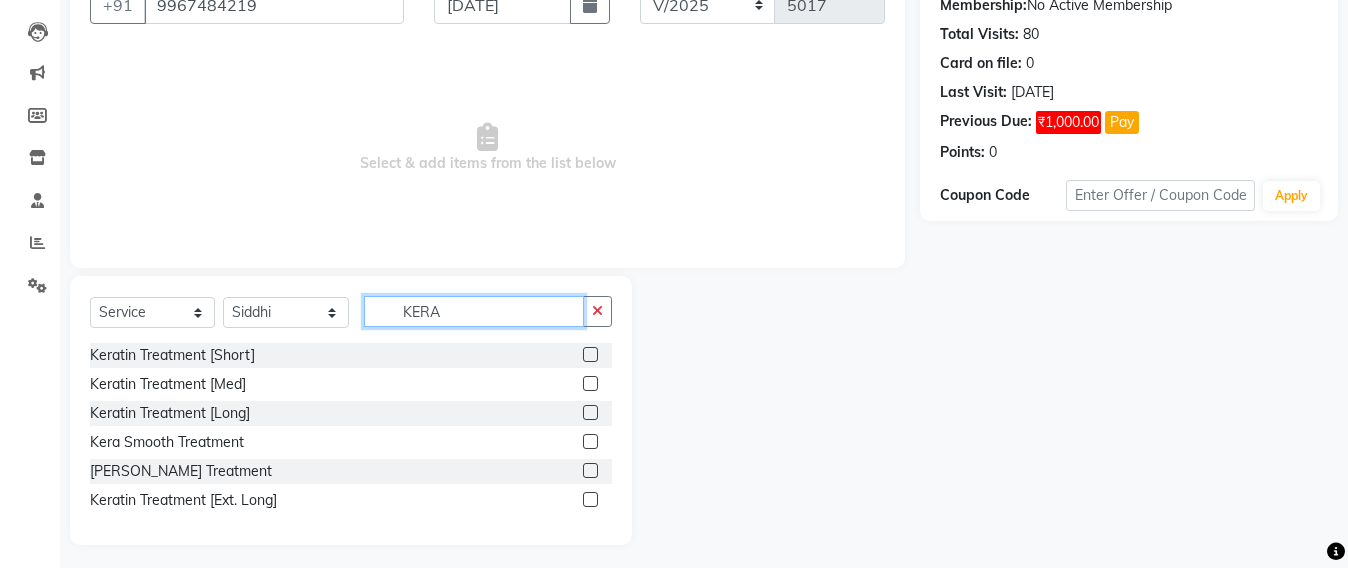 scroll, scrollTop: 207, scrollLeft: 0, axis: vertical 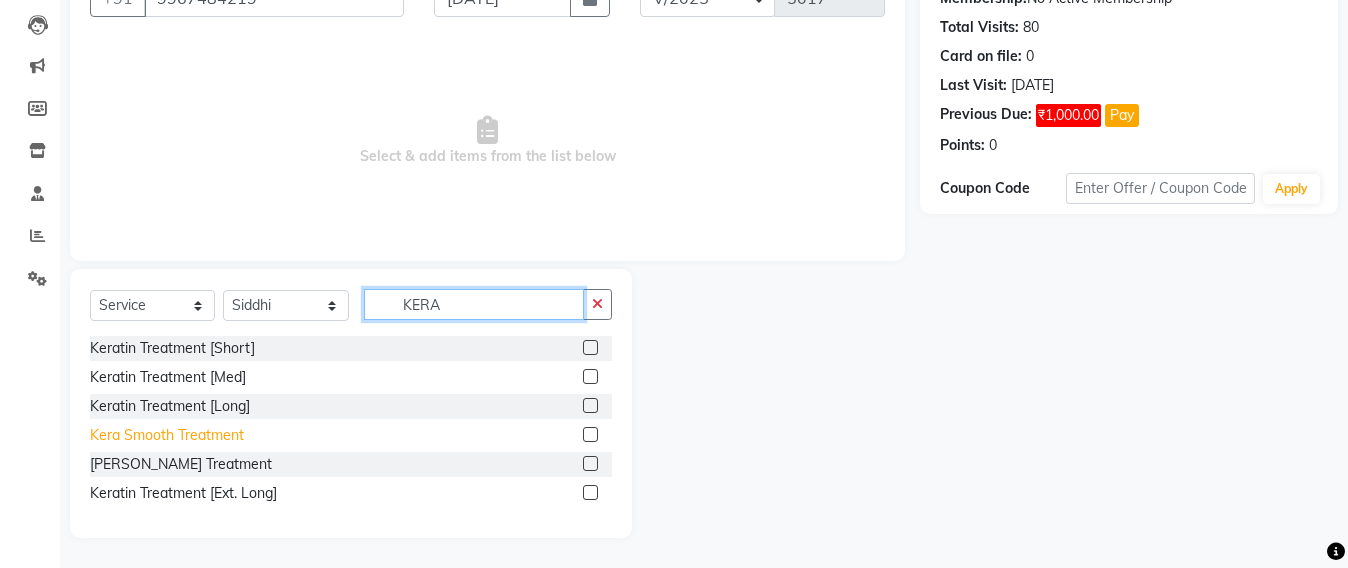 type on "KERA" 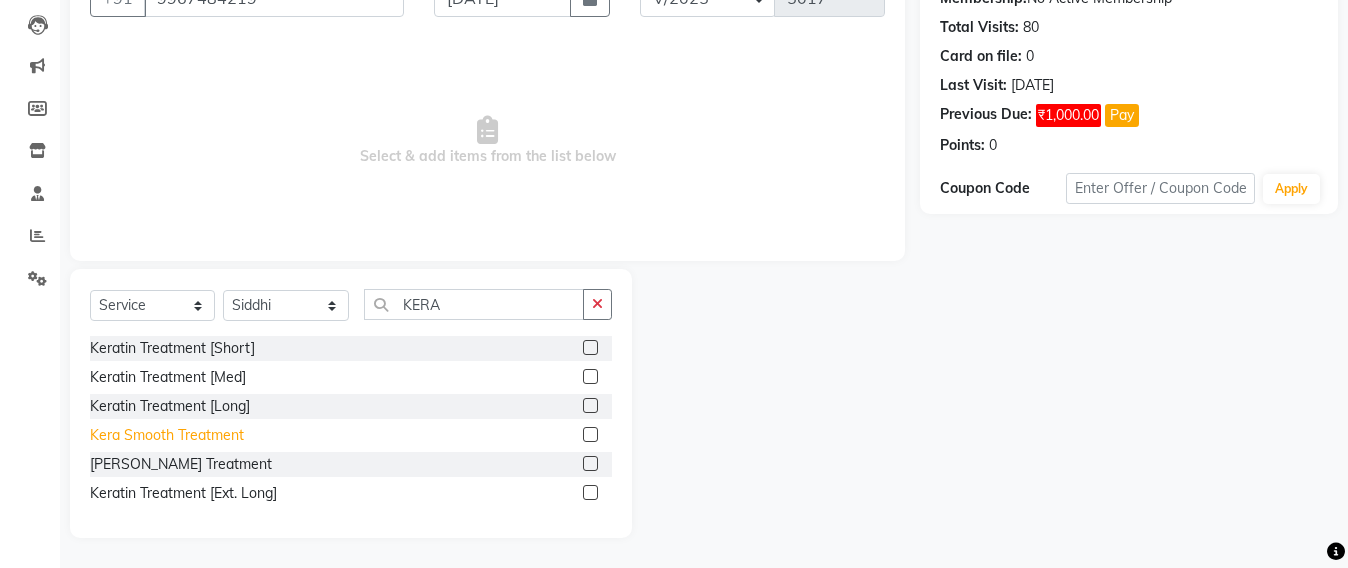 click on "Kera Smooth Treatment" 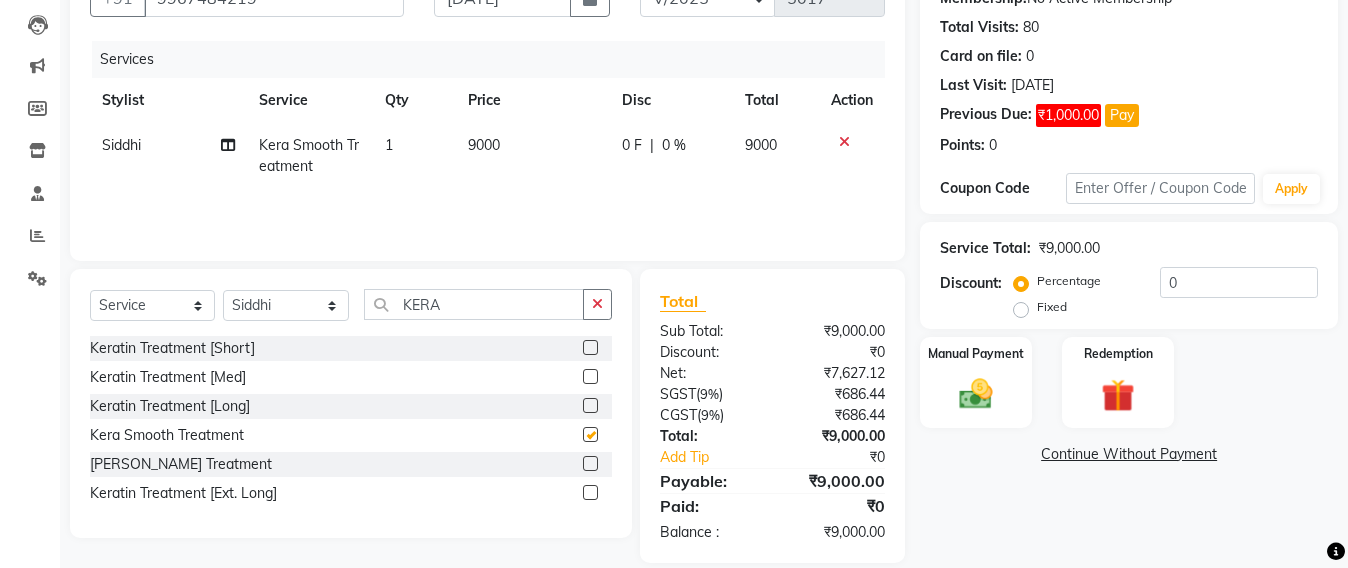 checkbox on "false" 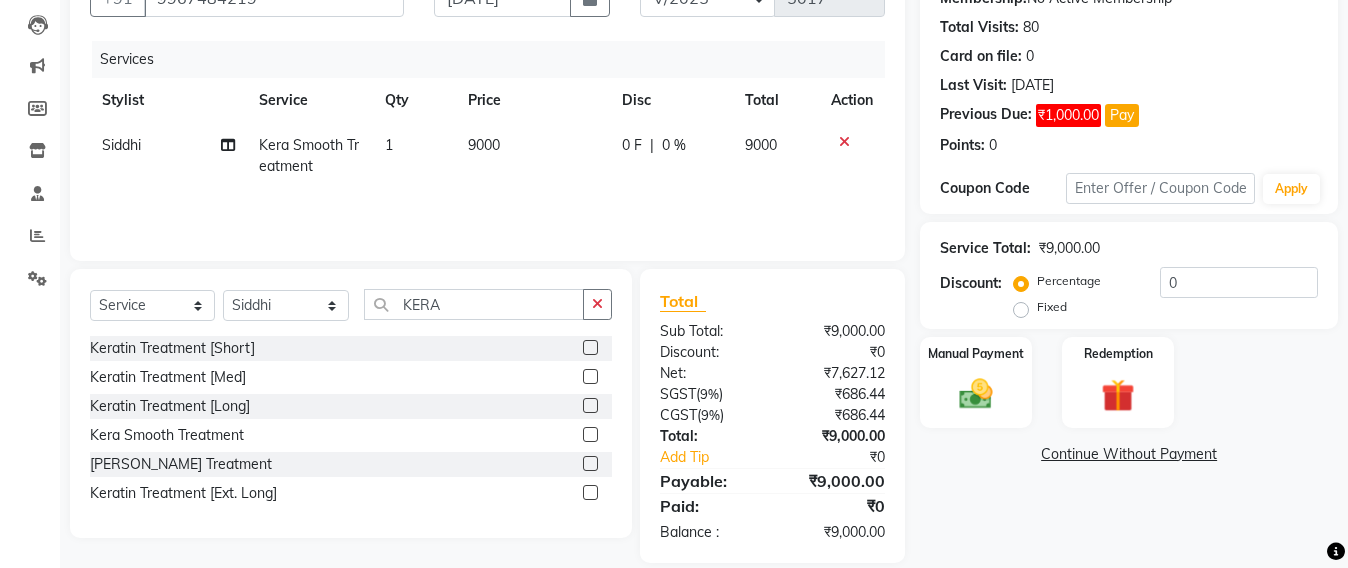 click on "9000" 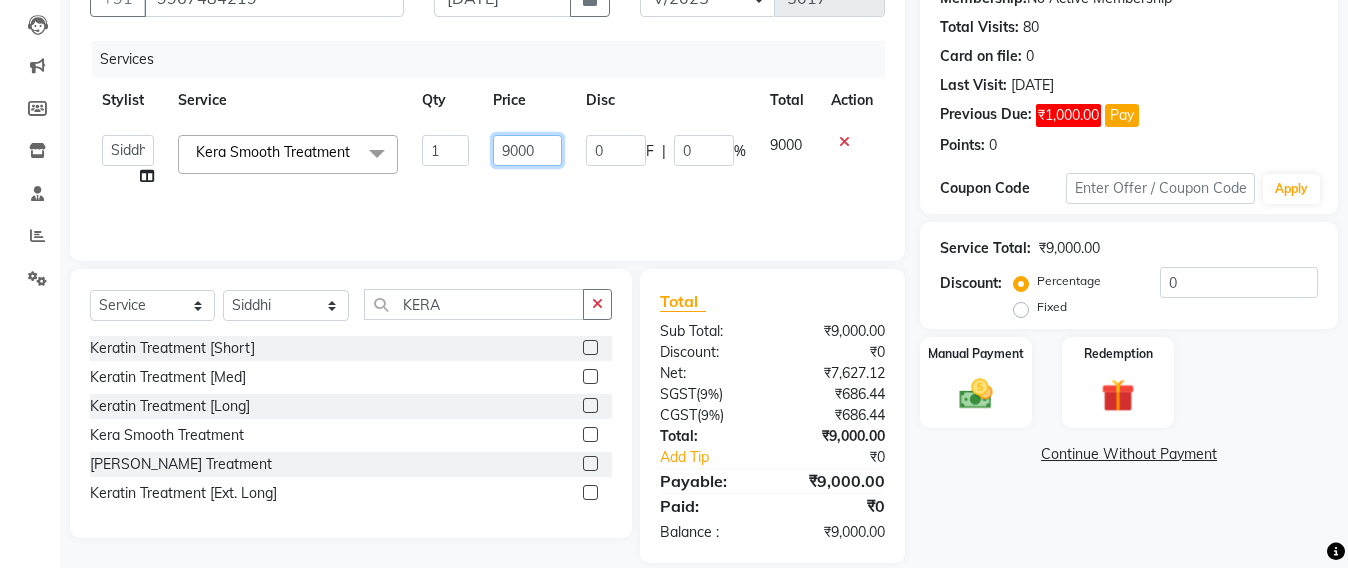 click on "9000" 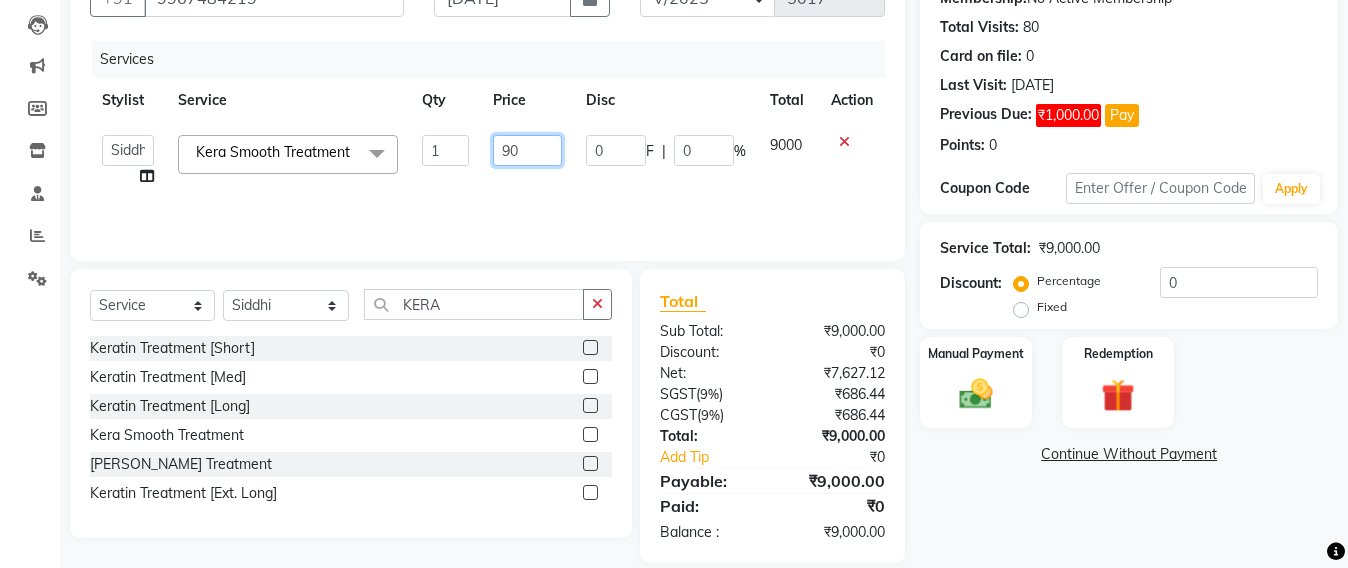 type on "9" 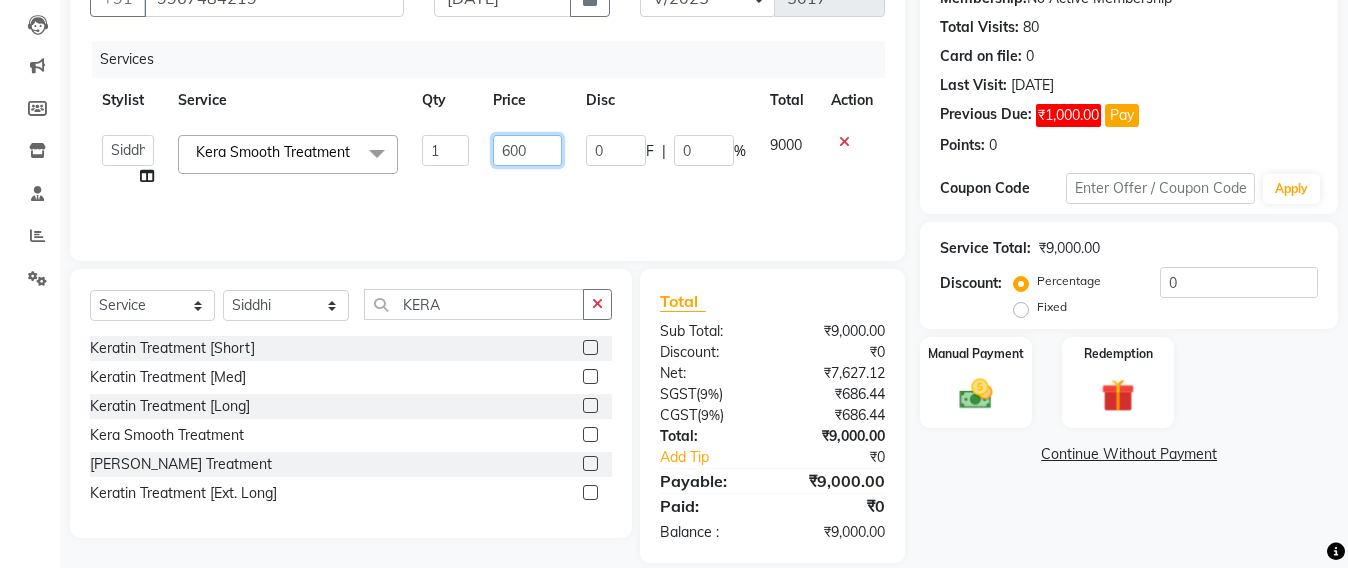 type on "6000" 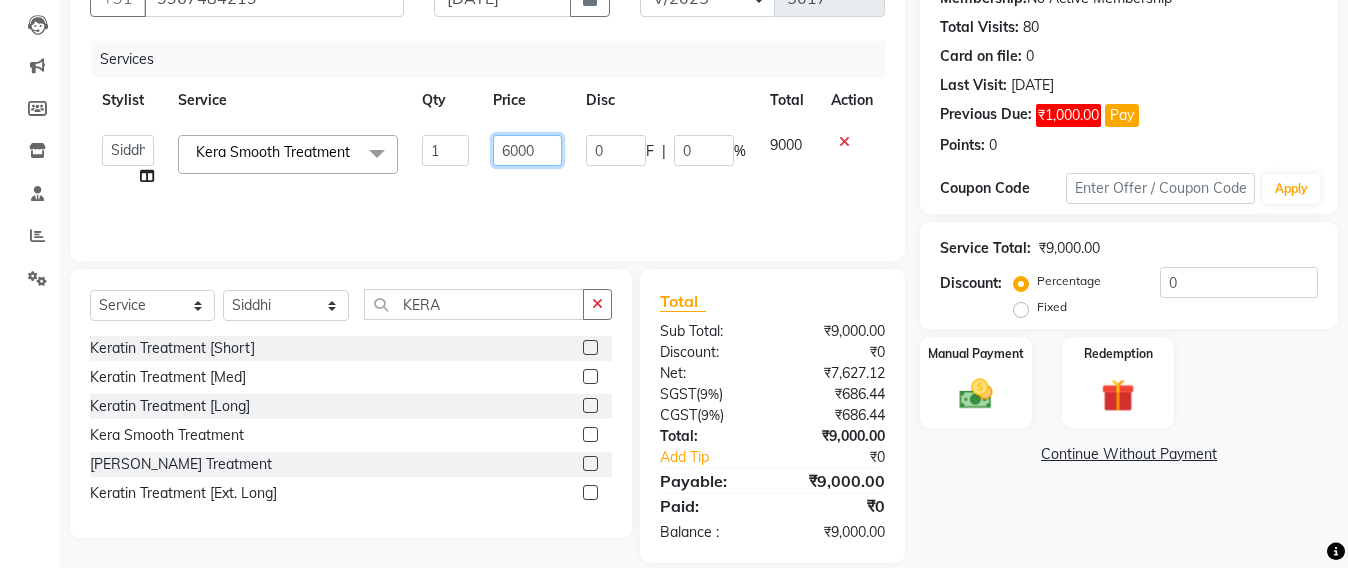 scroll, scrollTop: 0, scrollLeft: 0, axis: both 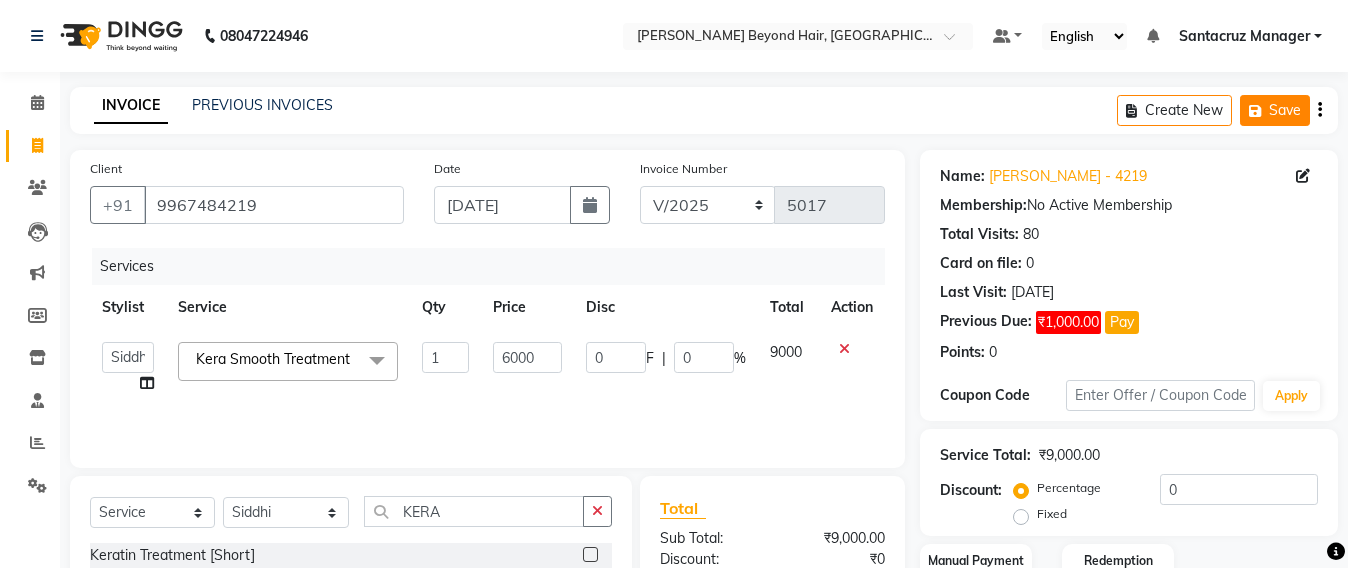click 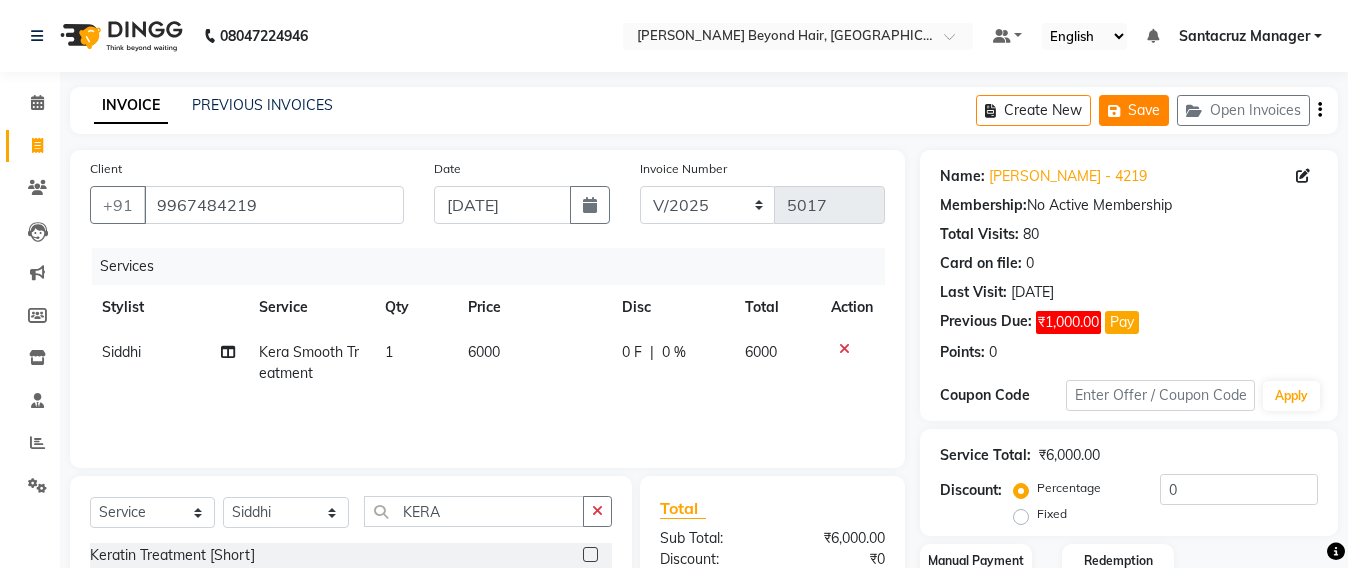 click on "Save" 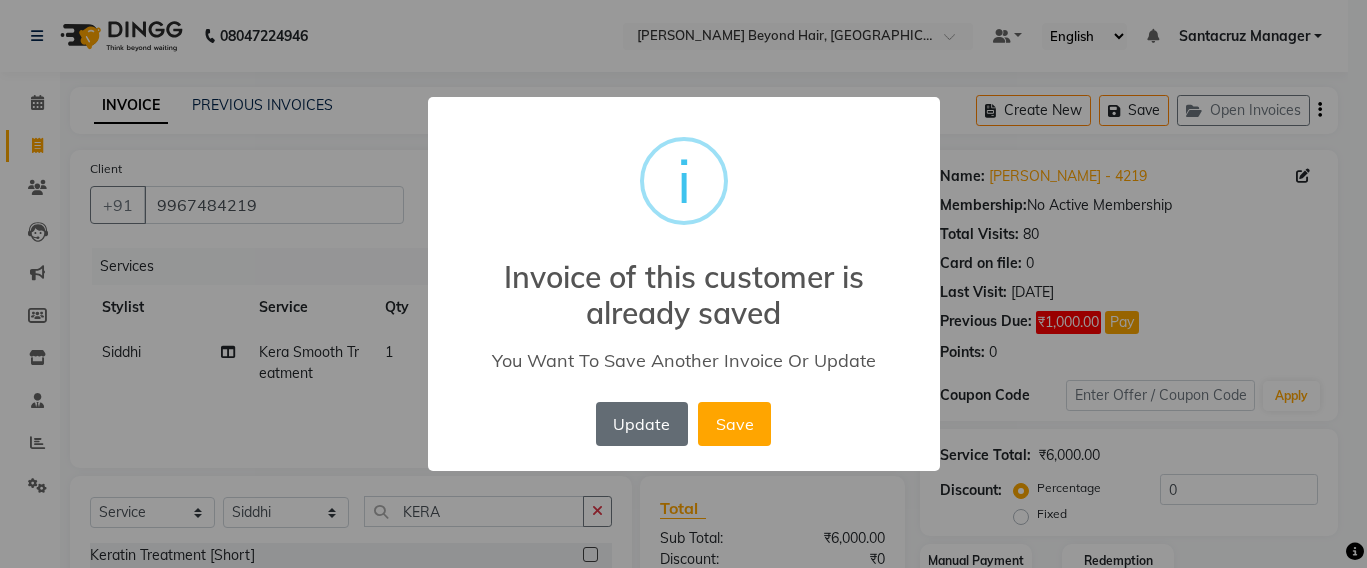 click on "Update" at bounding box center [642, 424] 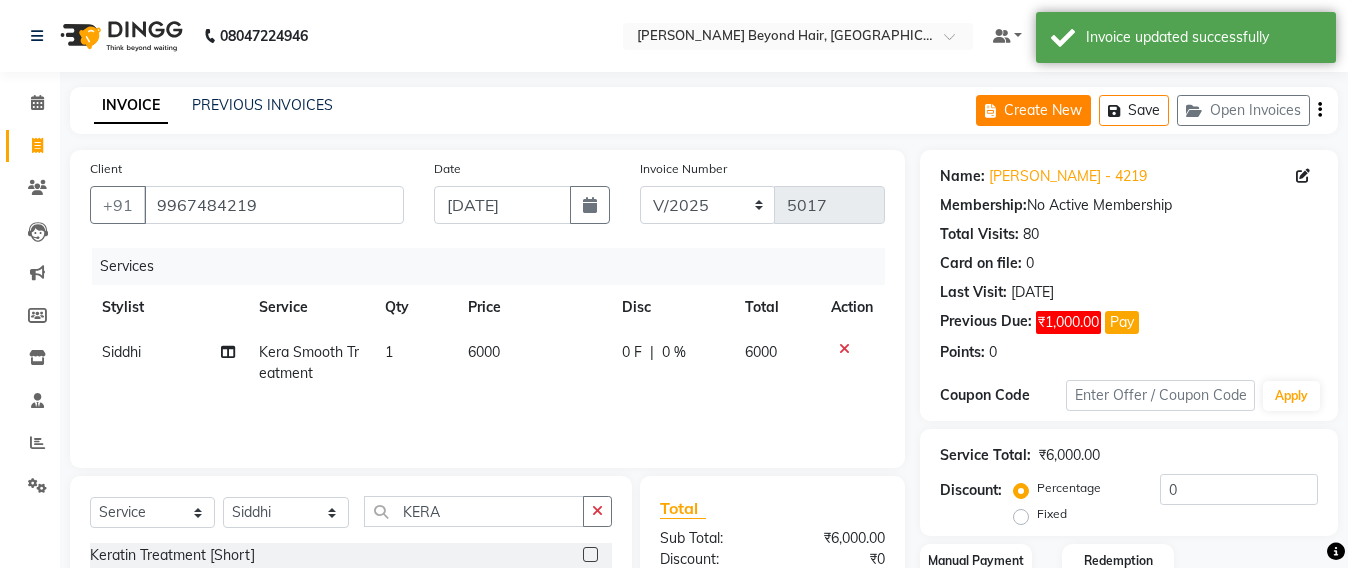 click on "Create New" 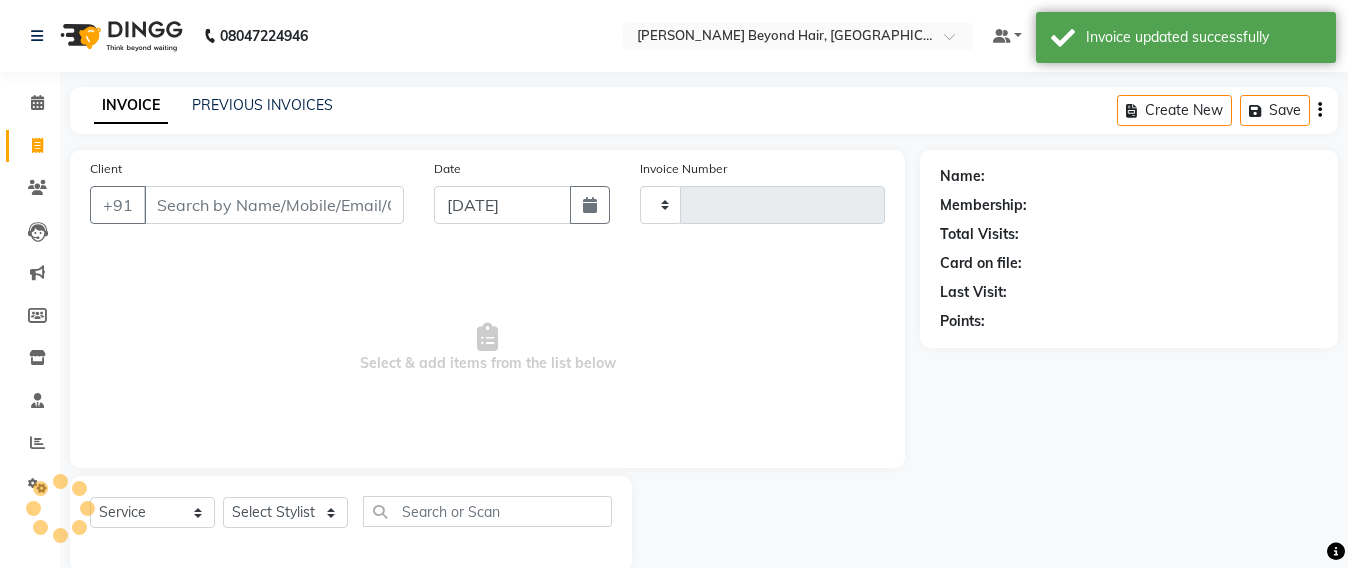scroll, scrollTop: 33, scrollLeft: 0, axis: vertical 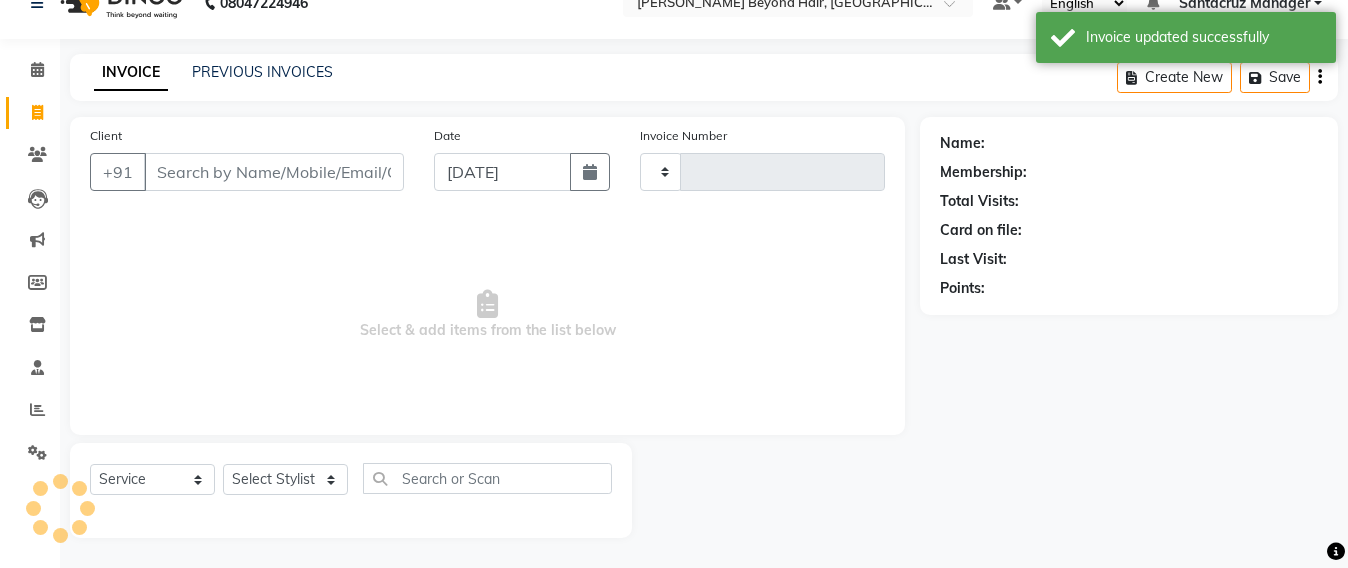 type on "5017" 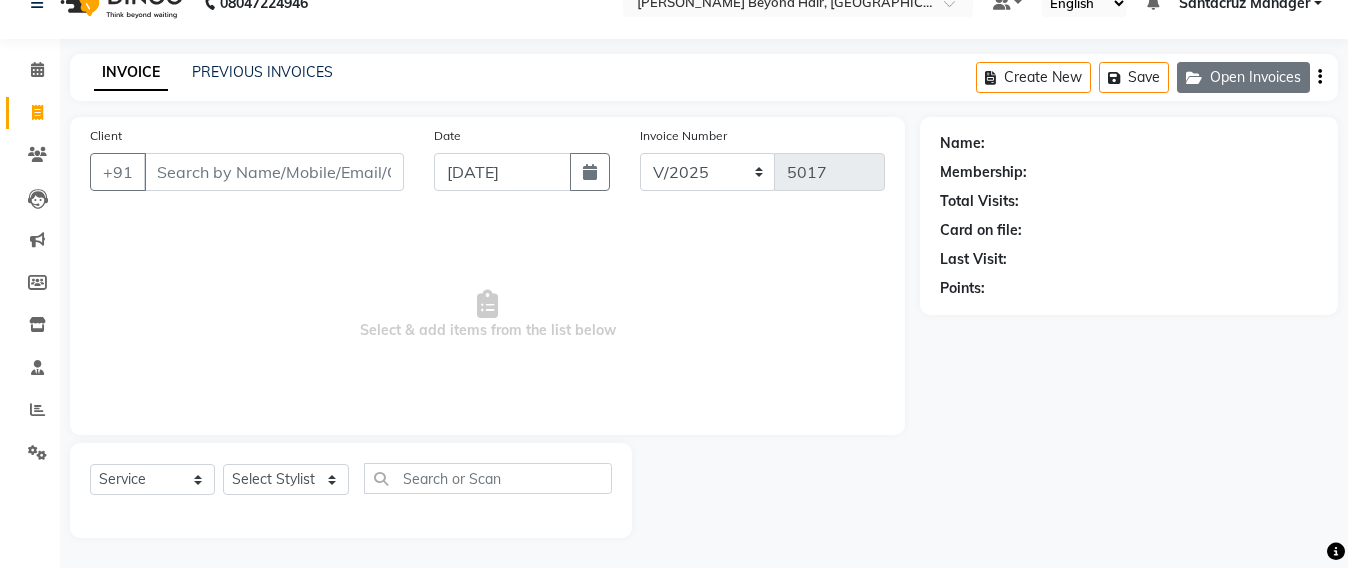 click on "Open Invoices" 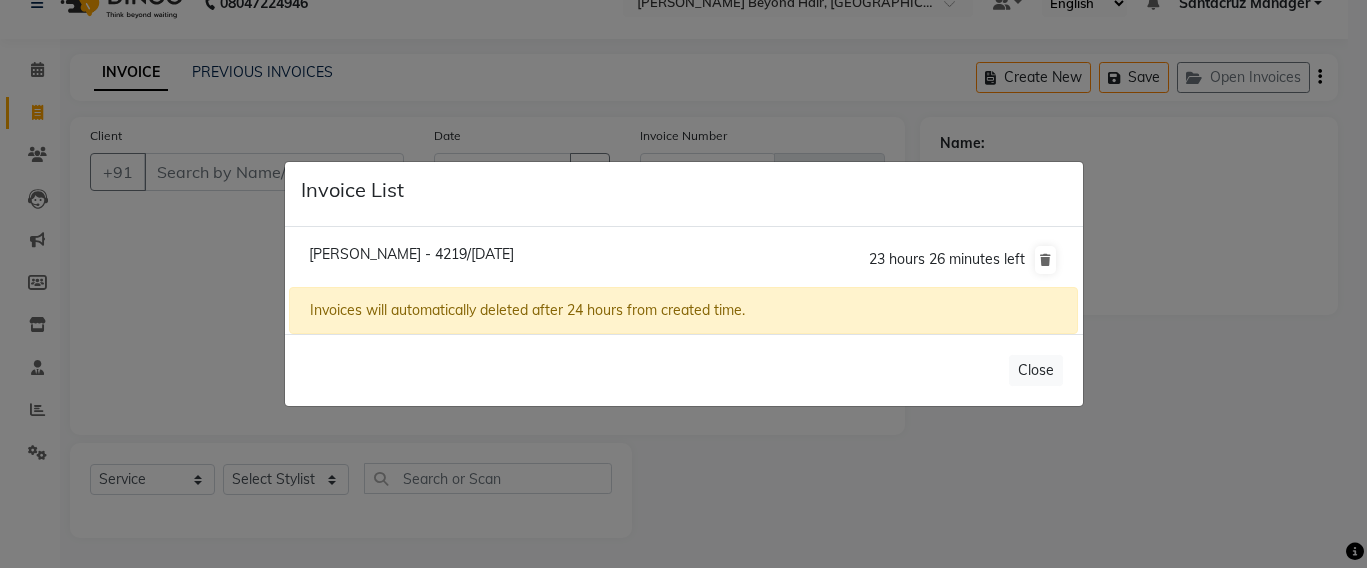 click on "Invoice List  [PERSON_NAME] - 4219/[DATE]  23 hours 26 minutes left  Invoices will automatically deleted after 24 hours from created time.   Close" 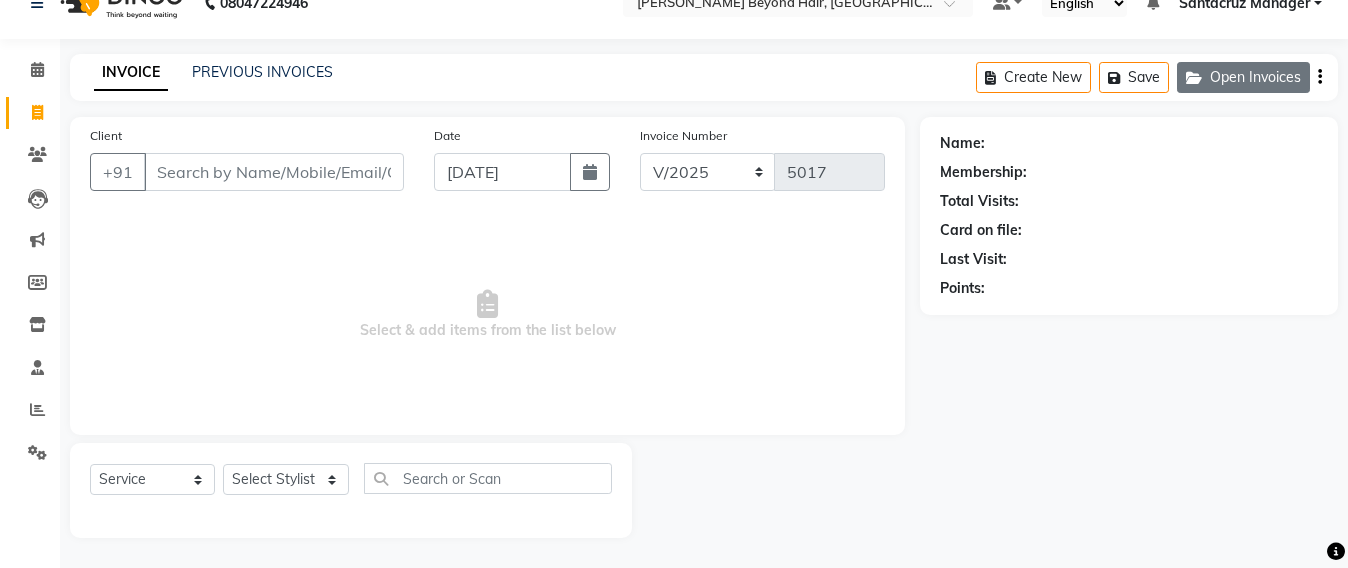 click on "Open Invoices" 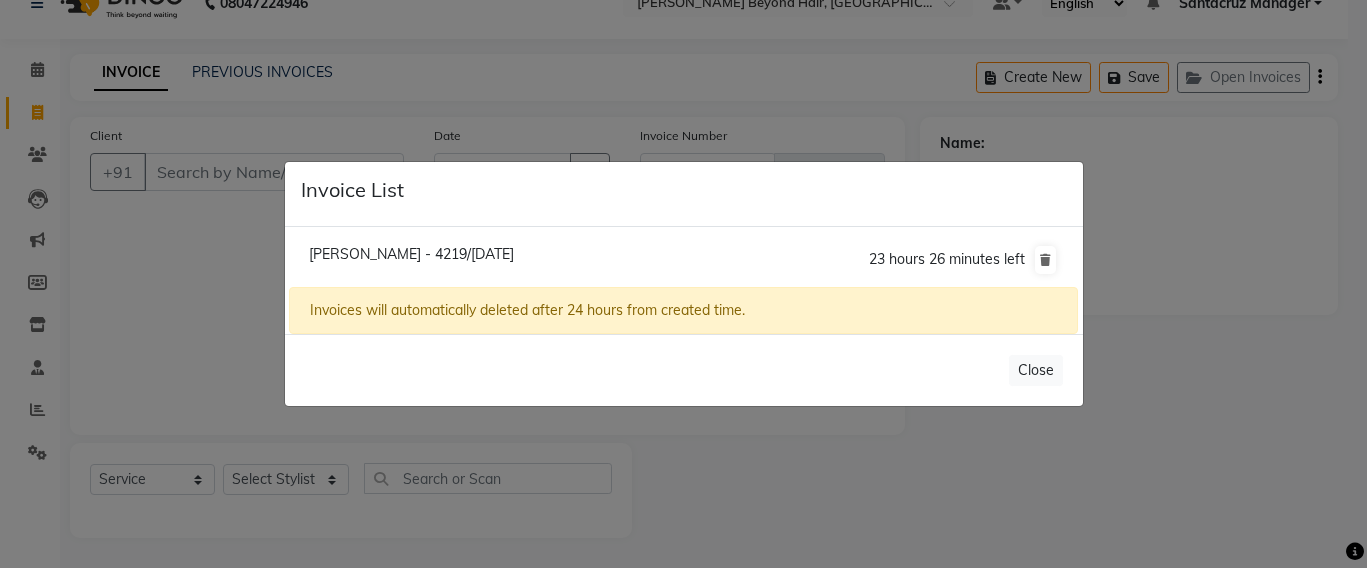 click on "Invoice List  [PERSON_NAME] - 4219/[DATE]  23 hours 26 minutes left  Invoices will automatically deleted after 24 hours from created time.   Close" 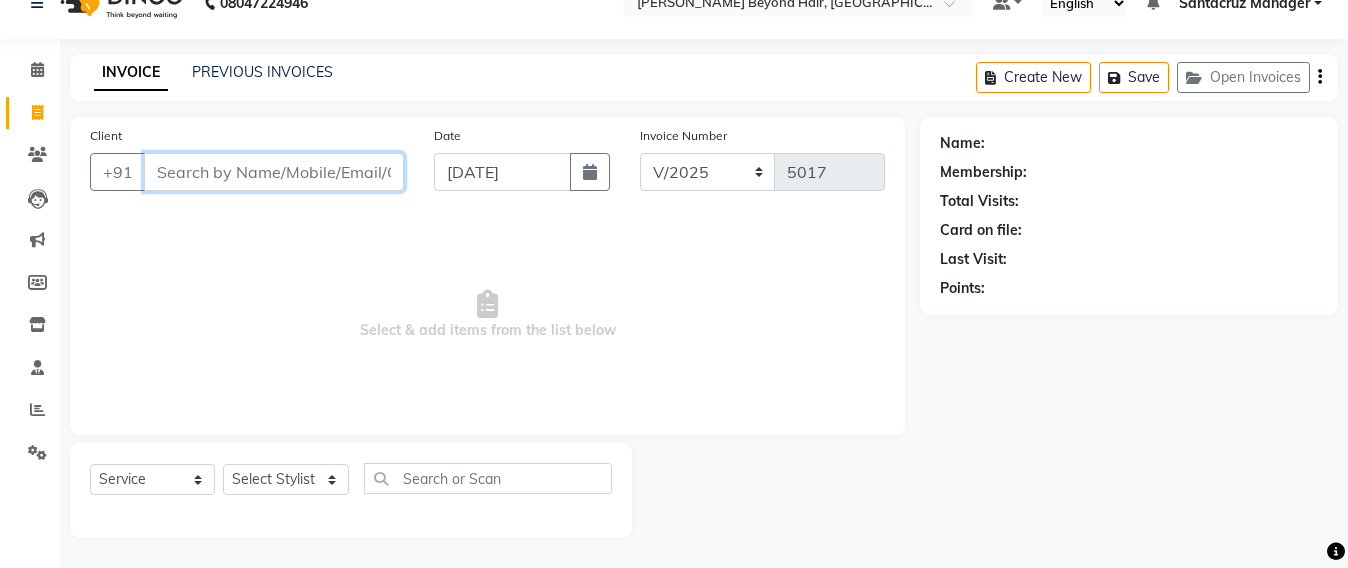 click on "Client" at bounding box center (274, 172) 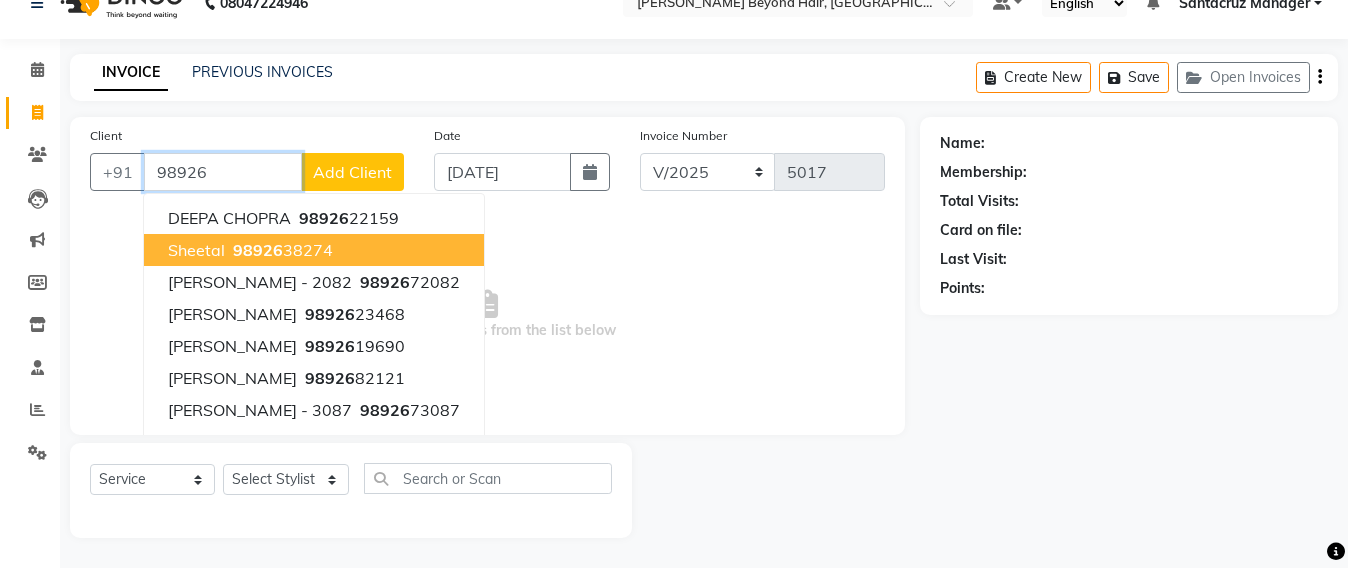 click on "98926" at bounding box center (258, 250) 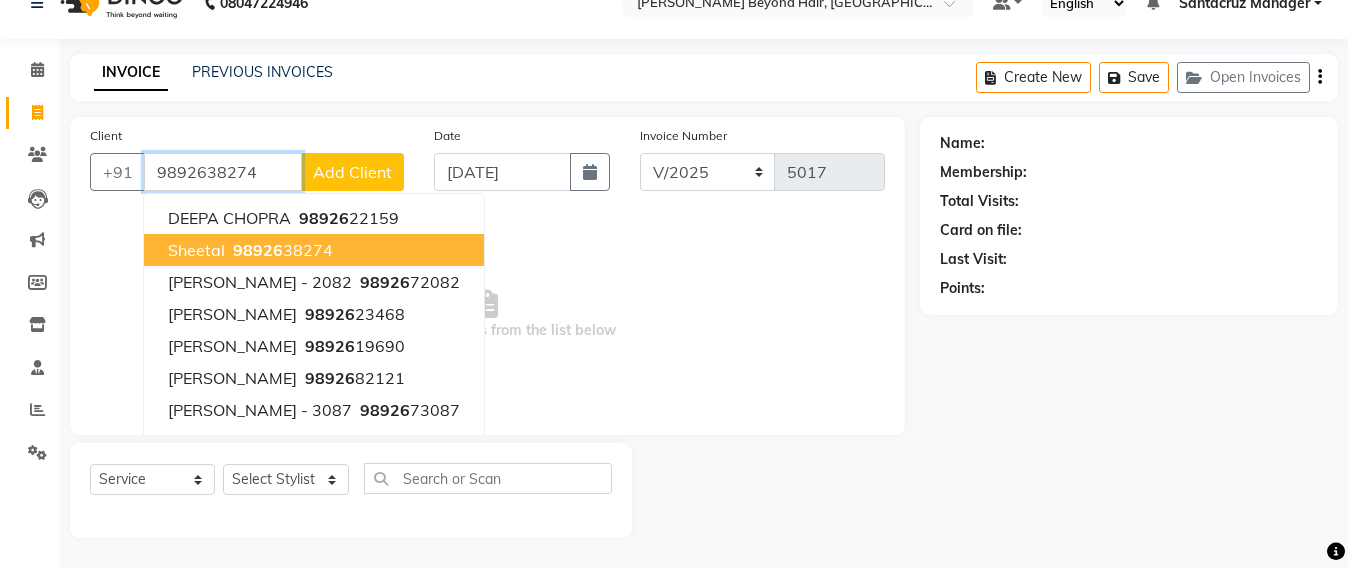 type on "9892638274" 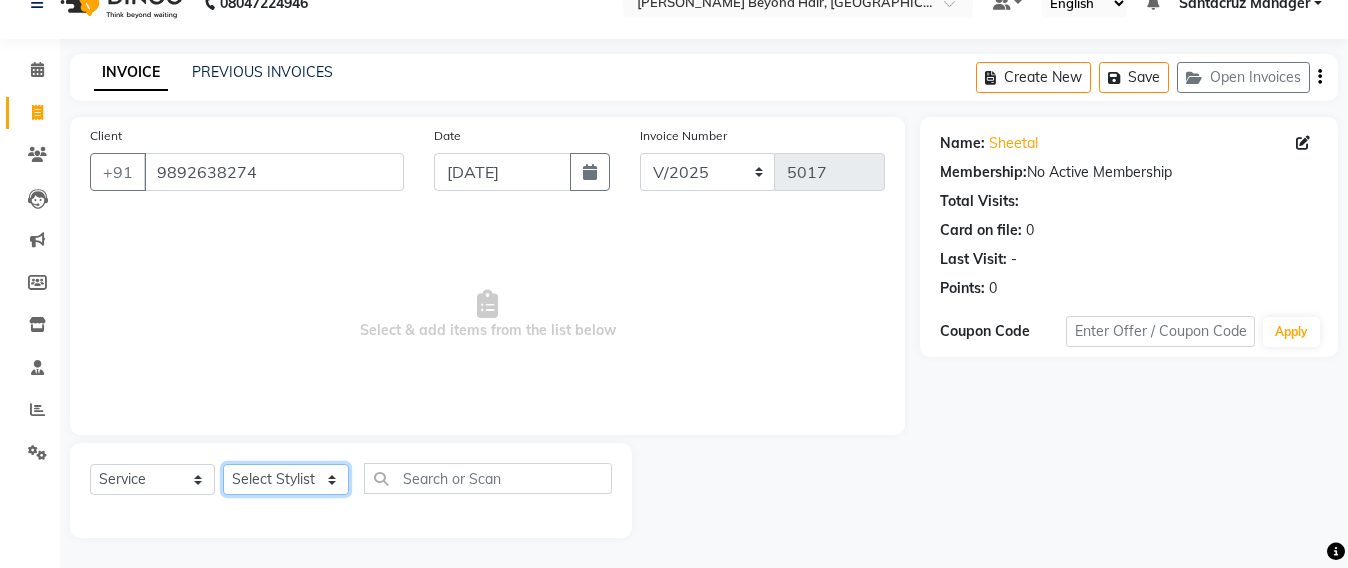click on "Select Stylist Admin [PERSON_NAME] Sankat [PERSON_NAME] [PERSON_NAME] [PERSON_NAME] [PERSON_NAME] [PERSON_NAME] [PERSON_NAME] mahattre Pratibha [PERSON_NAME] Rosy [PERSON_NAME] [PERSON_NAME] admin [PERSON_NAME] Manager [PERSON_NAME] SOMAYANG VASHUM [PERSON_NAME]" 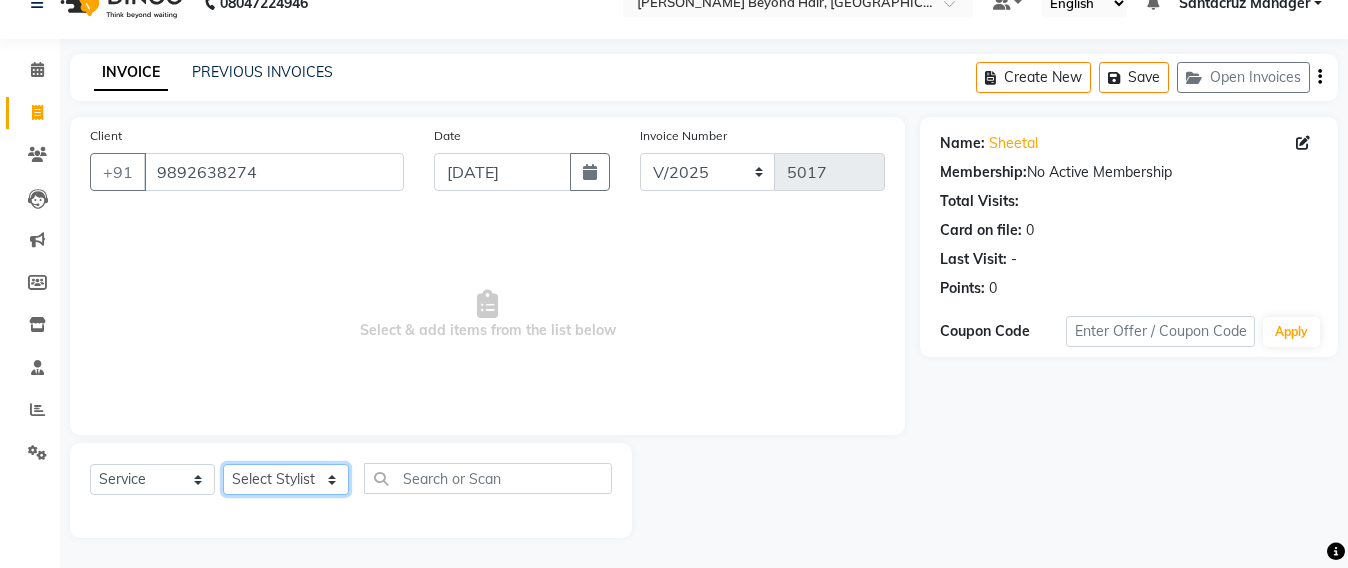 select on "47899" 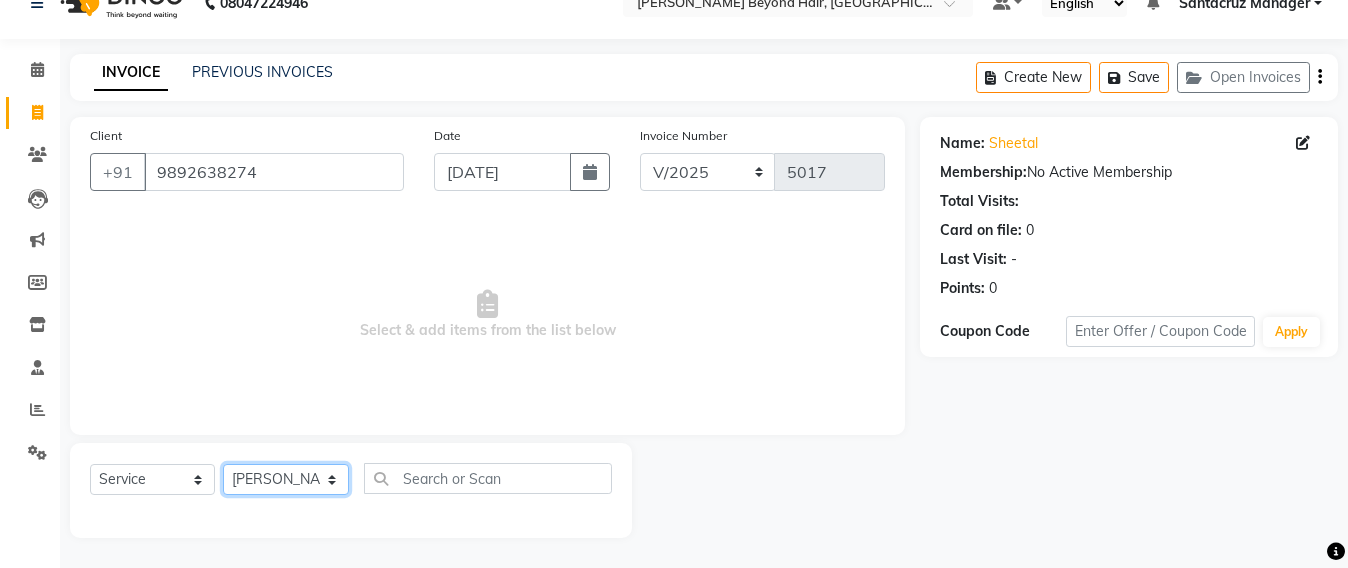 click on "Select Stylist Admin [PERSON_NAME] Sankat [PERSON_NAME] [PERSON_NAME] [PERSON_NAME] [PERSON_NAME] [PERSON_NAME] [PERSON_NAME] mahattre Pratibha [PERSON_NAME] Rosy [PERSON_NAME] [PERSON_NAME] admin [PERSON_NAME] Manager [PERSON_NAME] SOMAYANG VASHUM [PERSON_NAME]" 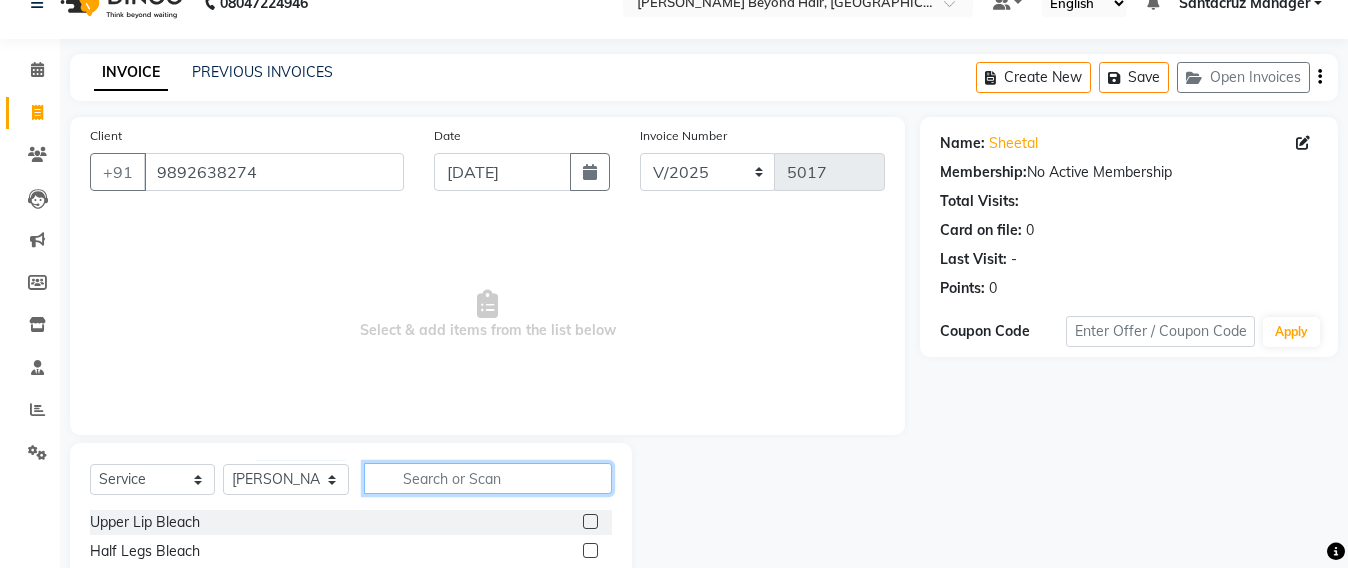 click 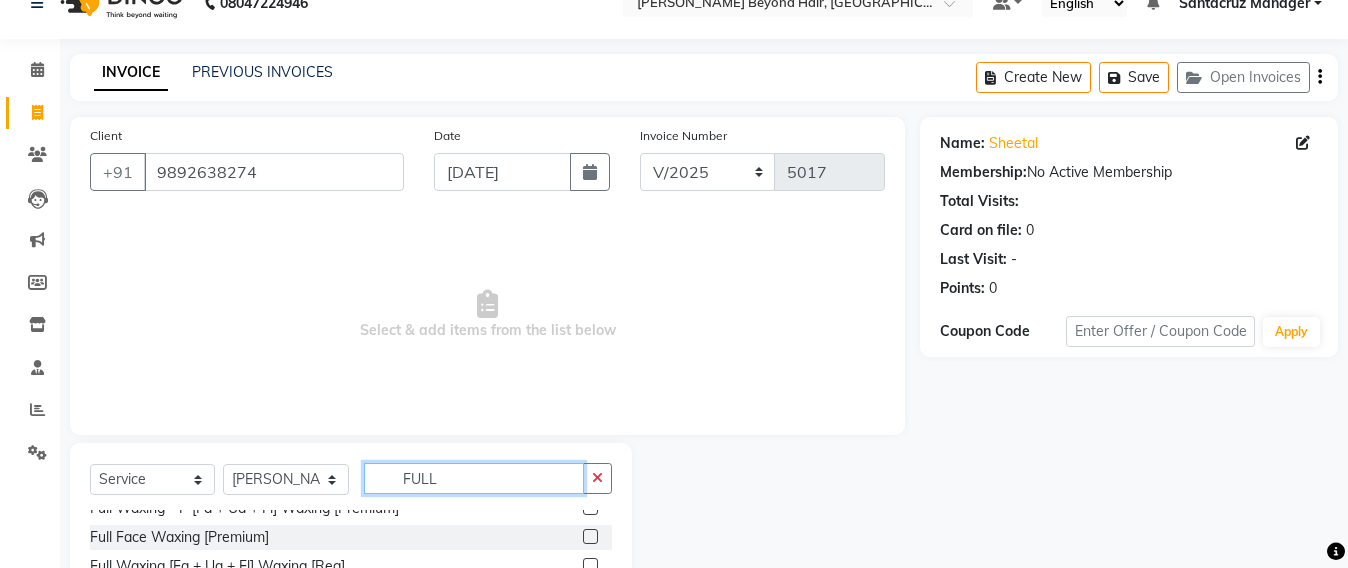 scroll, scrollTop: 625, scrollLeft: 0, axis: vertical 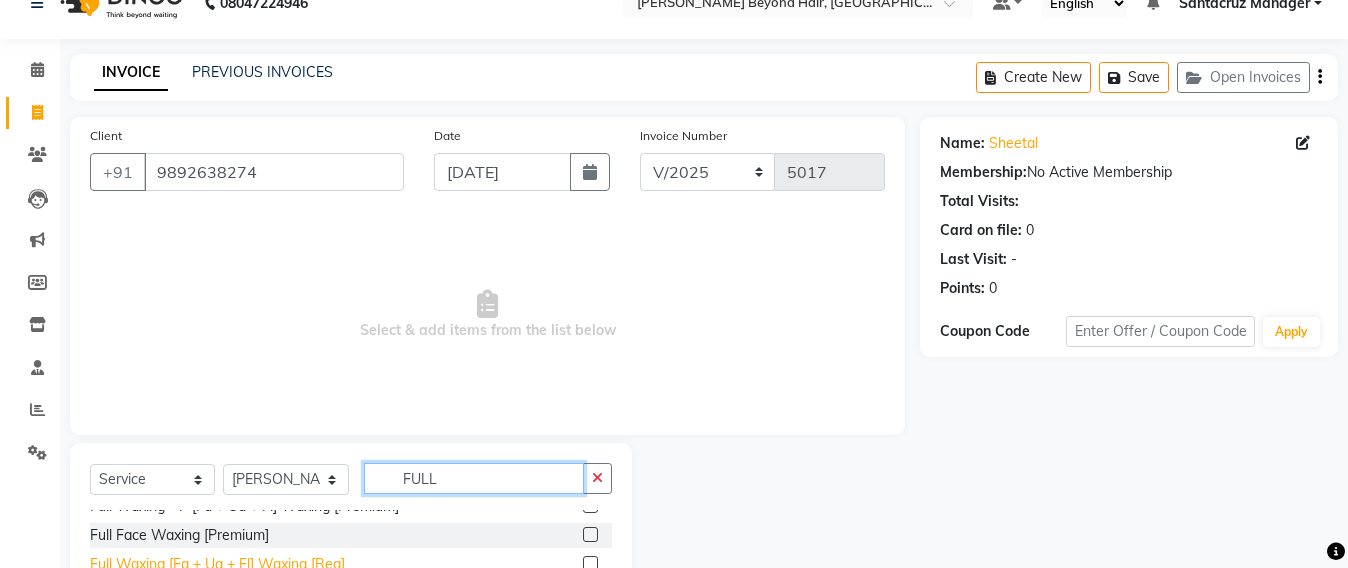 type on "FULL" 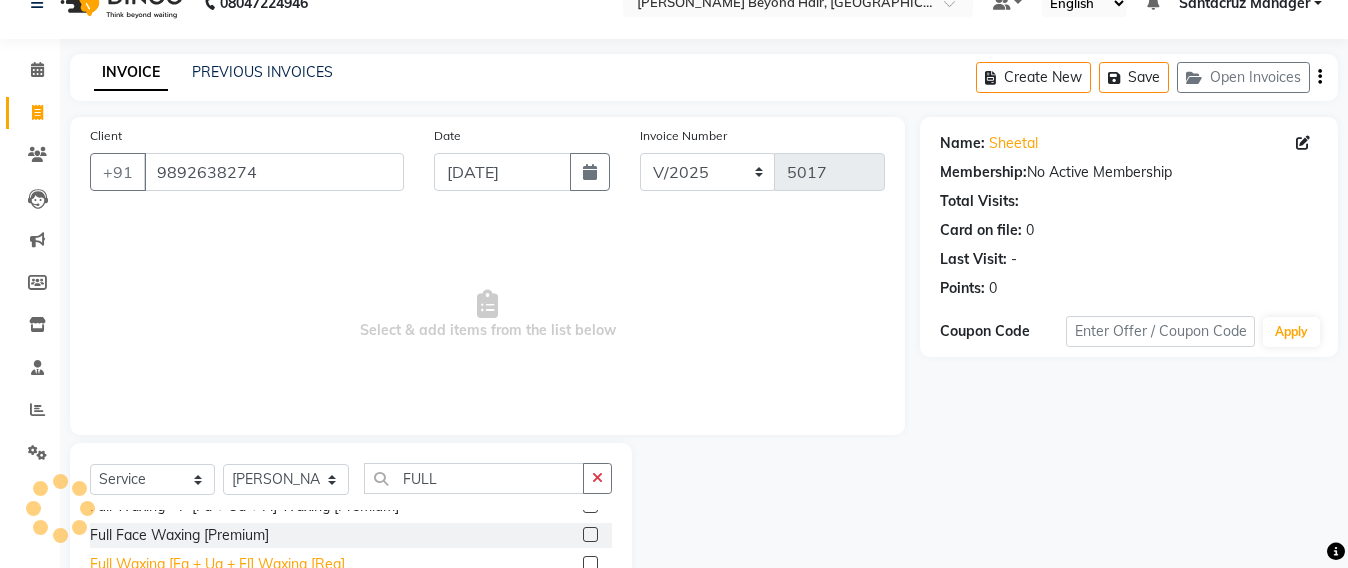 click on "Full Waxing [Fa + Ua + Fl] Waxing [Reg]" 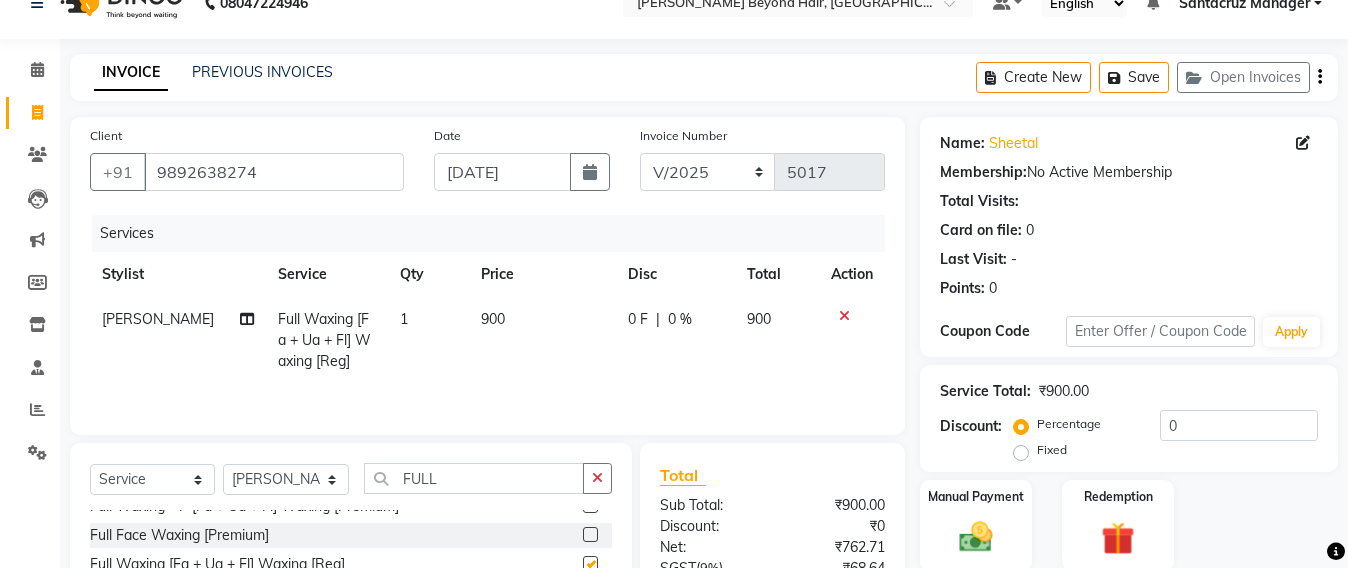 checkbox on "false" 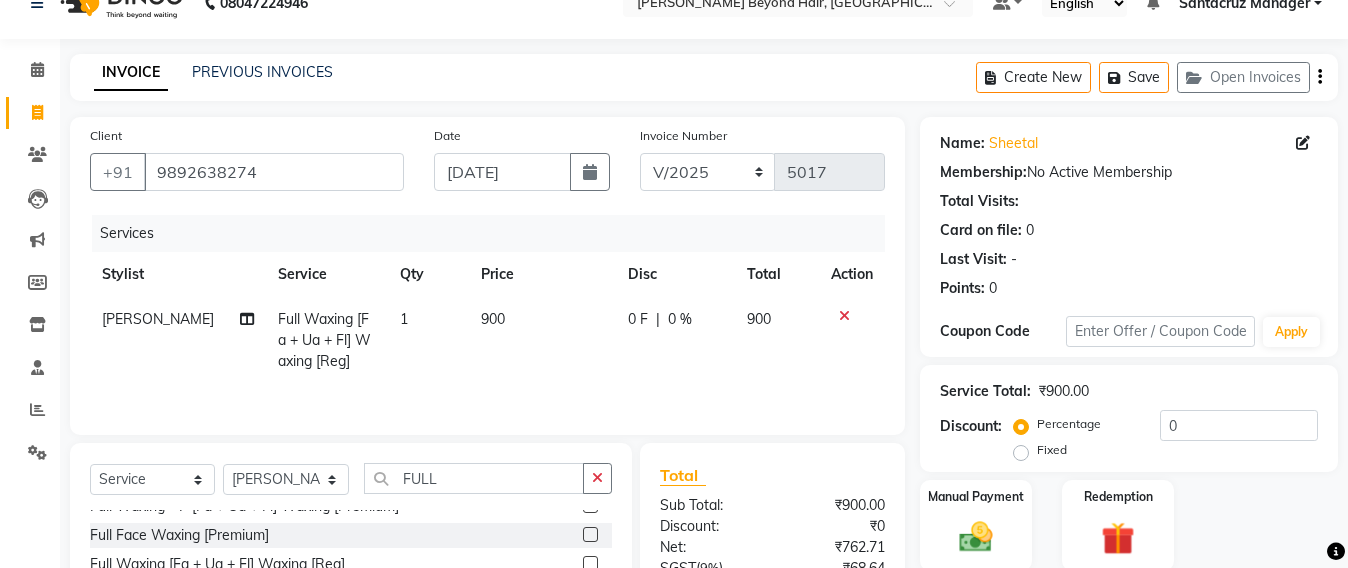 click 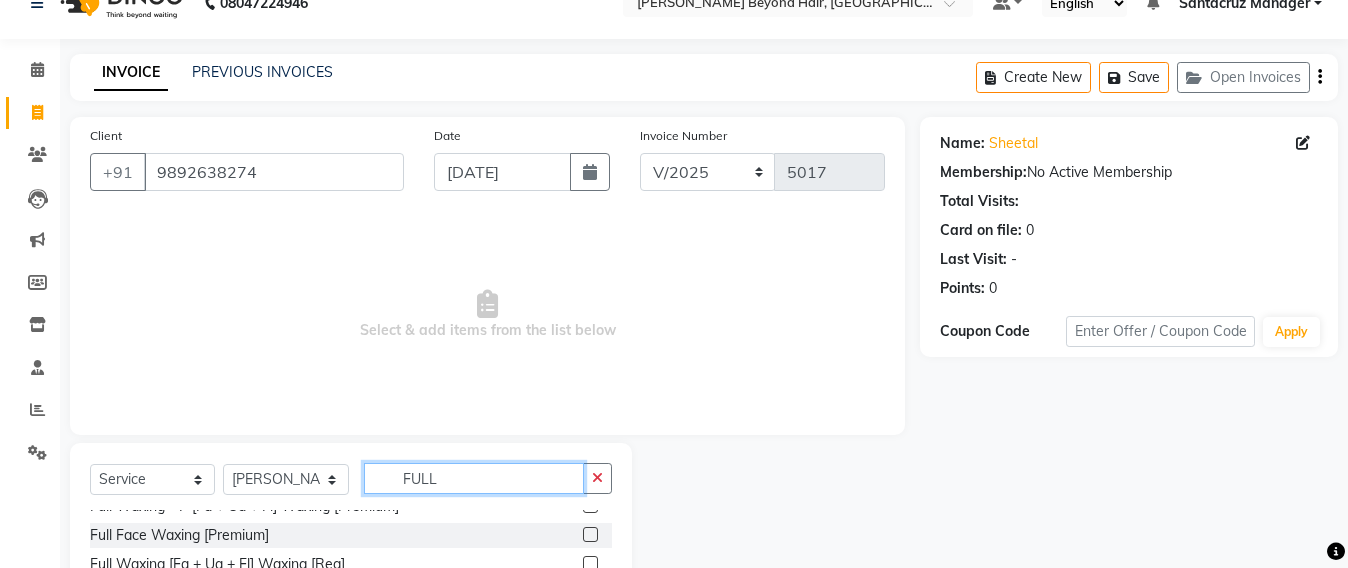click on "FULL" 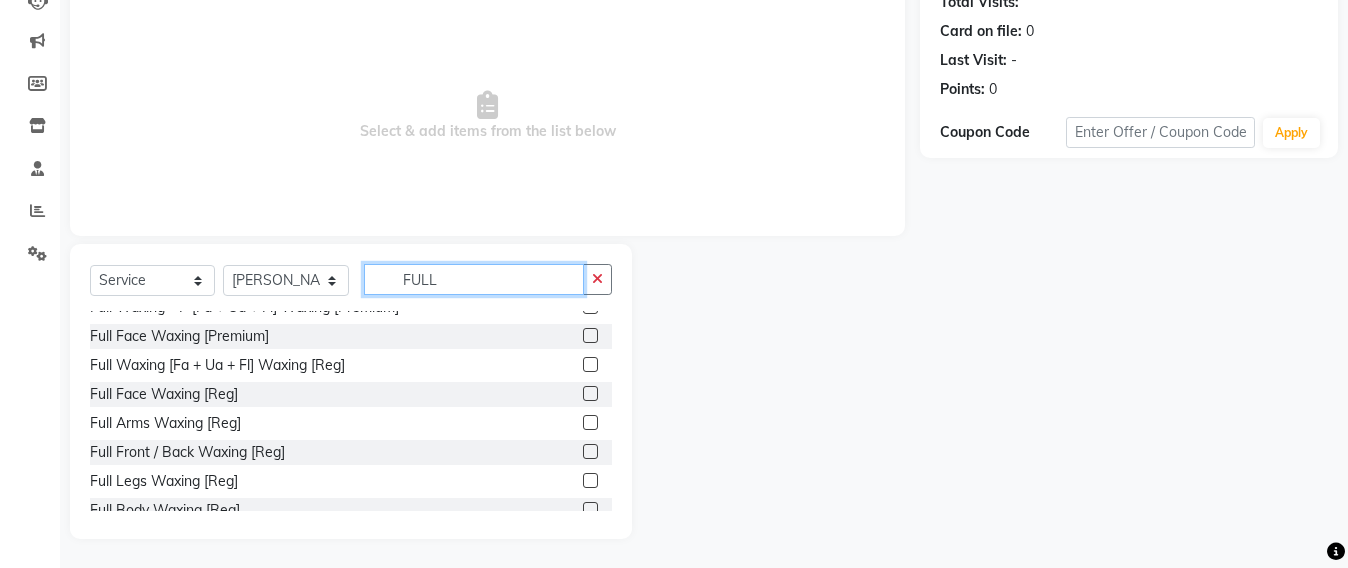 scroll, scrollTop: 233, scrollLeft: 0, axis: vertical 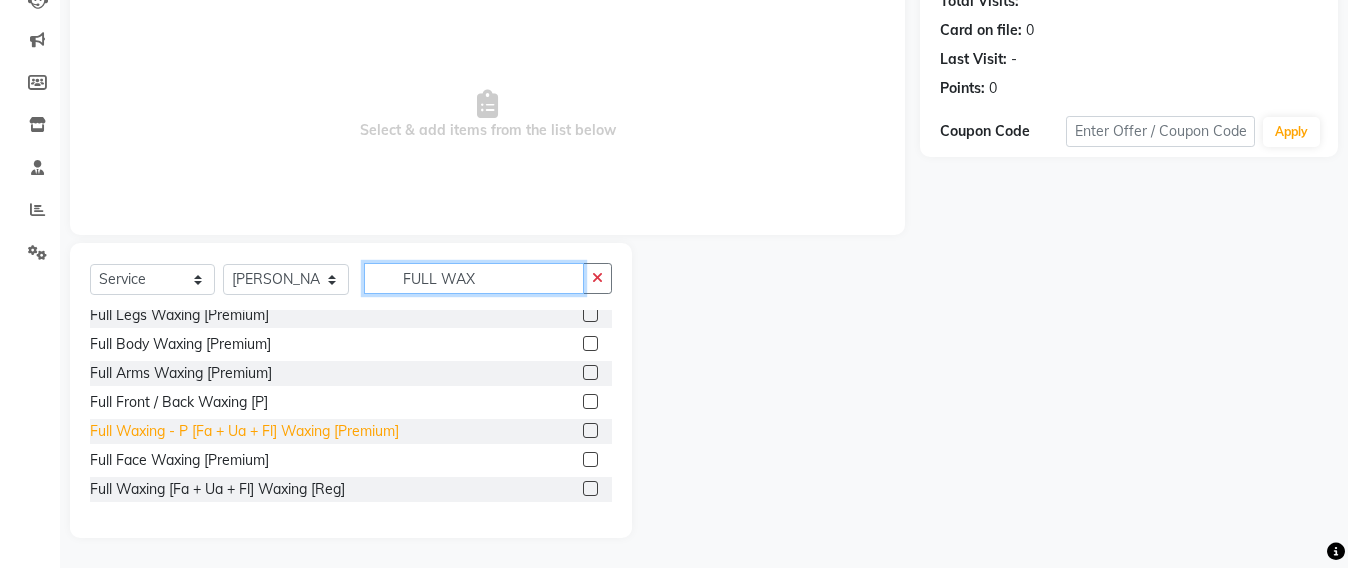 type on "FULL WAX" 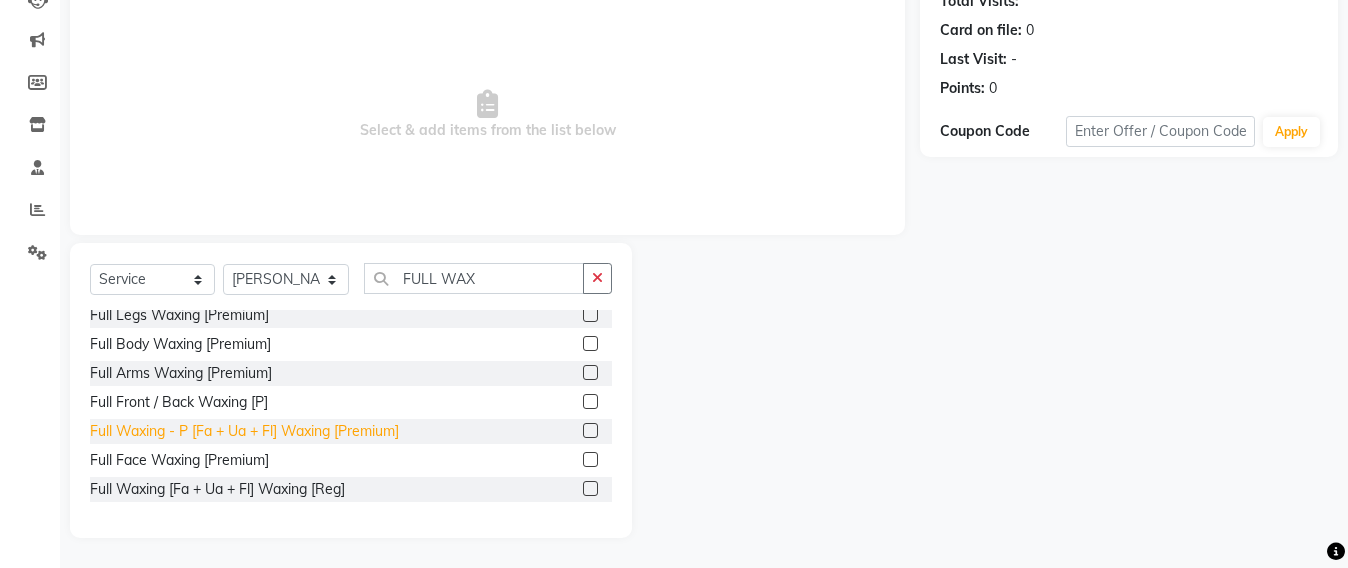 click on "Full Waxing - P [Fa + Ua + Fl] Waxing [Premium]" 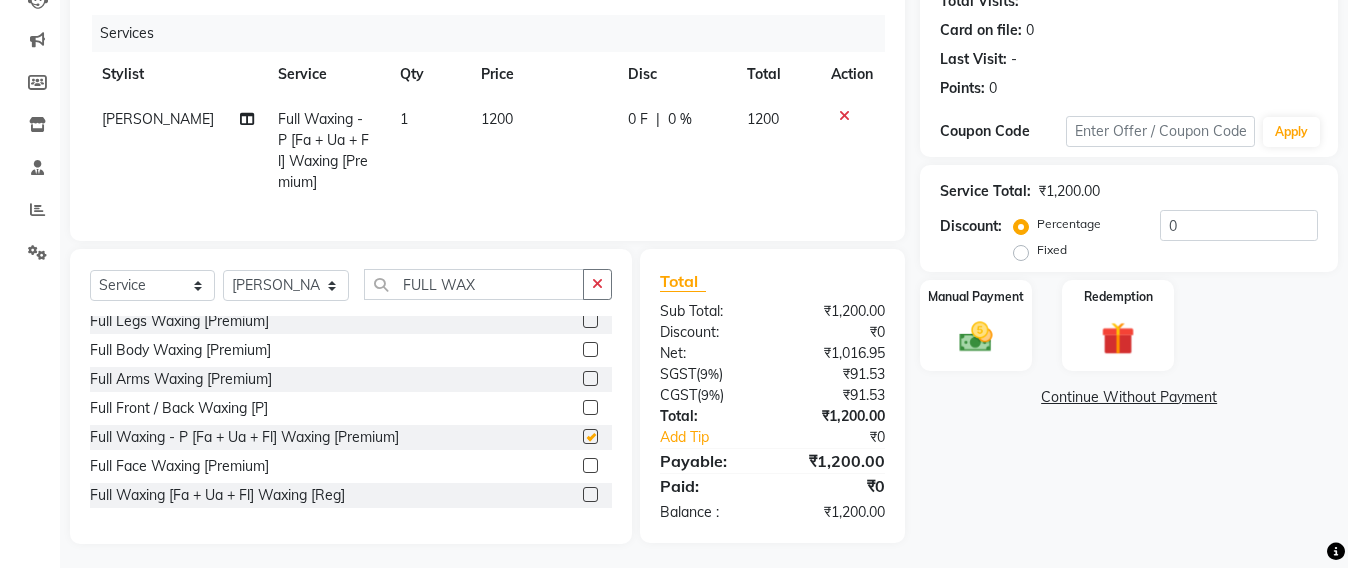 checkbox on "false" 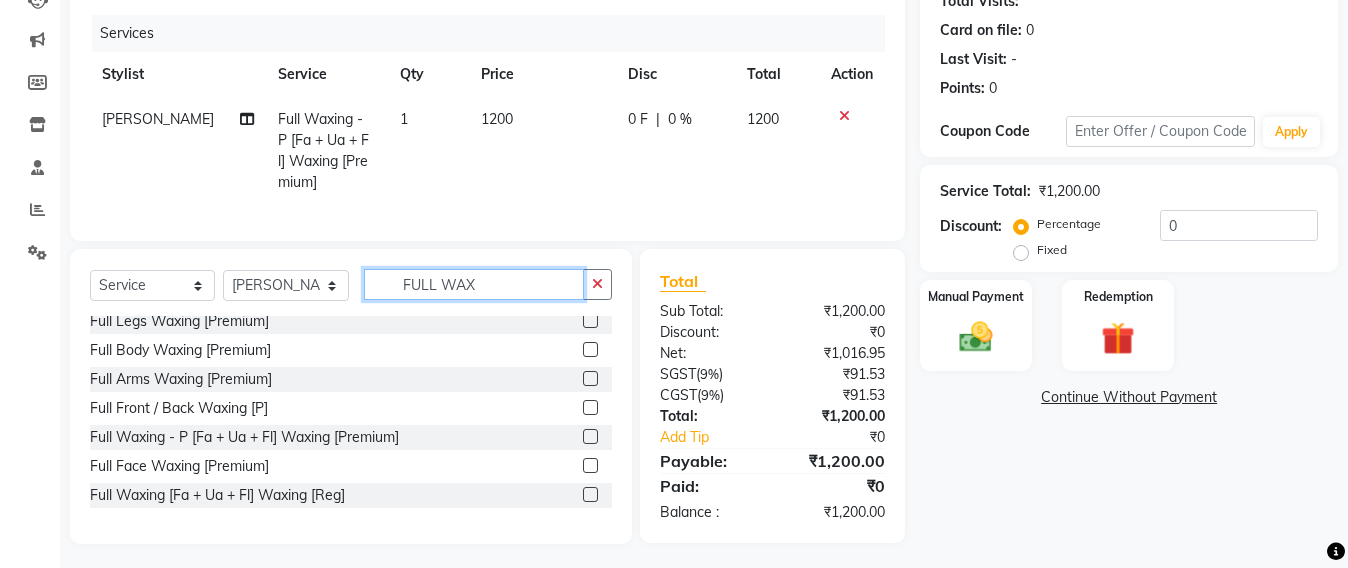 click on "FULL WAX" 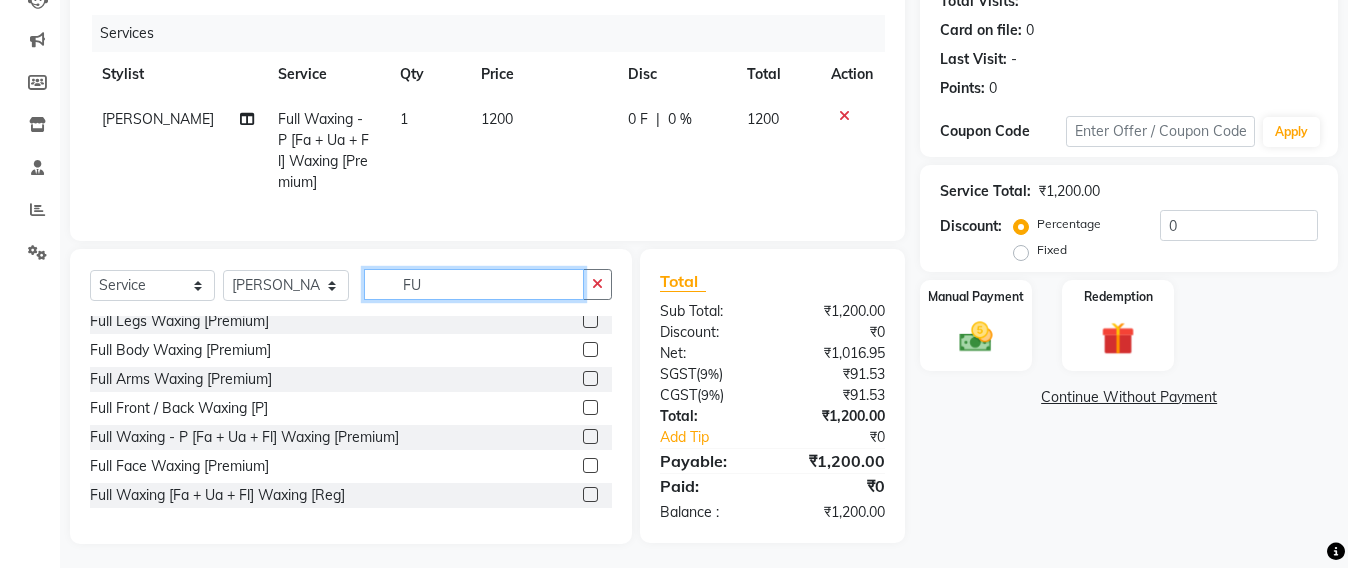type on "F" 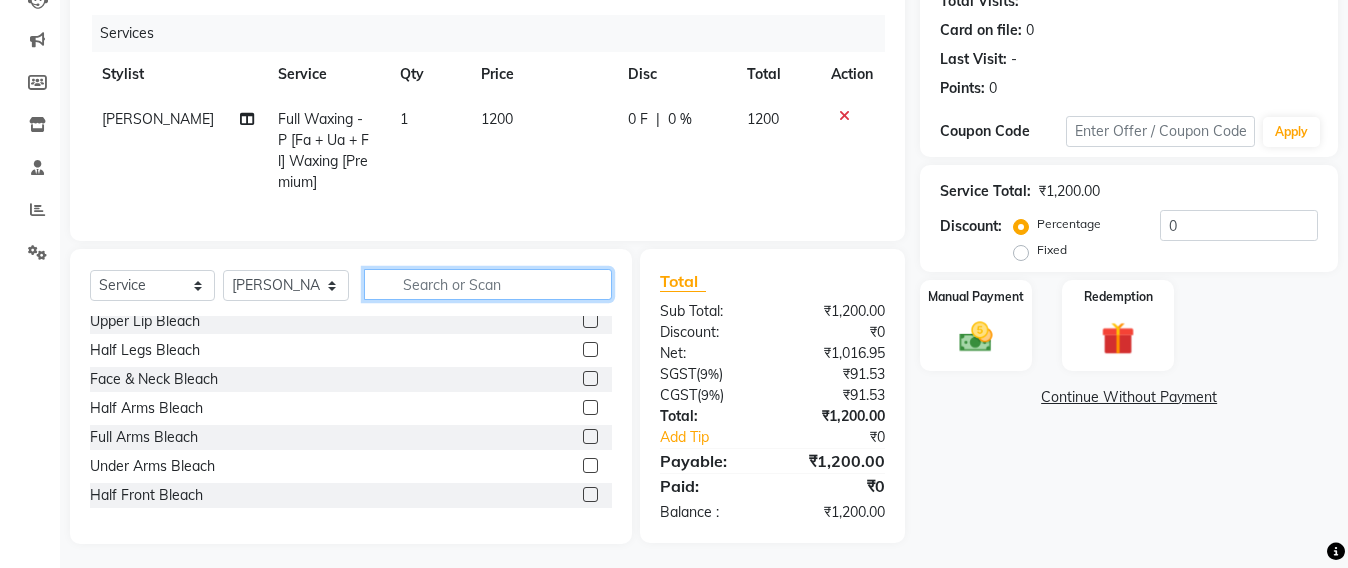 type 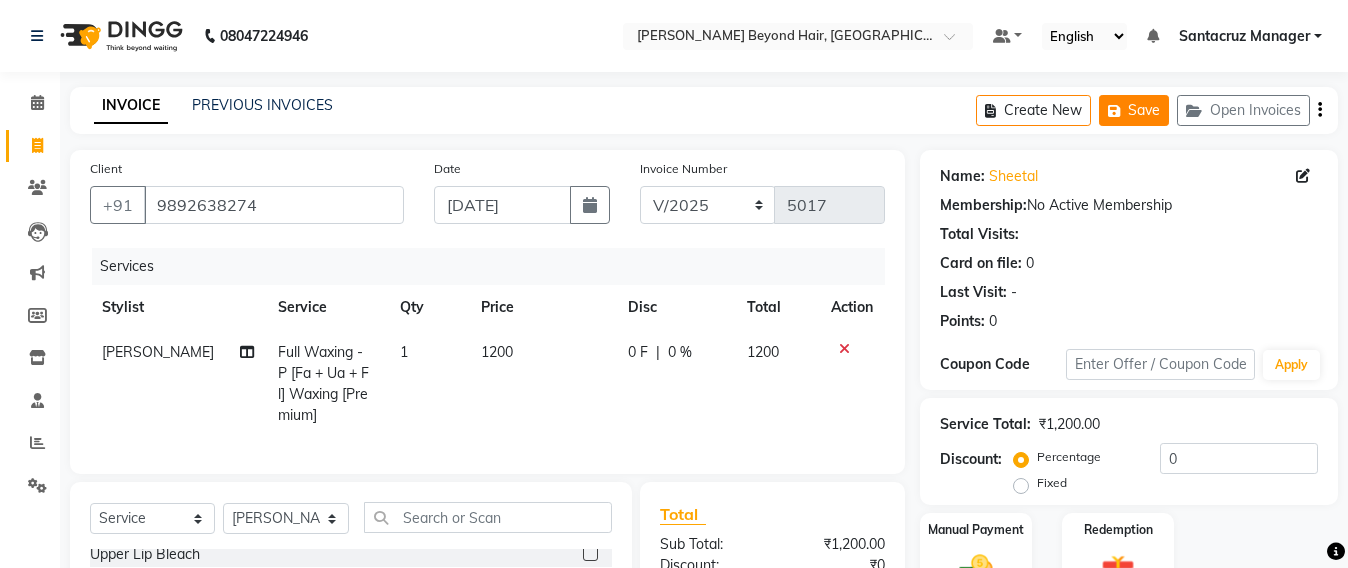 click on "Save" 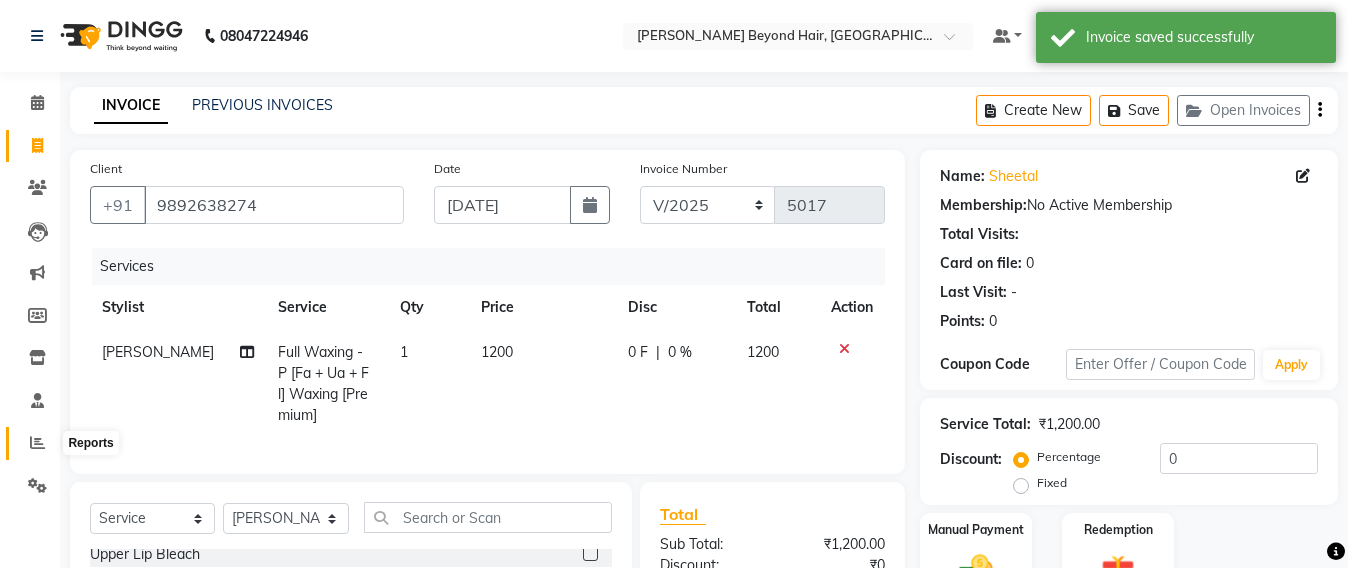 click 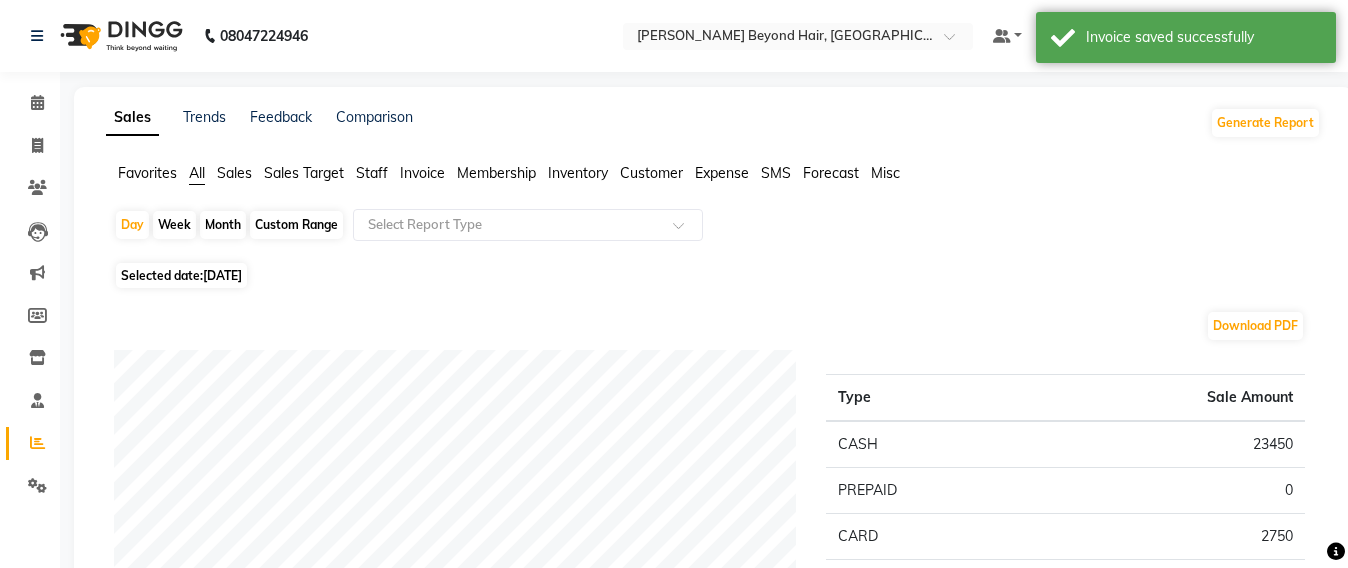 click on "Staff" 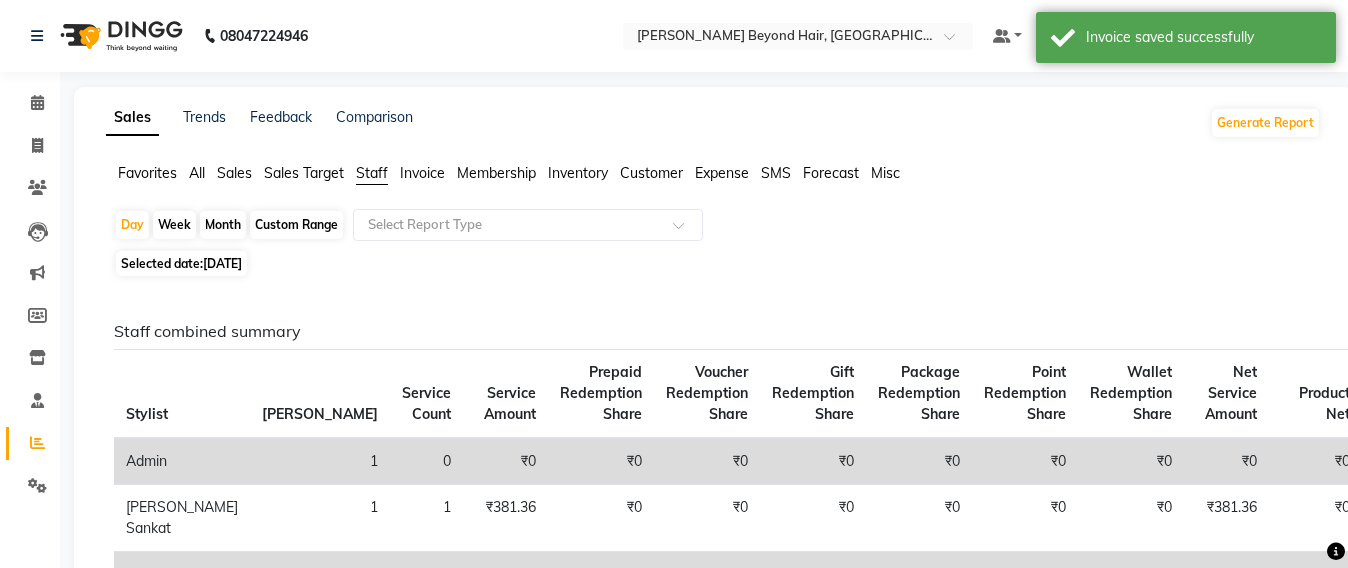 click on "Custom Range" 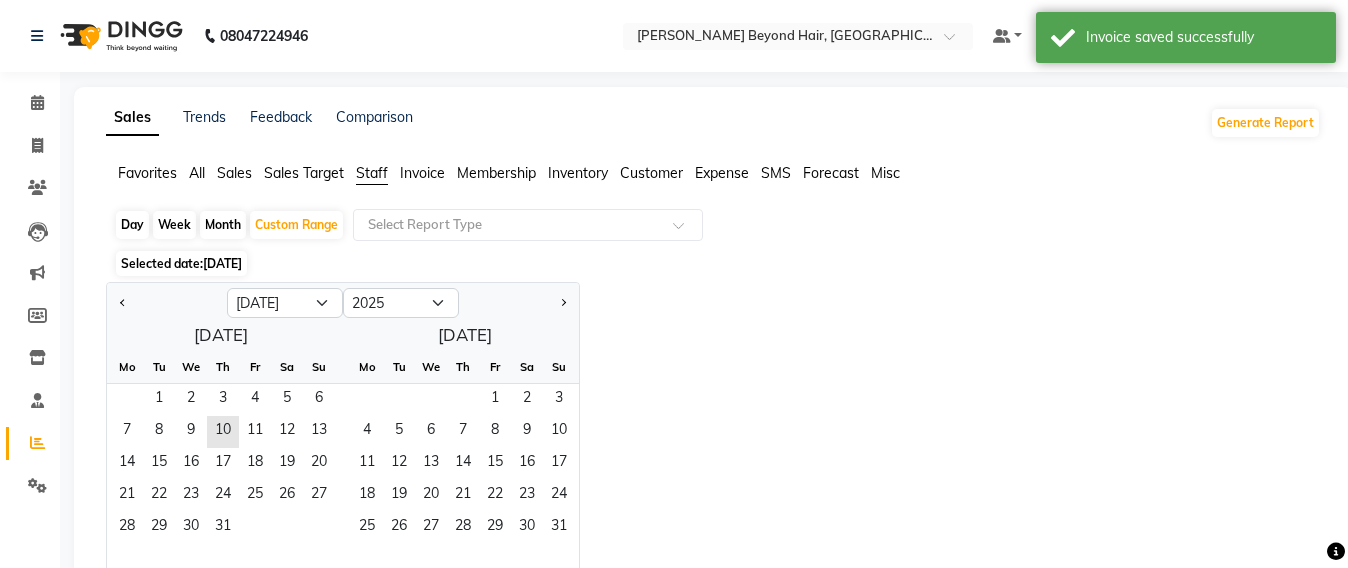 click on "[DATE]" 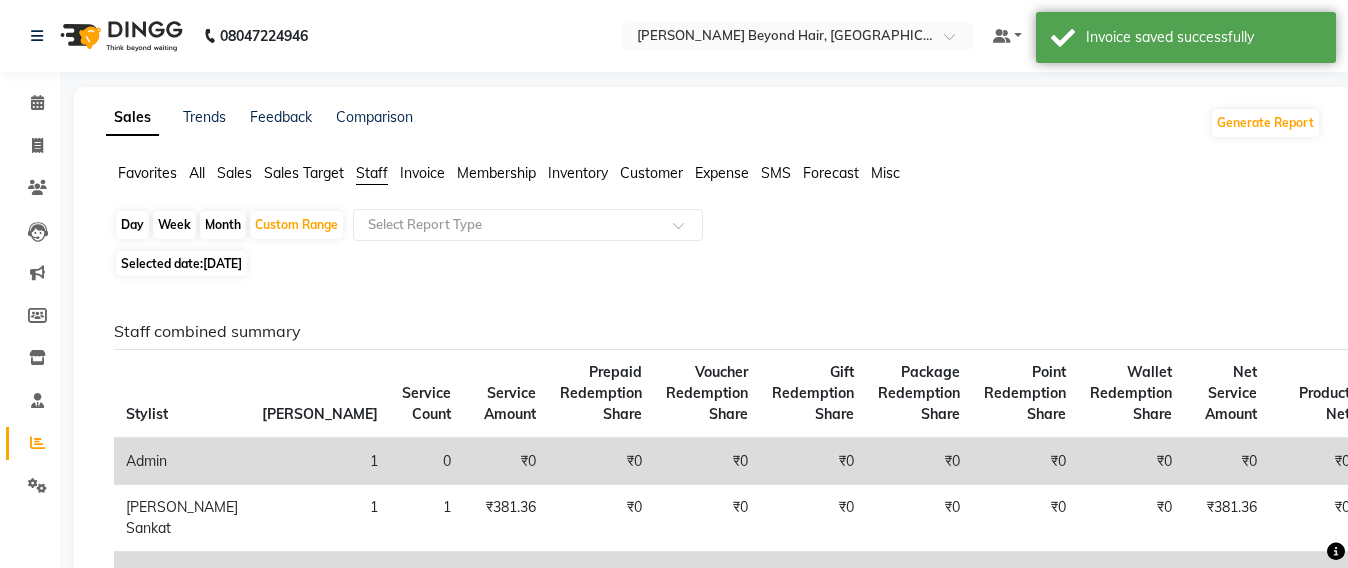 click on "[DATE]" 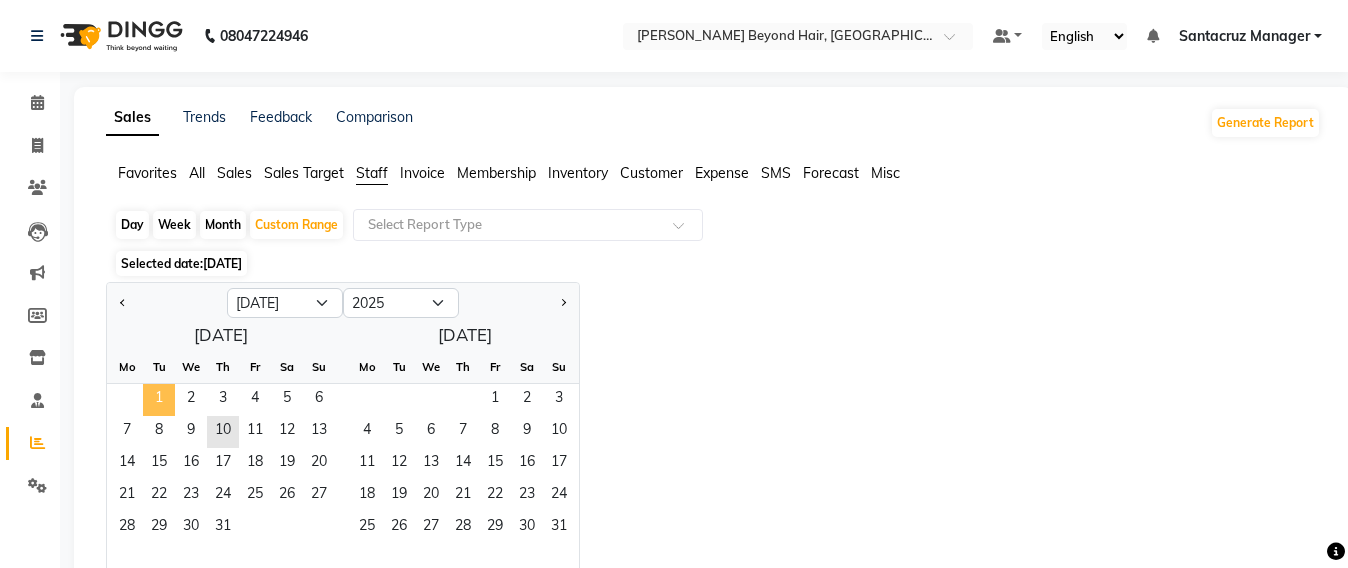 click on "1" 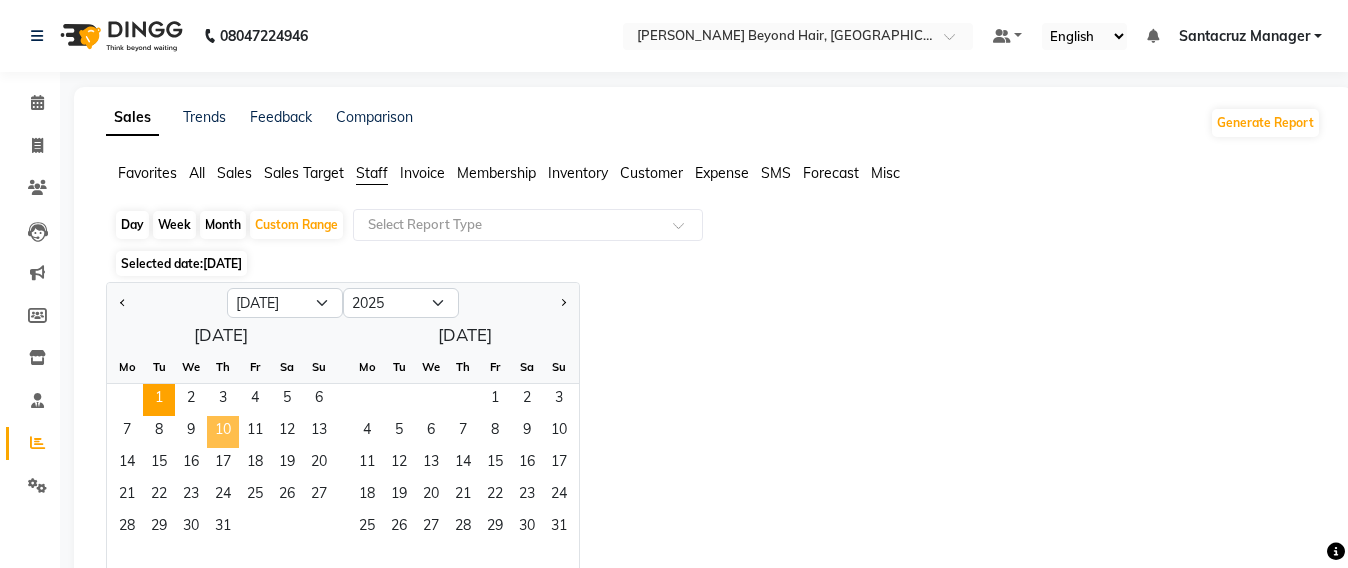 click on "10" 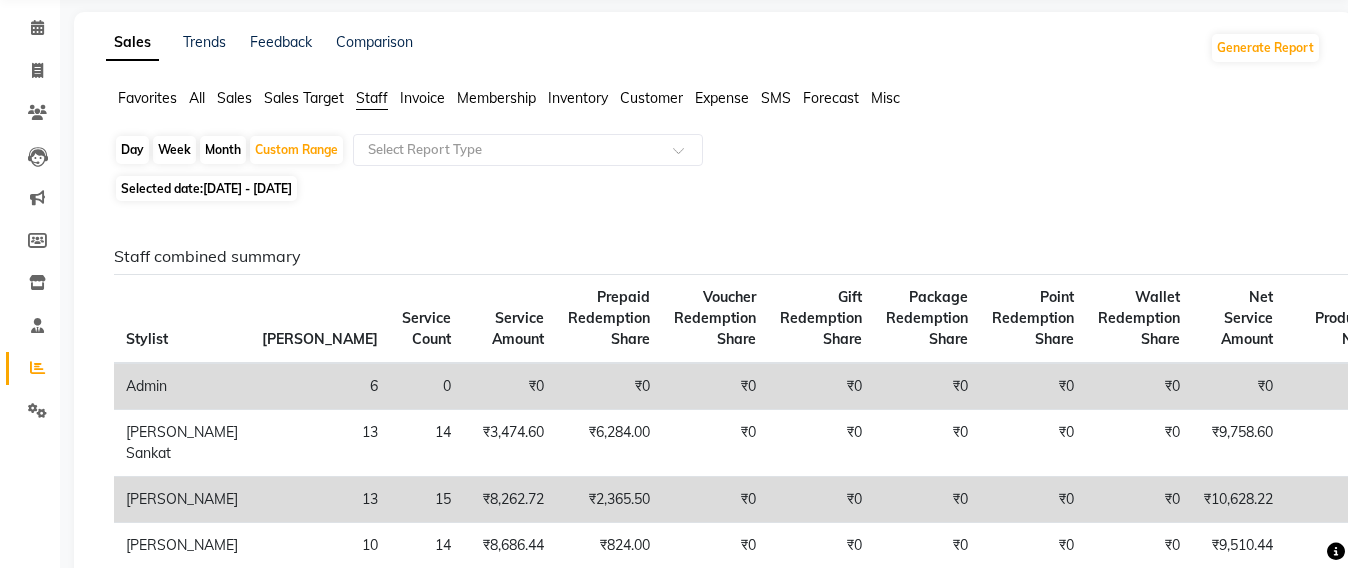 scroll, scrollTop: 0, scrollLeft: 0, axis: both 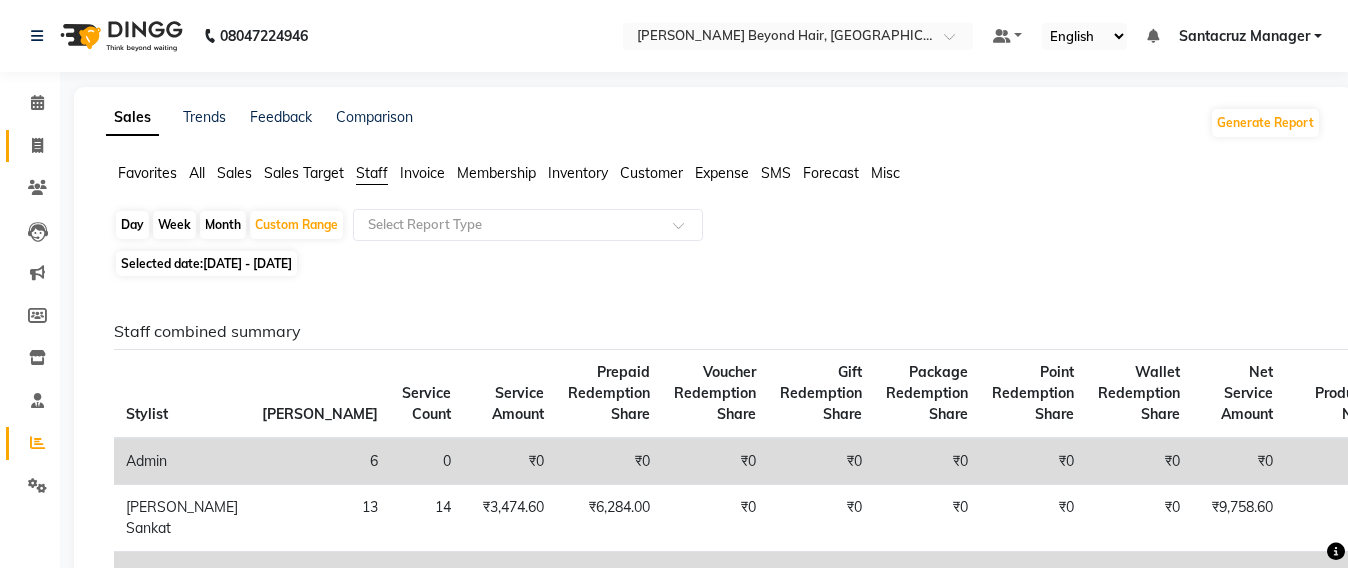 click on "Invoice" 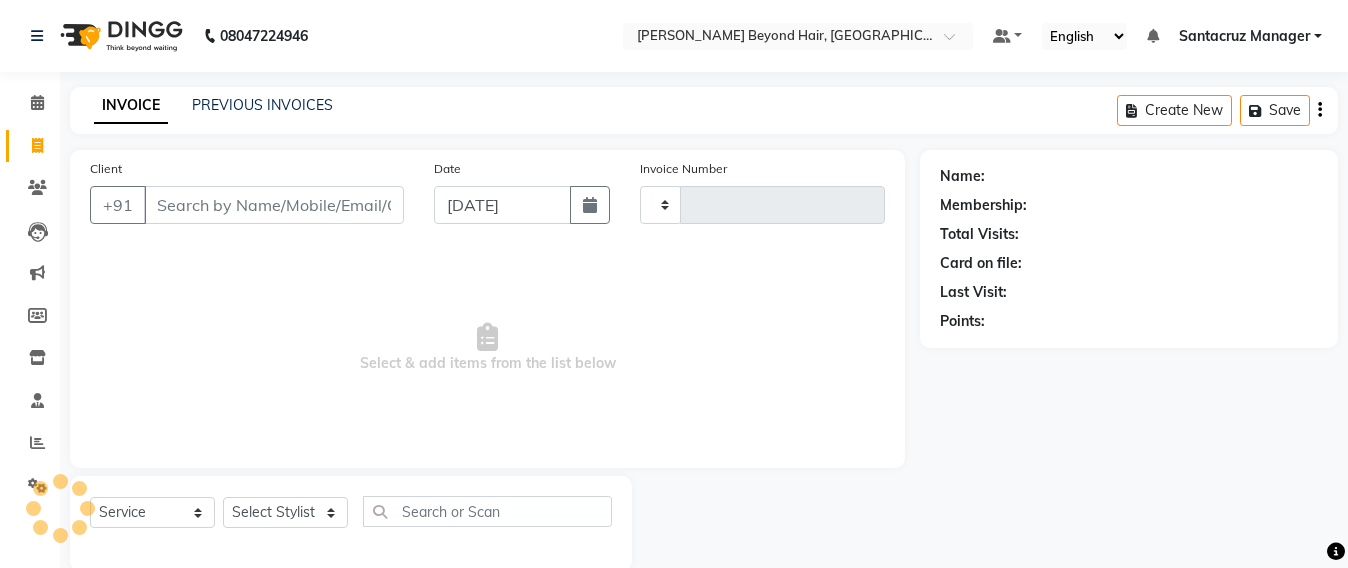 scroll, scrollTop: 33, scrollLeft: 0, axis: vertical 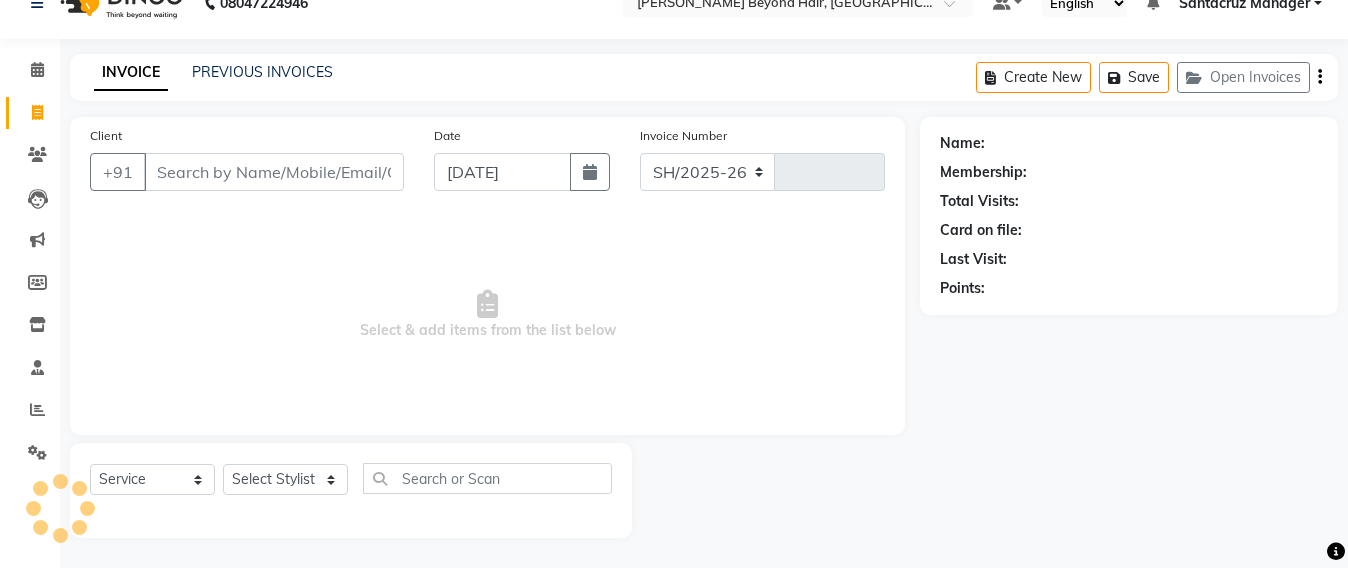select on "6357" 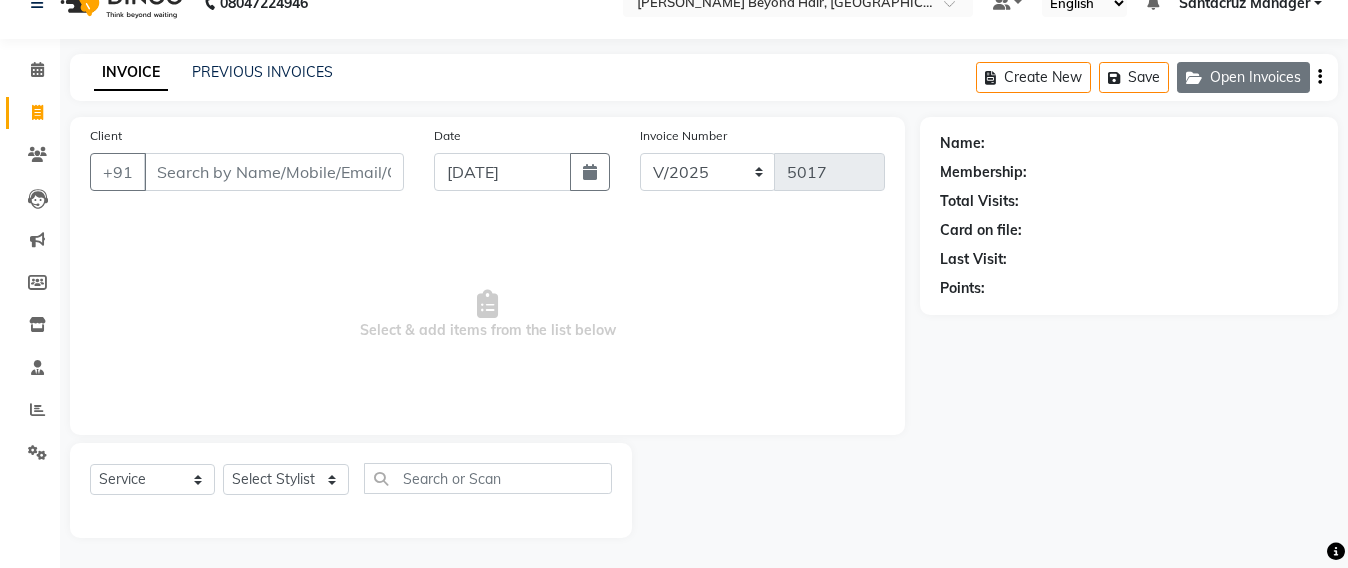 click on "Open Invoices" 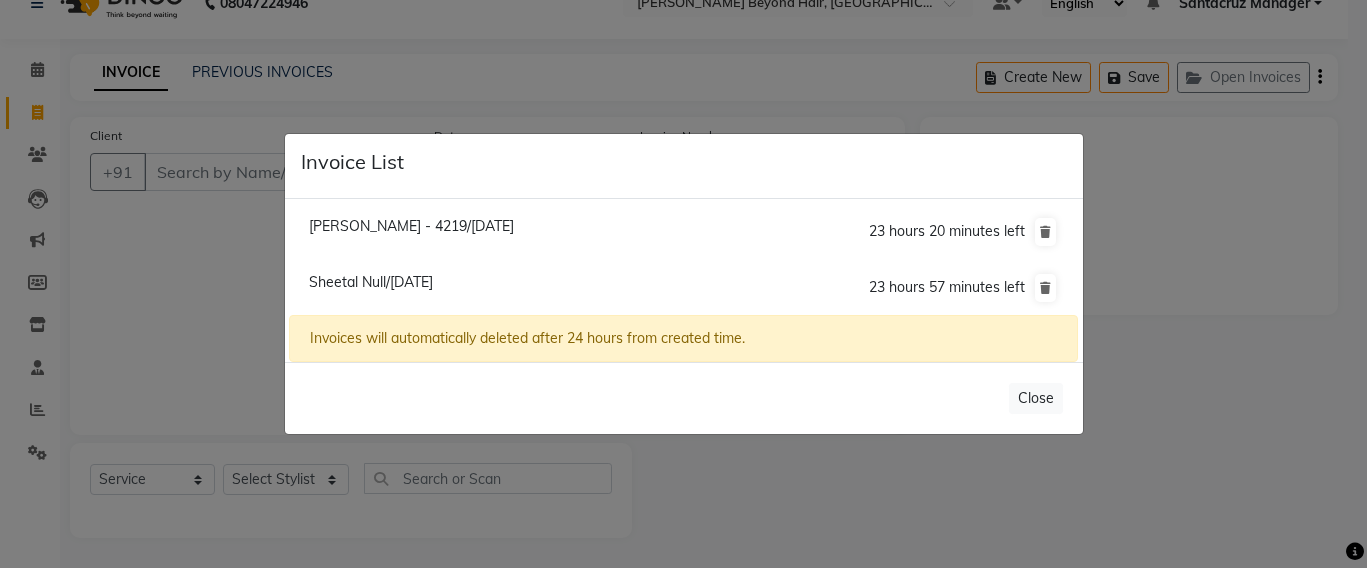 click on "Invoice List  [PERSON_NAME] - 4219/[DATE]  23 hours 20 minutes left  Sheetal Null/[DATE]  23 hours 57 minutes left  Invoices will automatically deleted after 24 hours from created time.   Close" 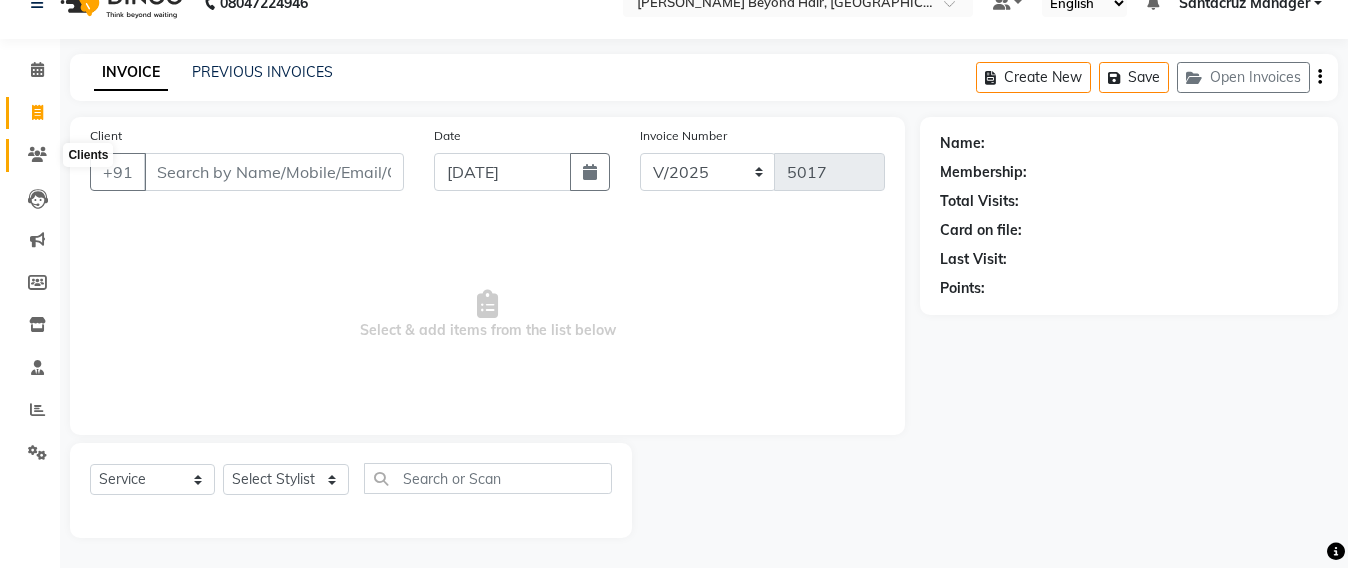click 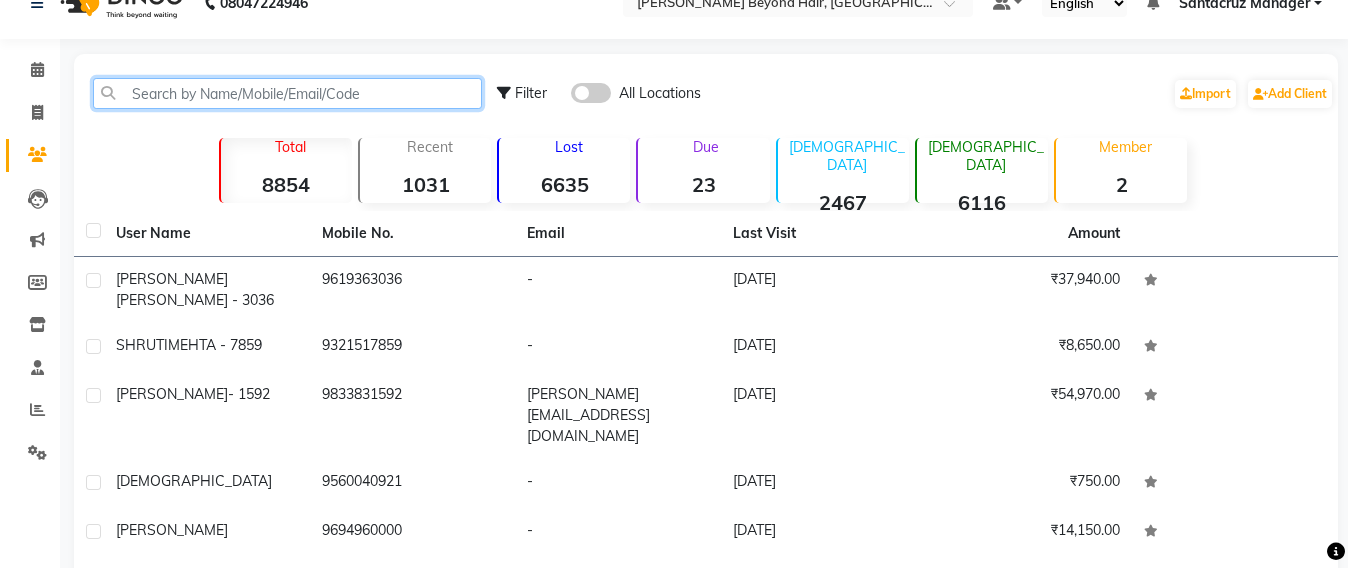 click 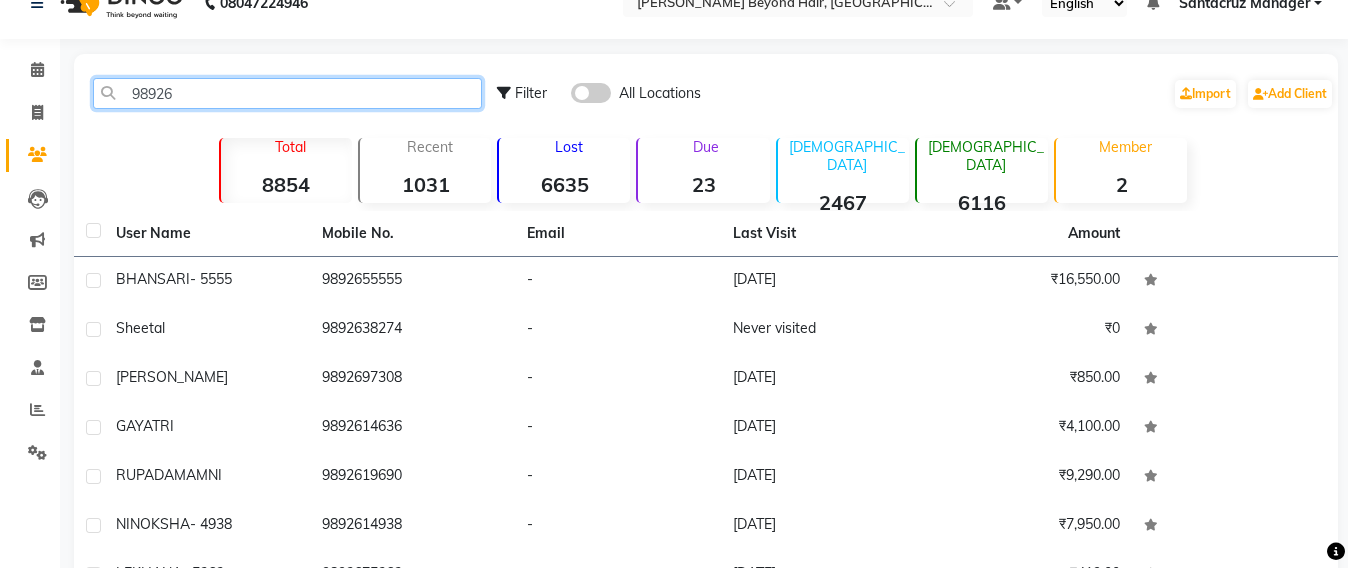 scroll, scrollTop: 0, scrollLeft: 0, axis: both 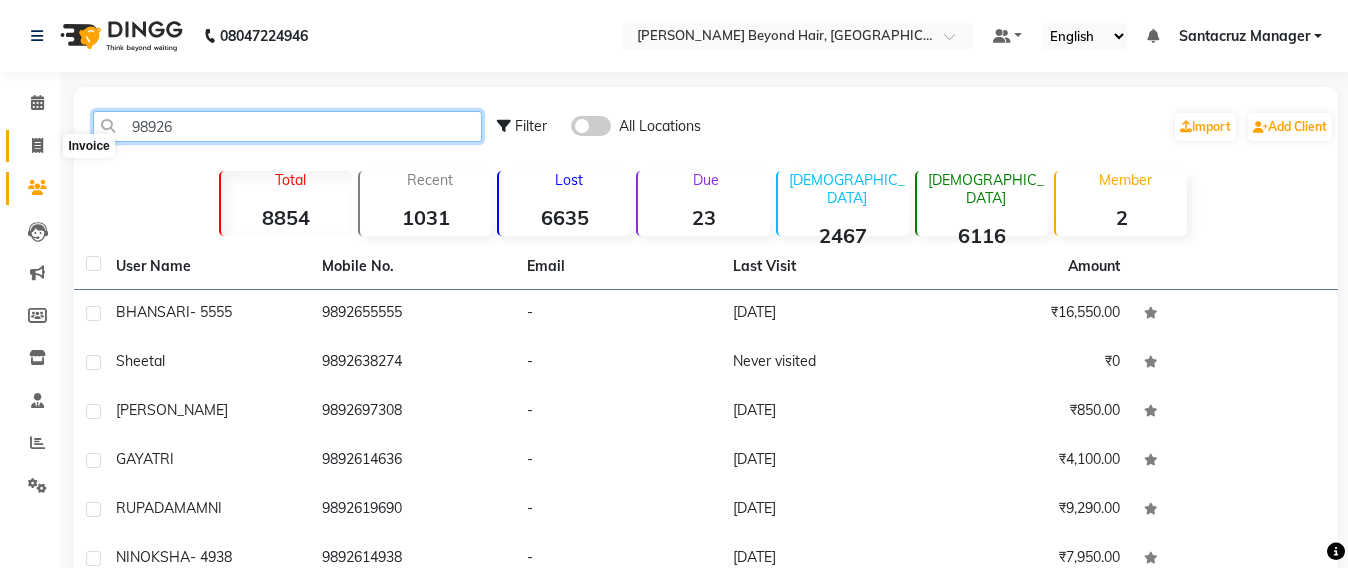type on "98926" 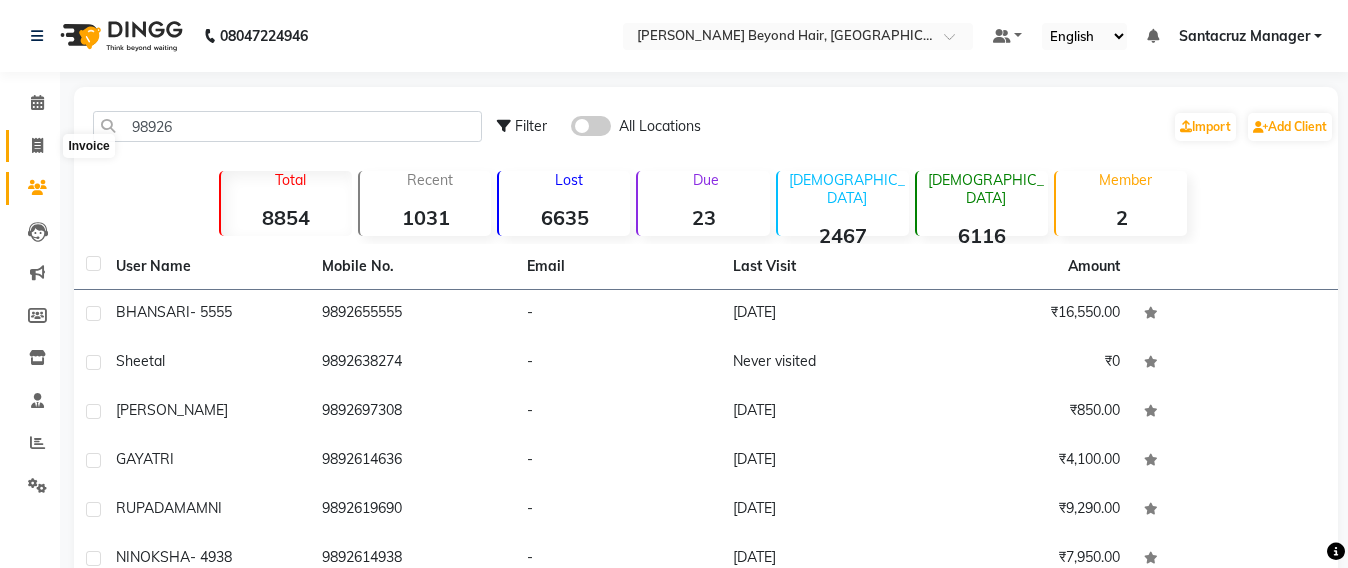 click 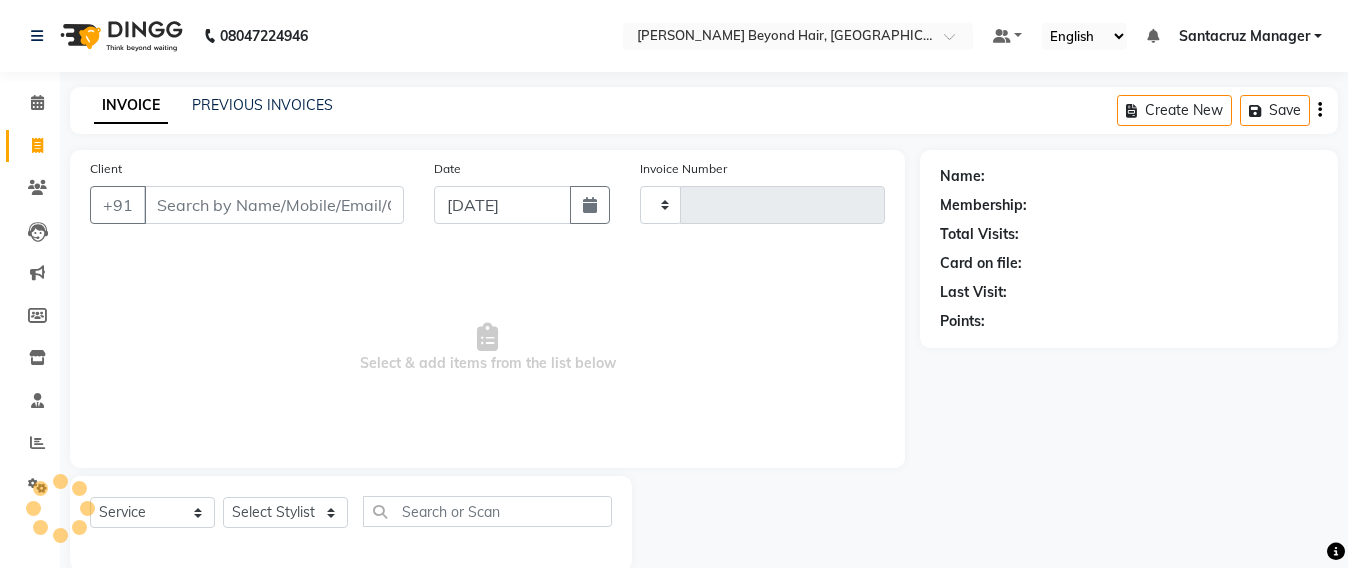 scroll, scrollTop: 33, scrollLeft: 0, axis: vertical 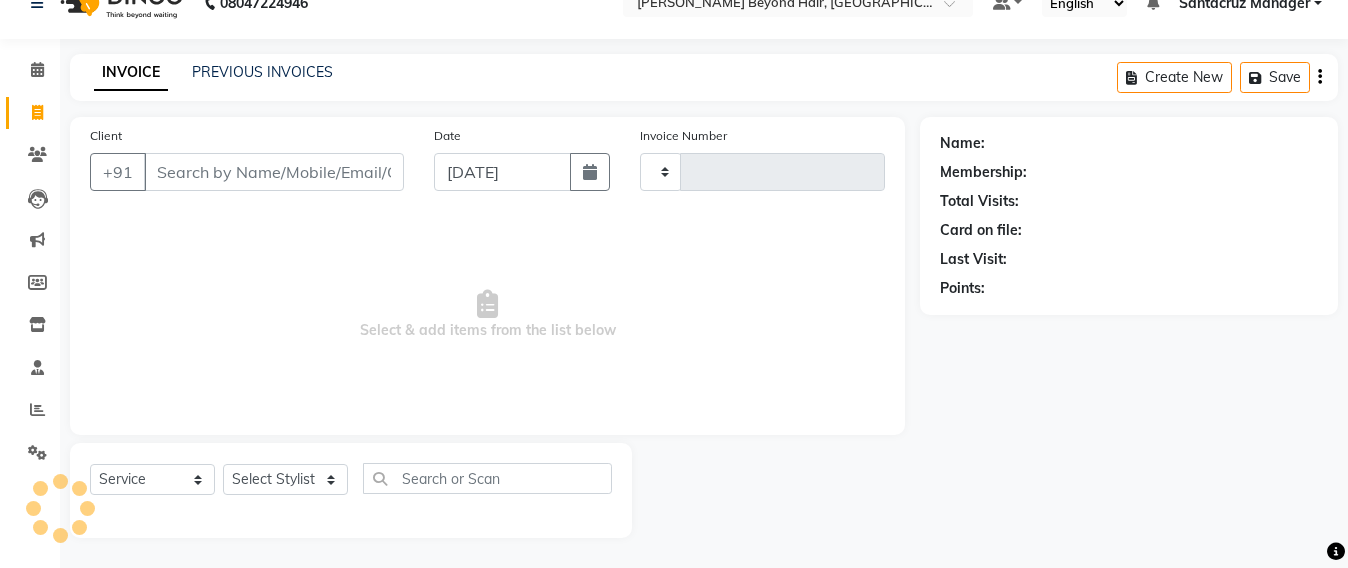 type on "5017" 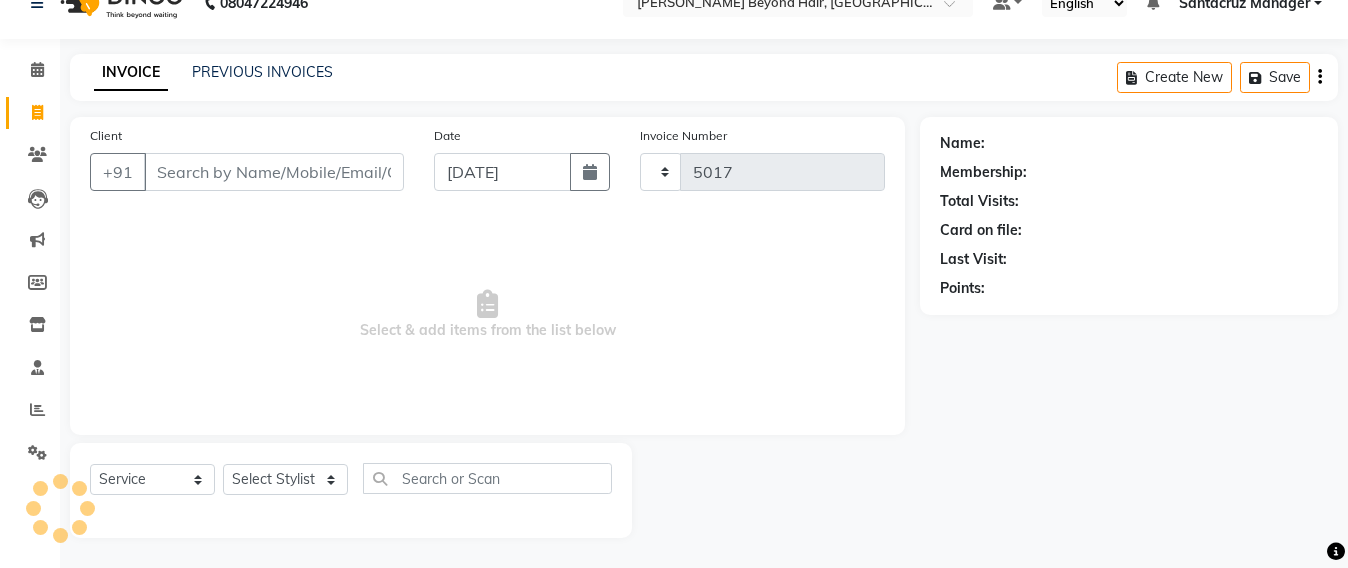 select on "6357" 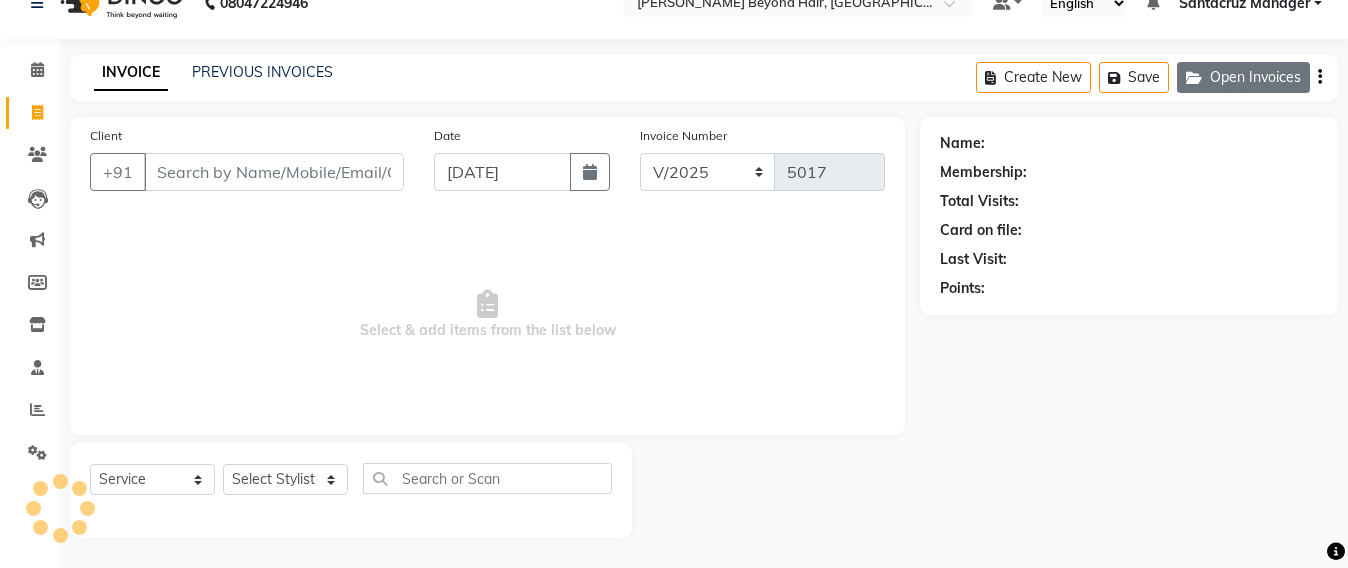 click on "Open Invoices" 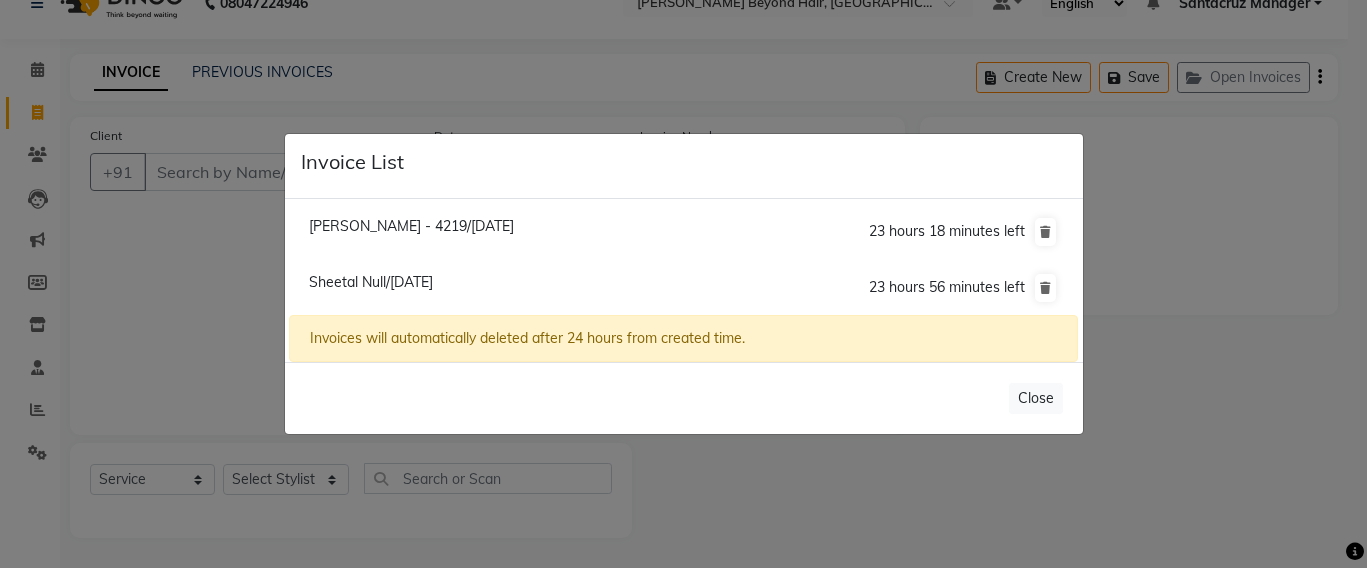 click on "Sheetal Null/[DATE]" 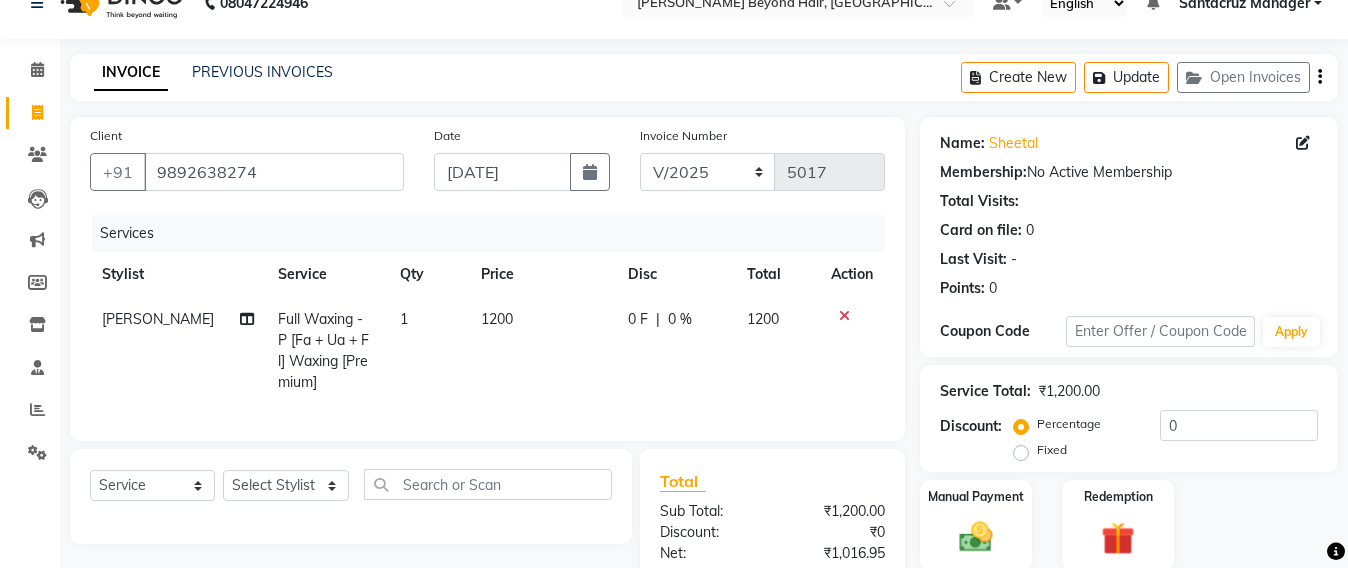 click on "1200" 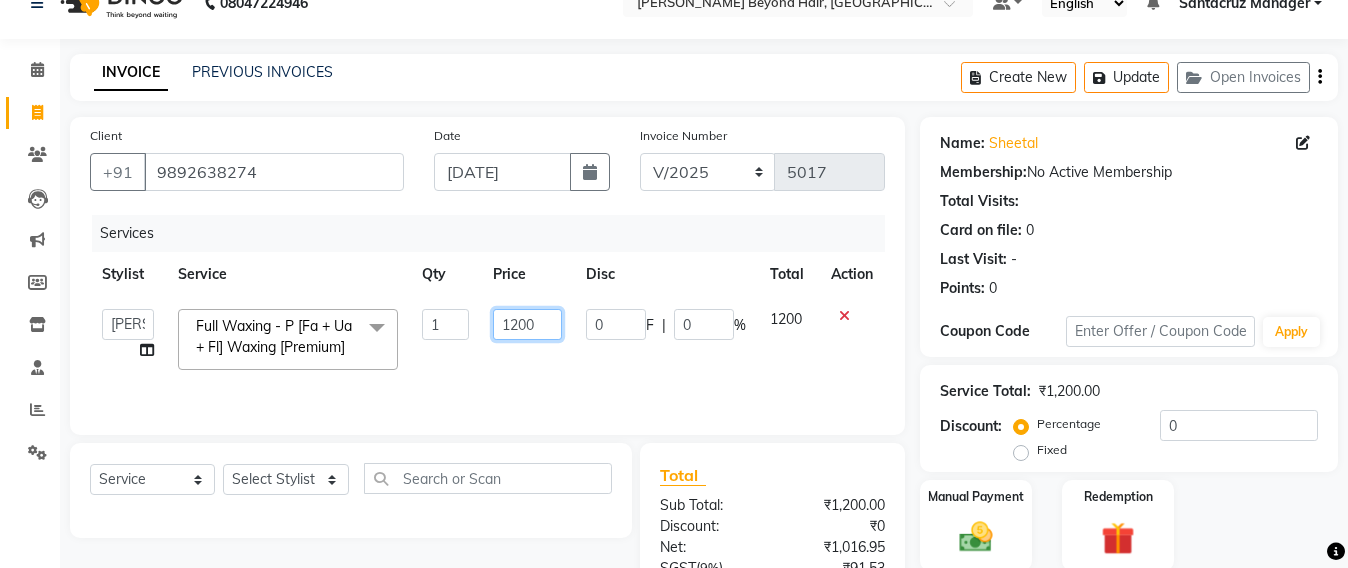 click on "1200" 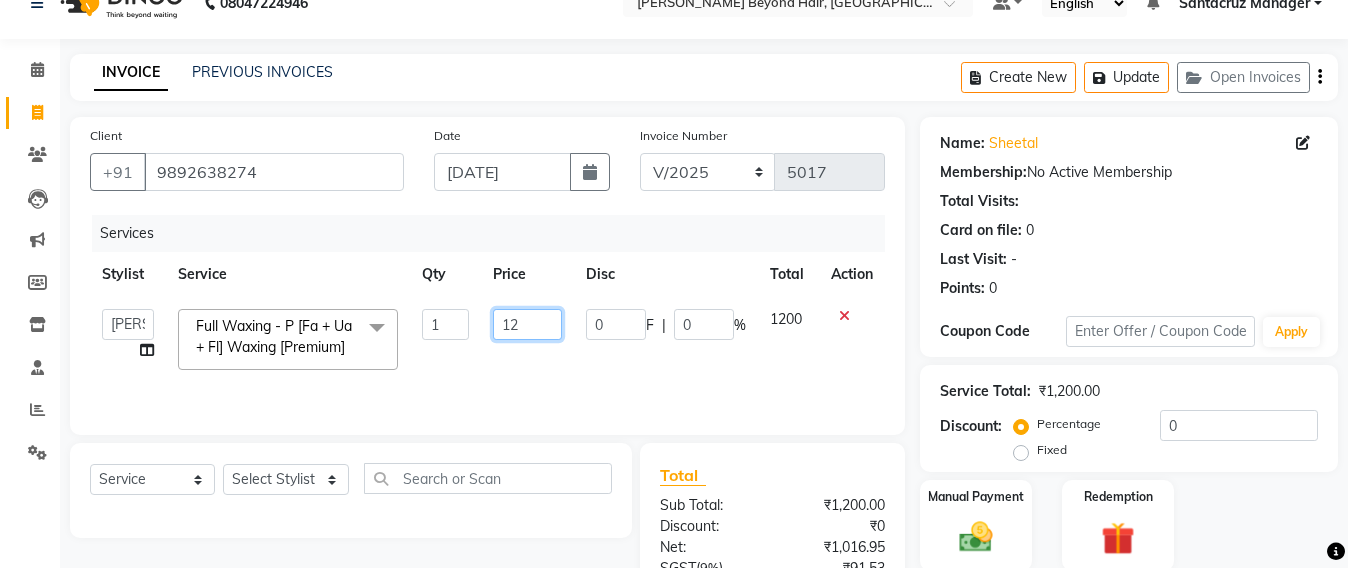 type on "1" 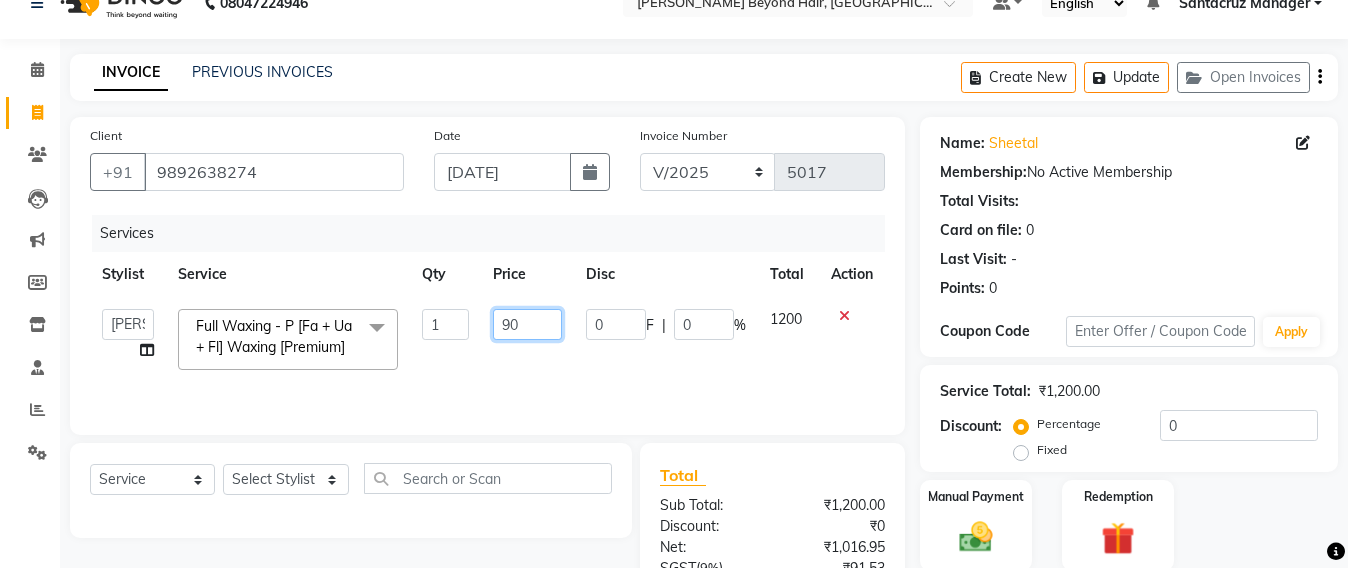 type on "900" 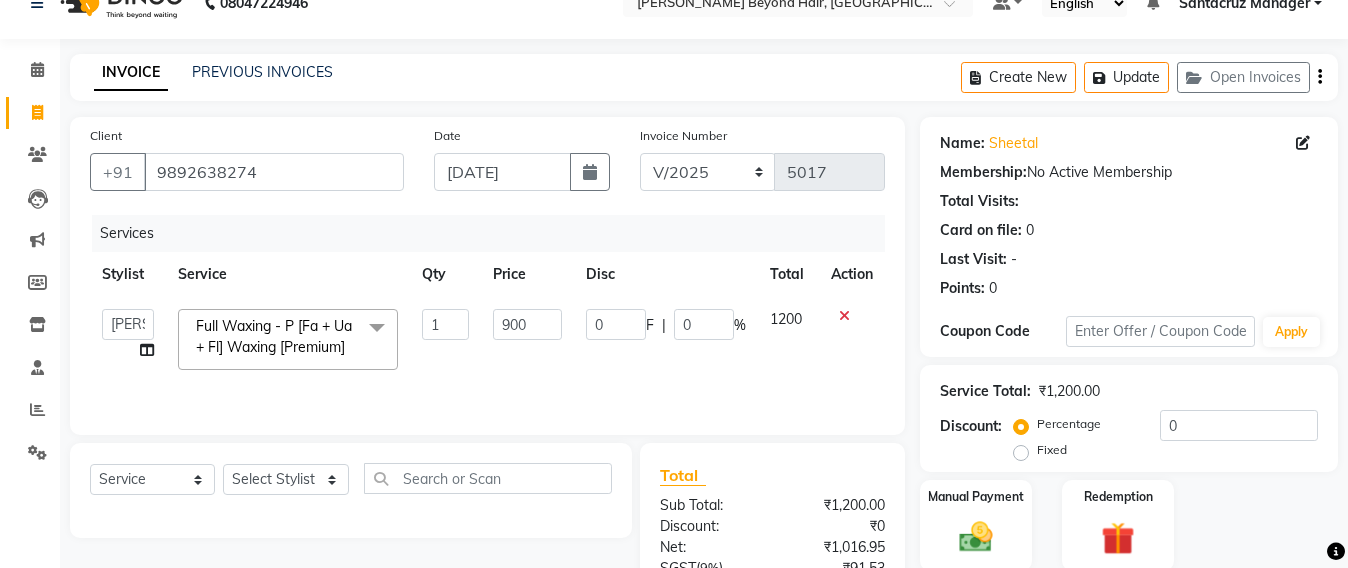click on "Services Stylist Service Qty Price Disc Total Action  Admin   [PERSON_NAME] Sankat   [PERSON_NAME]   Jayeshree [PERSON_NAME] [PERSON_NAME]   [PERSON_NAME]   [PERSON_NAME] [PERSON_NAME] mahattre   Pratibha [PERSON_NAME]   [PERSON_NAME]   [PERSON_NAME] admin   Santacruz Manager   [PERSON_NAME]   SOMAYANG VASHUM   [PERSON_NAME]  Full Waxing - P [Fa + Ua + Fl] Waxing [Premium]  x Upper Lip Bleach Half Legs Bleach Face & Neck Bleach Half Arms Bleach Full Arms Bleach Under Arms Bleach Half Front Bleach Full Back Bleach Stomach Bleach Full Legs Bleach Palms Bleach Feet Bleach Full Body Bleach Full Back /front Scrub EYE LINER ELBOW DTAN TASHAN MANICURE TASHAN PEDICURE Full Front Bleach Half Back Bleach Saree Draping Light Makeup Bridal Make Up Groom Makeup Party Make Up Basic Make Up Eye Lashes Regular Clean Up 03+ Seaweed 03+ [MEDICAL_DATA] Nose Clean Up Balayage Hair [PERSON_NAME] Or Refreshing Hair Color [Short] Hair Color [Ext. Long] Inoa [Ext. Long] Crown Touch Up Root Touch Up Root Touch Up - Inoa Hair Color [Med] [PERSON_NAME]" 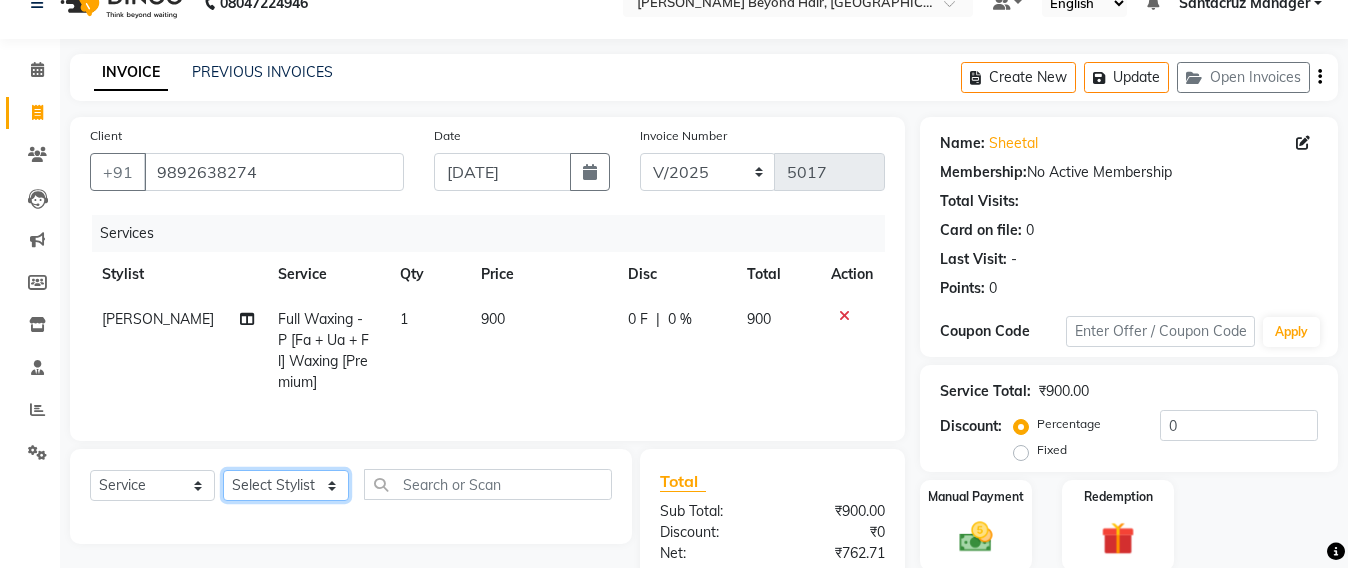 click on "Select Stylist Admin [PERSON_NAME] Sankat [PERSON_NAME] [PERSON_NAME] [PERSON_NAME] [PERSON_NAME] [PERSON_NAME] [PERSON_NAME] mahattre Pratibha [PERSON_NAME] Rosy [PERSON_NAME] [PERSON_NAME] admin [PERSON_NAME] Manager [PERSON_NAME] SOMAYANG VASHUM [PERSON_NAME]" 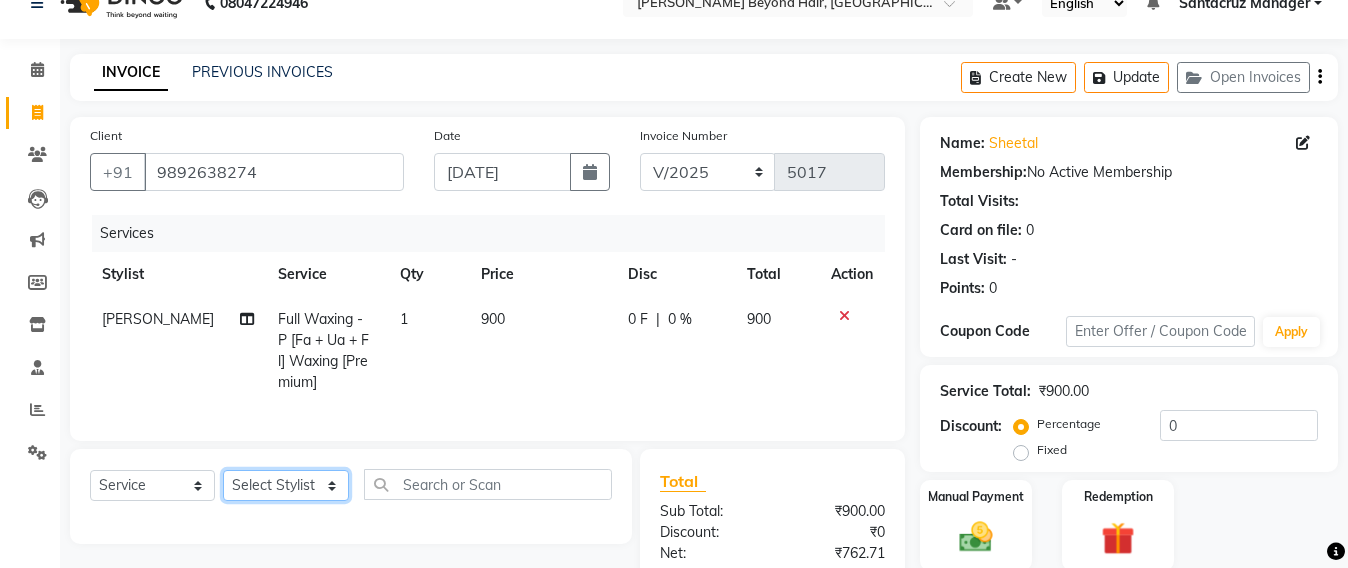 select on "48082" 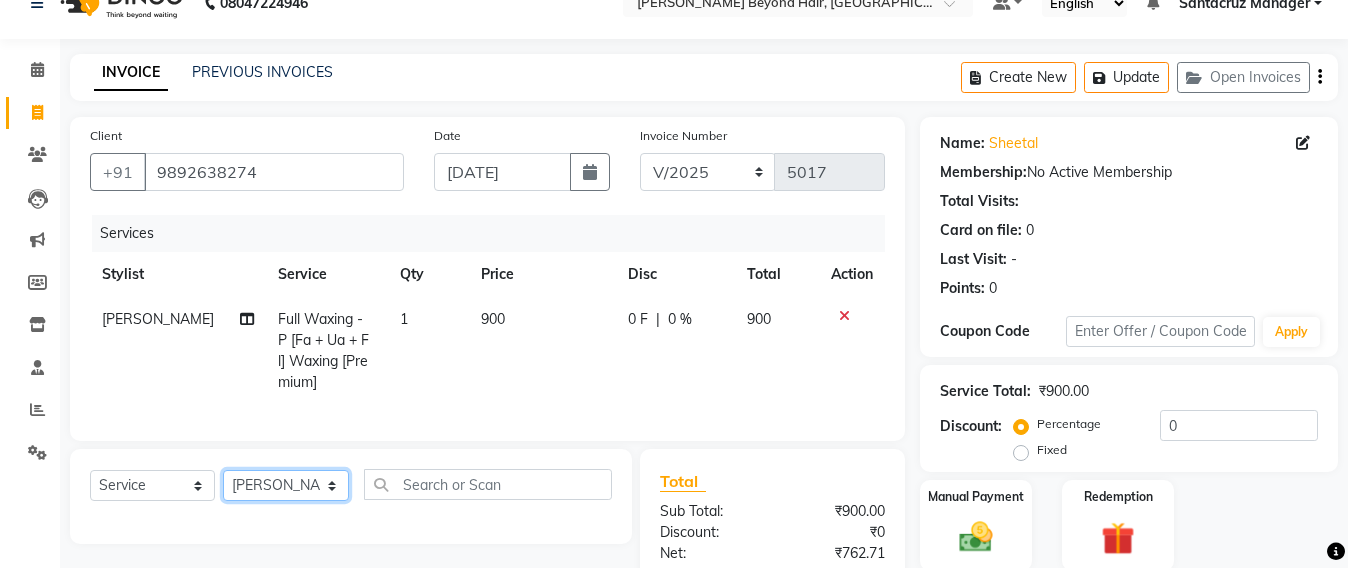 click on "Select Stylist Admin [PERSON_NAME] Sankat [PERSON_NAME] [PERSON_NAME] [PERSON_NAME] [PERSON_NAME] [PERSON_NAME] [PERSON_NAME] mahattre Pratibha [PERSON_NAME] Rosy [PERSON_NAME] [PERSON_NAME] admin [PERSON_NAME] Manager [PERSON_NAME] SOMAYANG VASHUM [PERSON_NAME]" 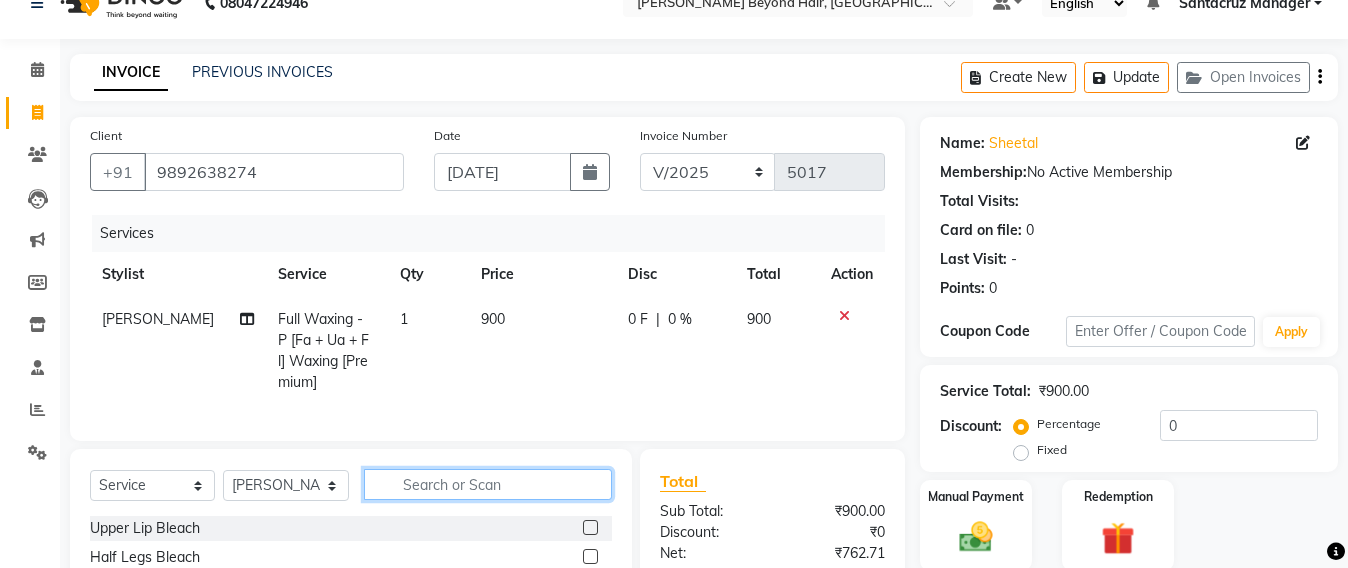 click 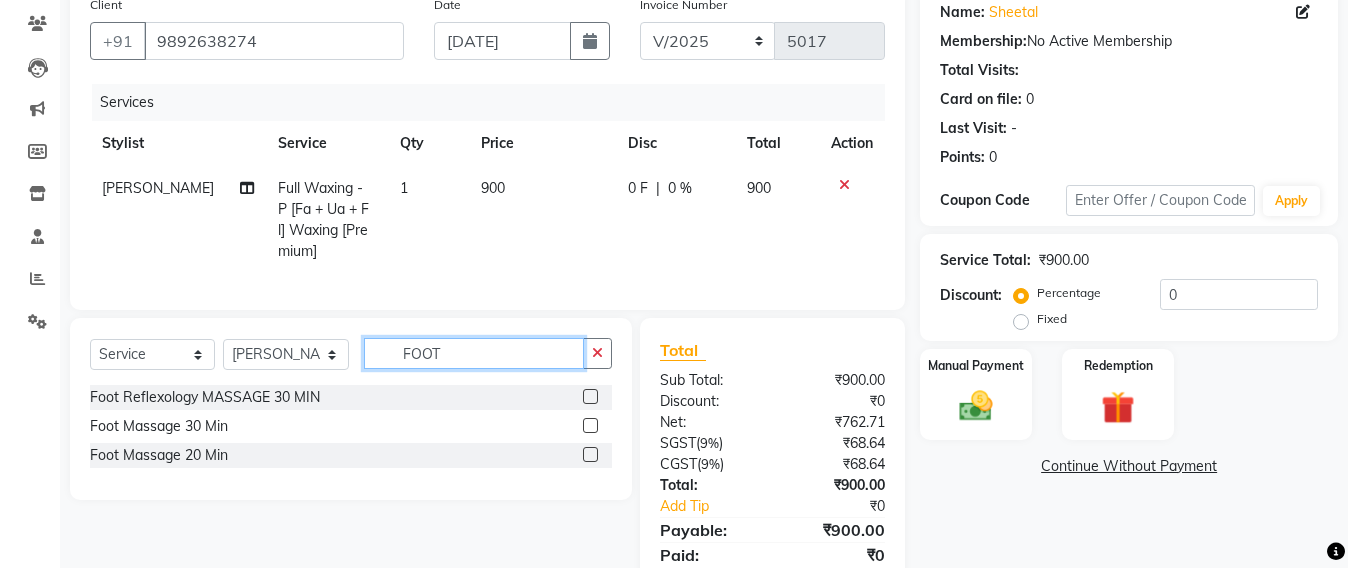 scroll, scrollTop: 257, scrollLeft: 0, axis: vertical 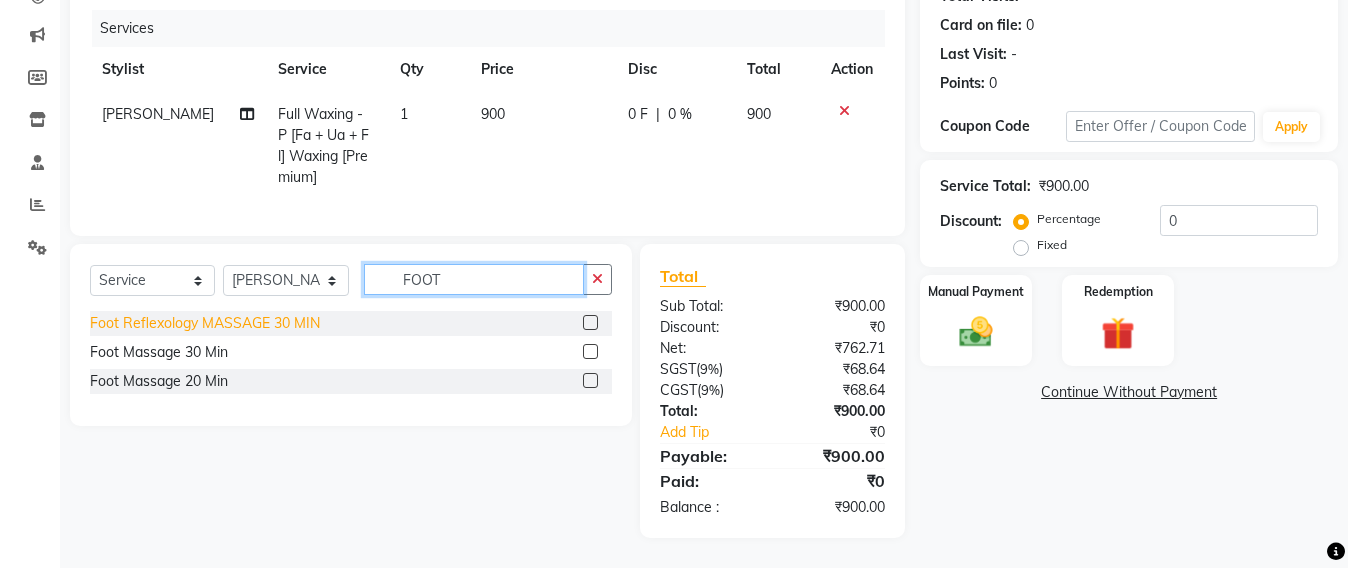 type on "FOOT" 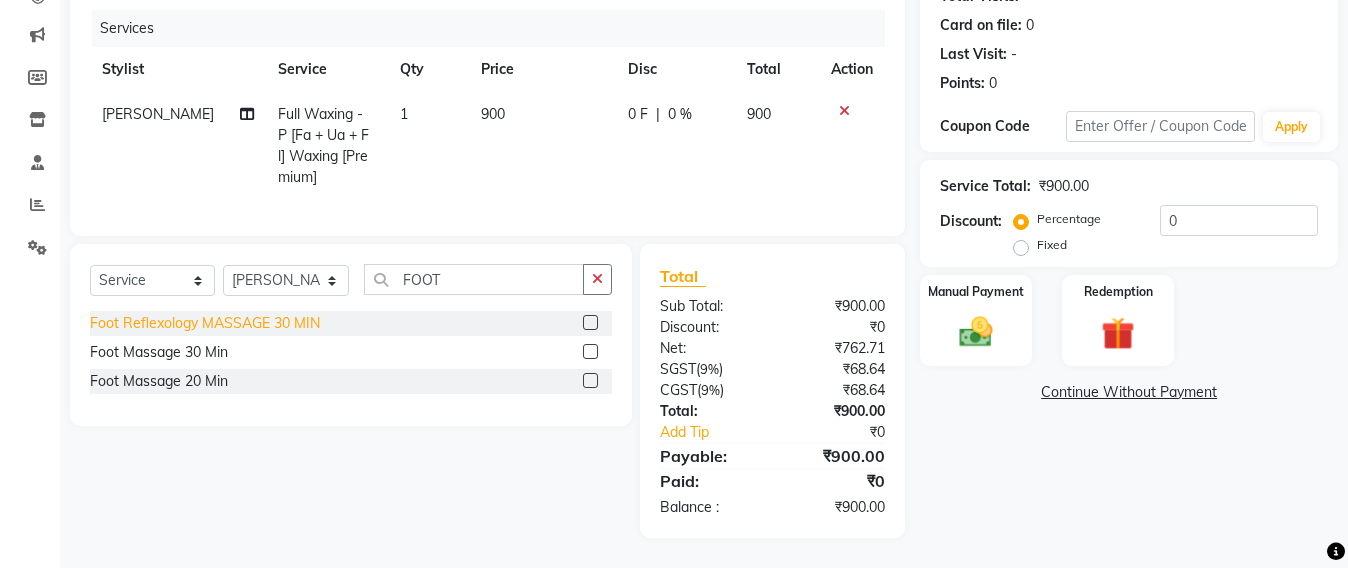 click on "Foot Reflexology MASSAGE 30 MIN" 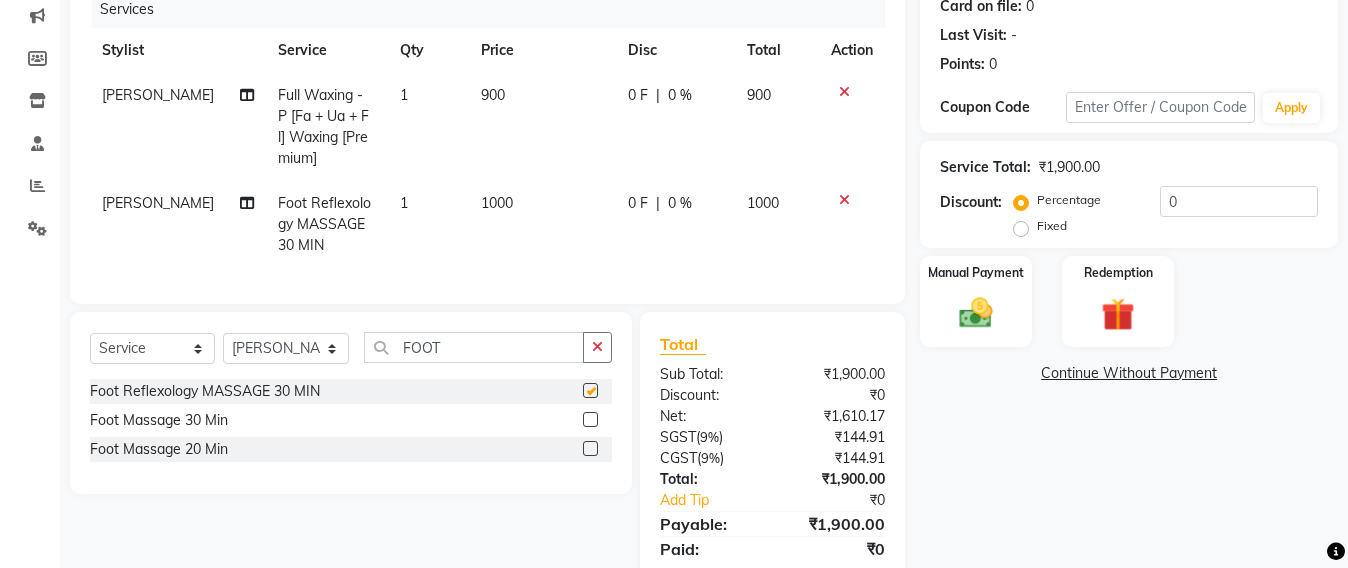 checkbox on "false" 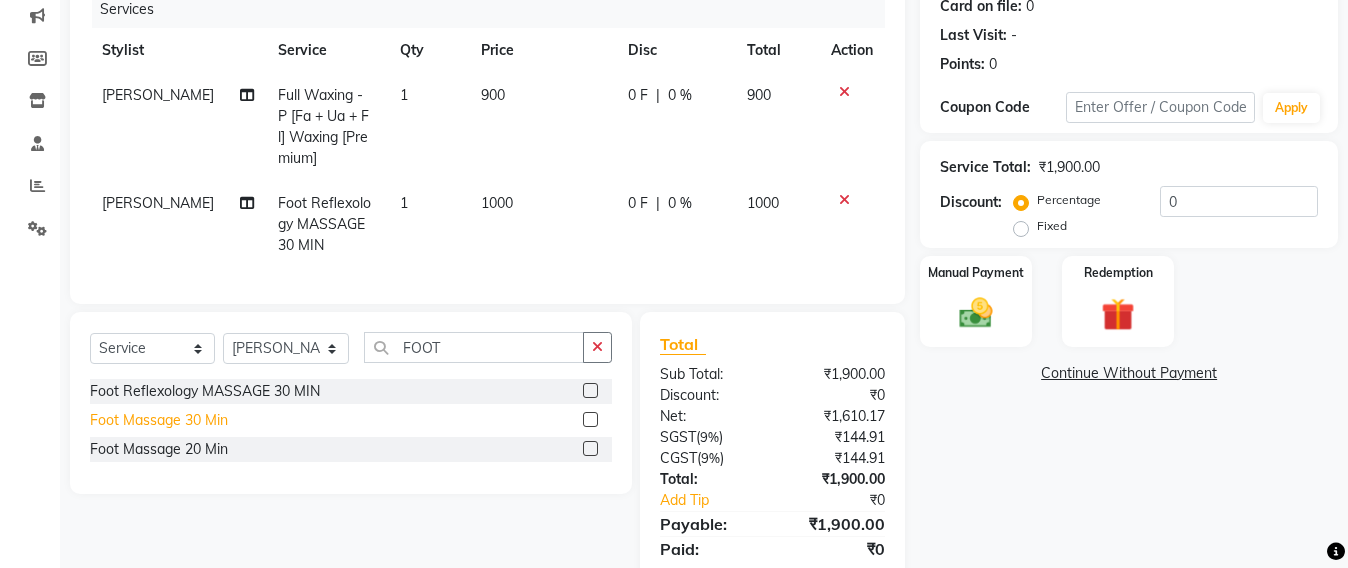 click on "Foot Massage 30 Min" 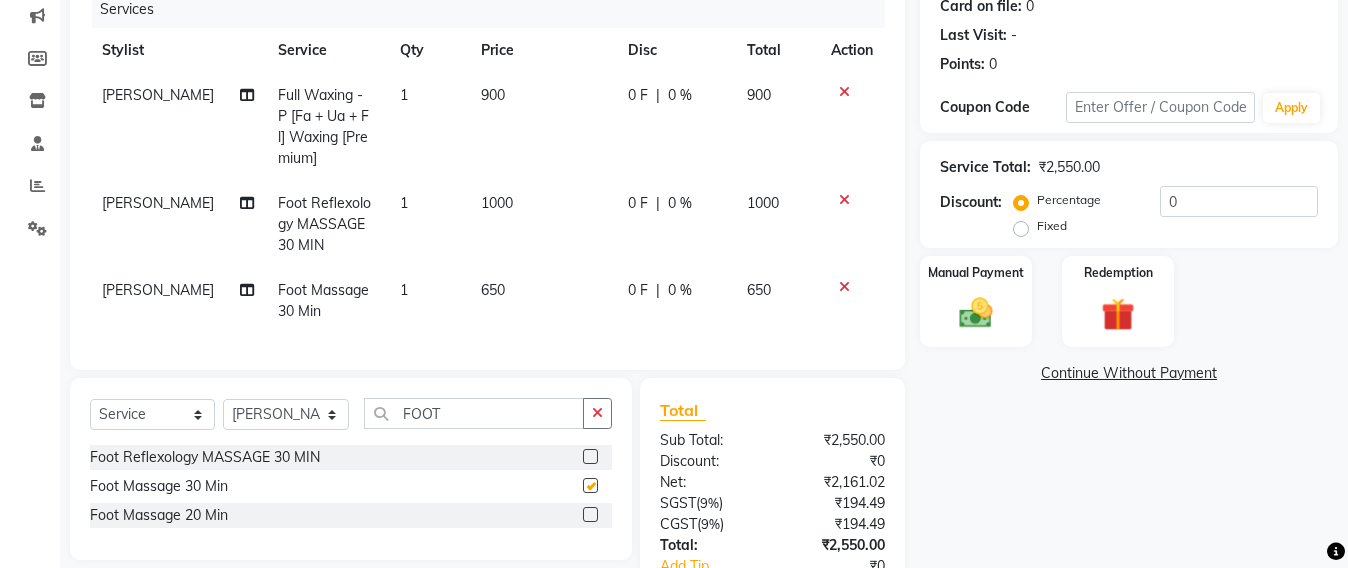 checkbox on "false" 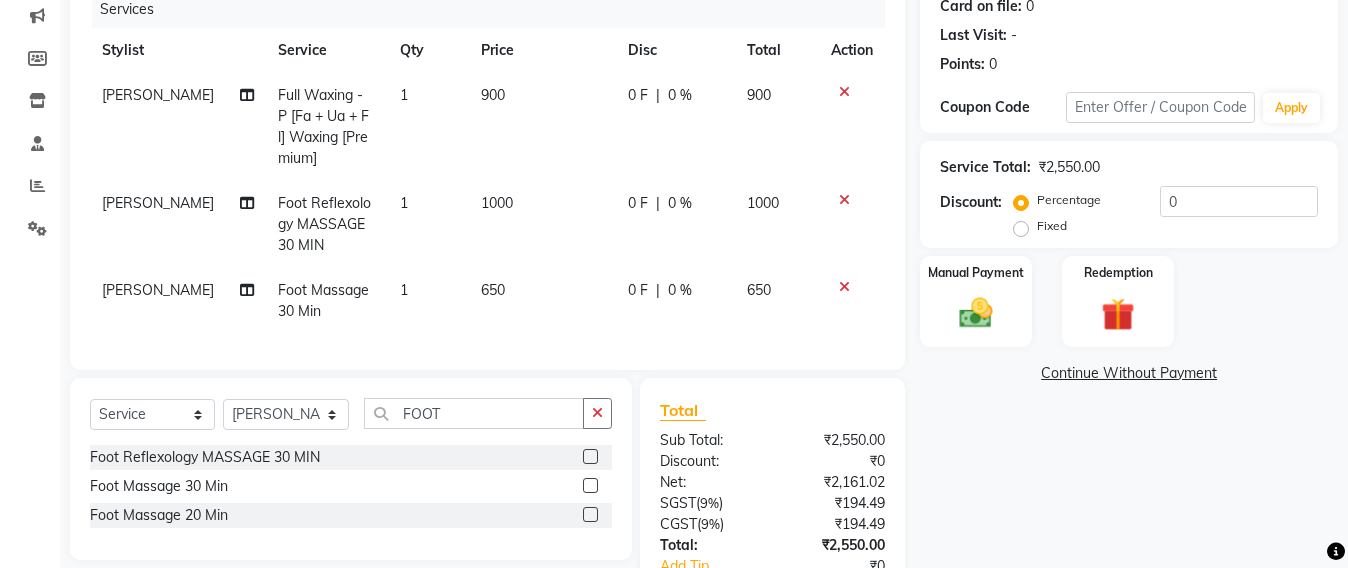 click 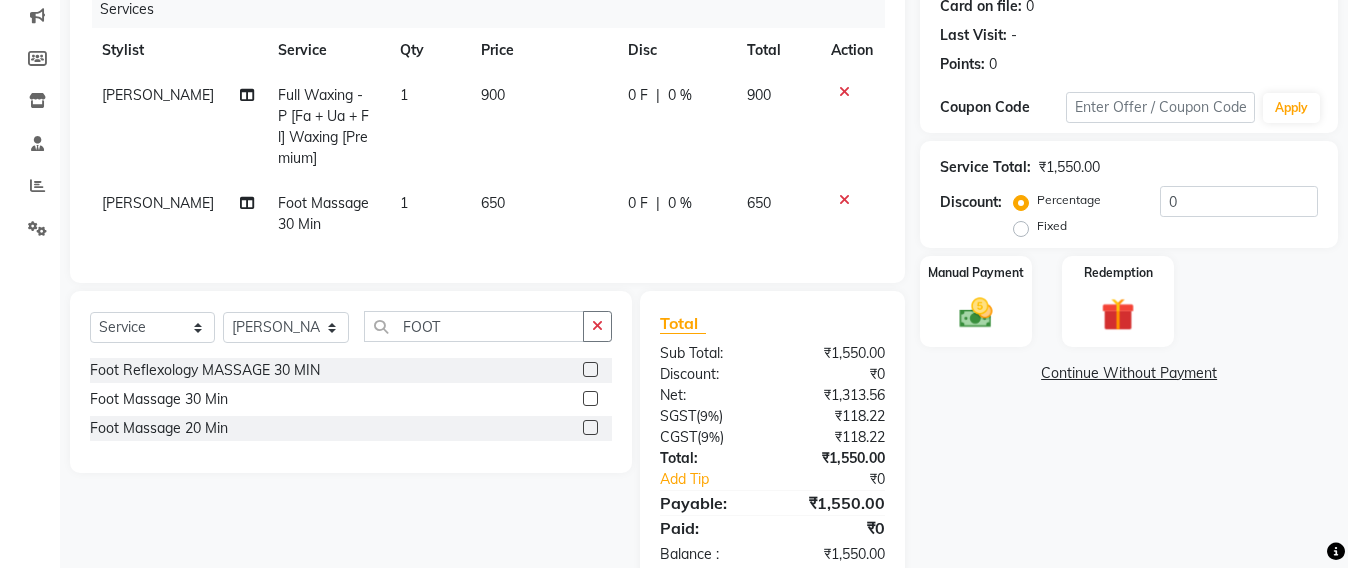 click on "650" 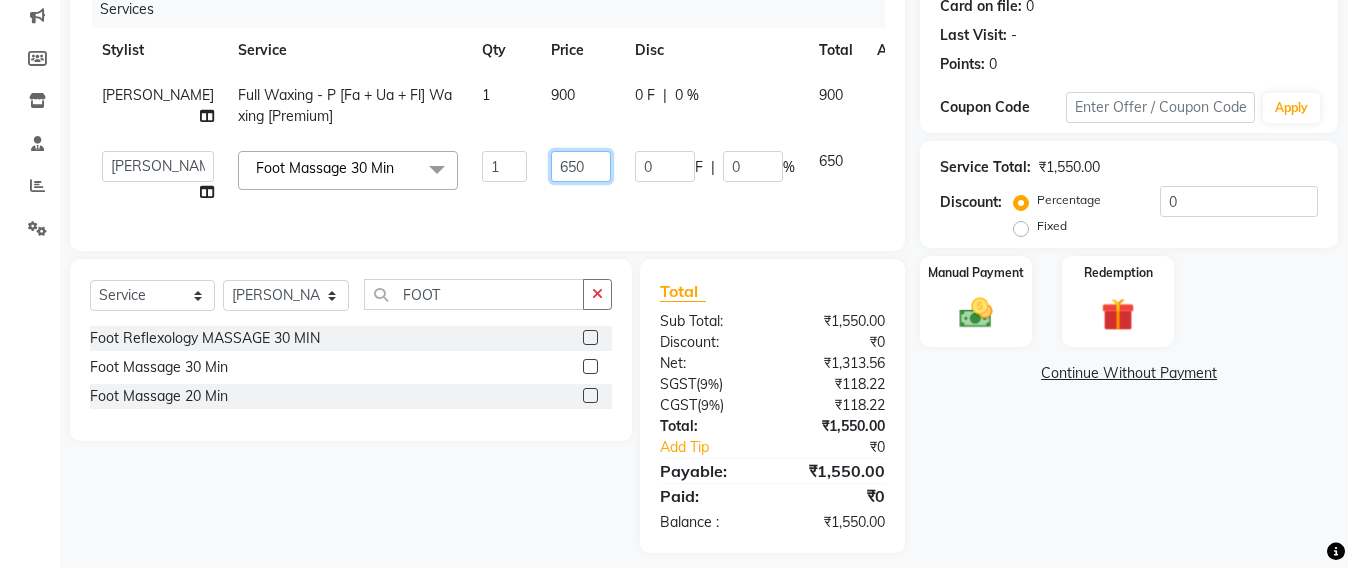 click on "650" 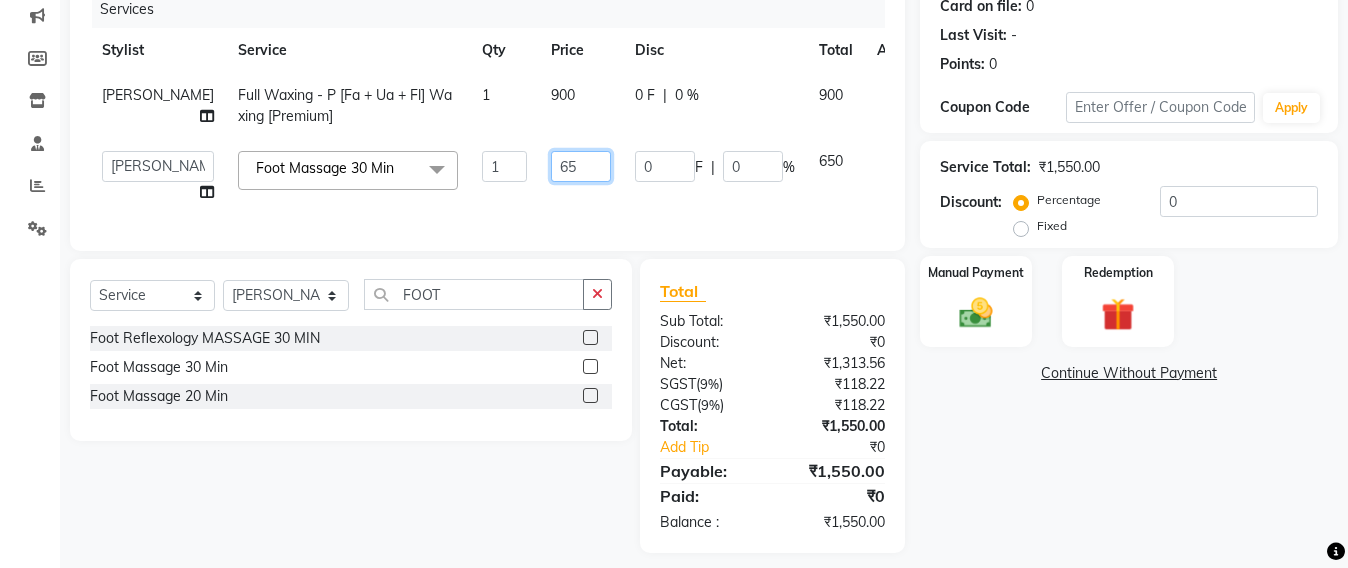 type on "6" 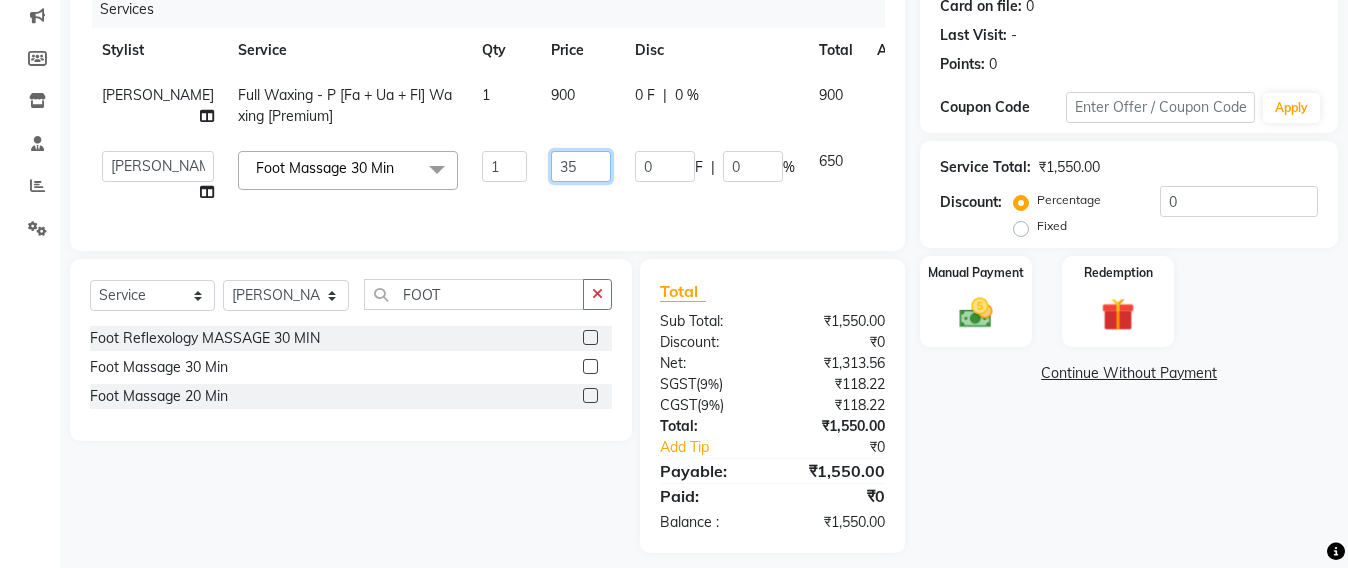 type on "350" 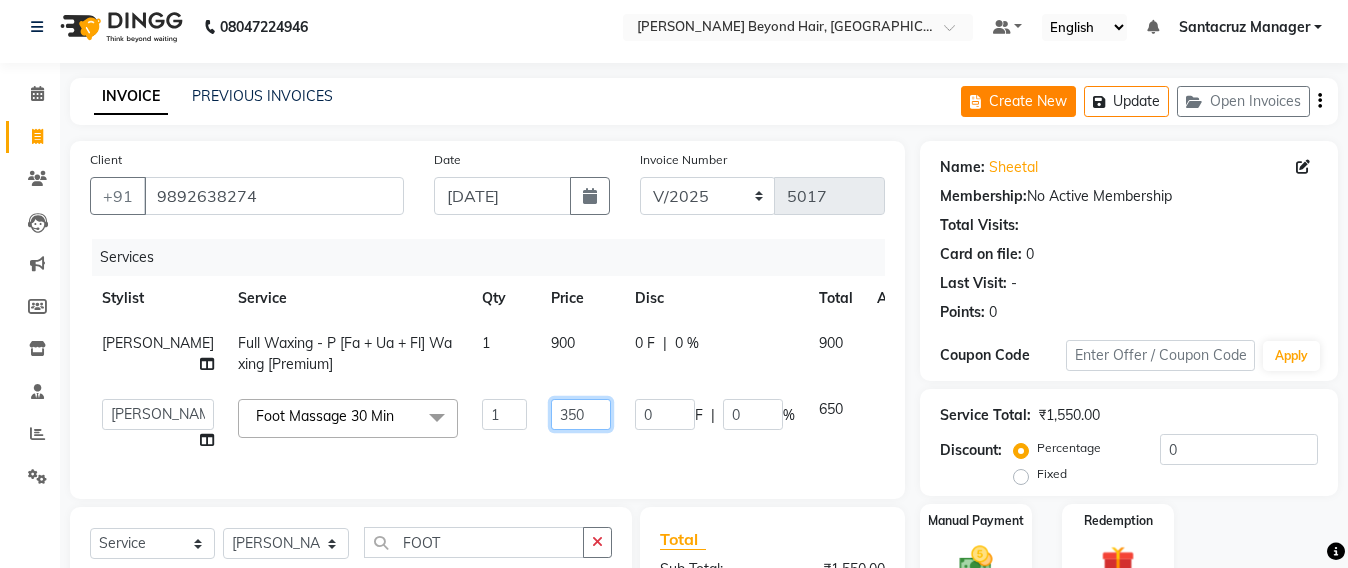 scroll, scrollTop: 0, scrollLeft: 0, axis: both 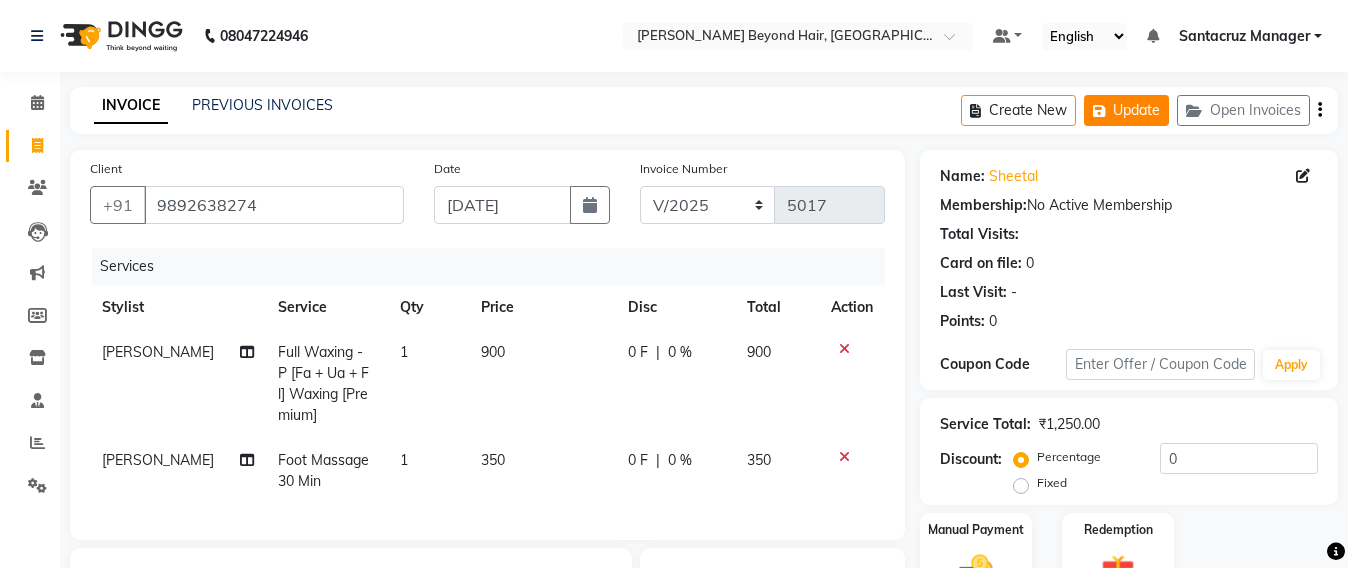 click on "Update" 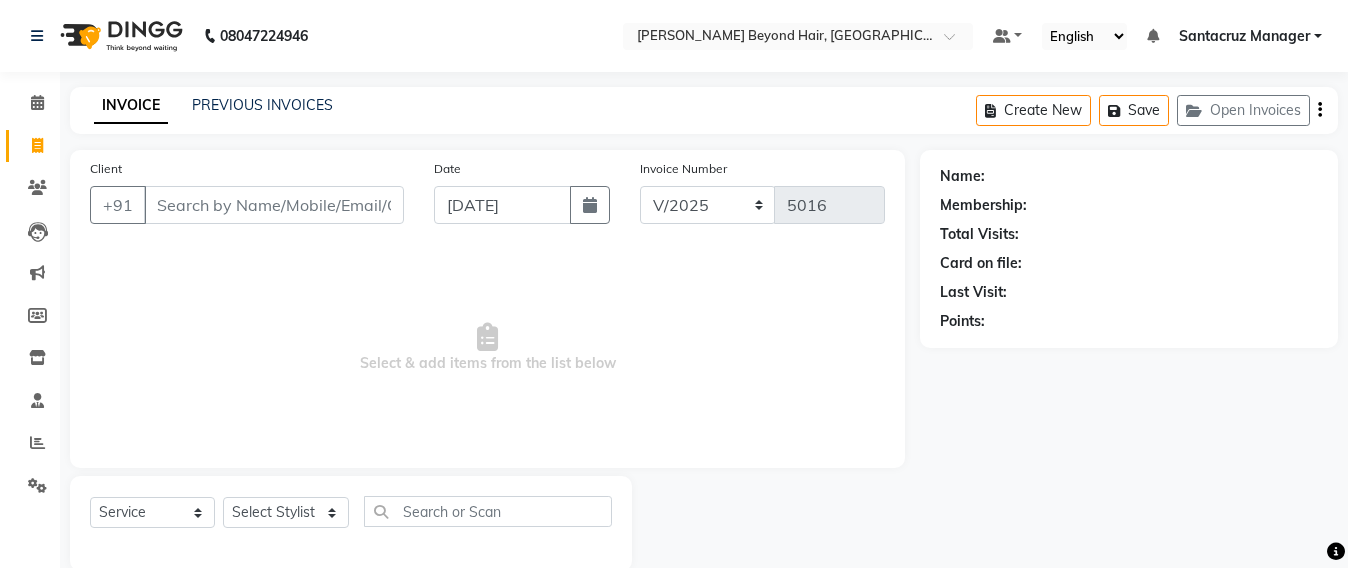 select on "6357" 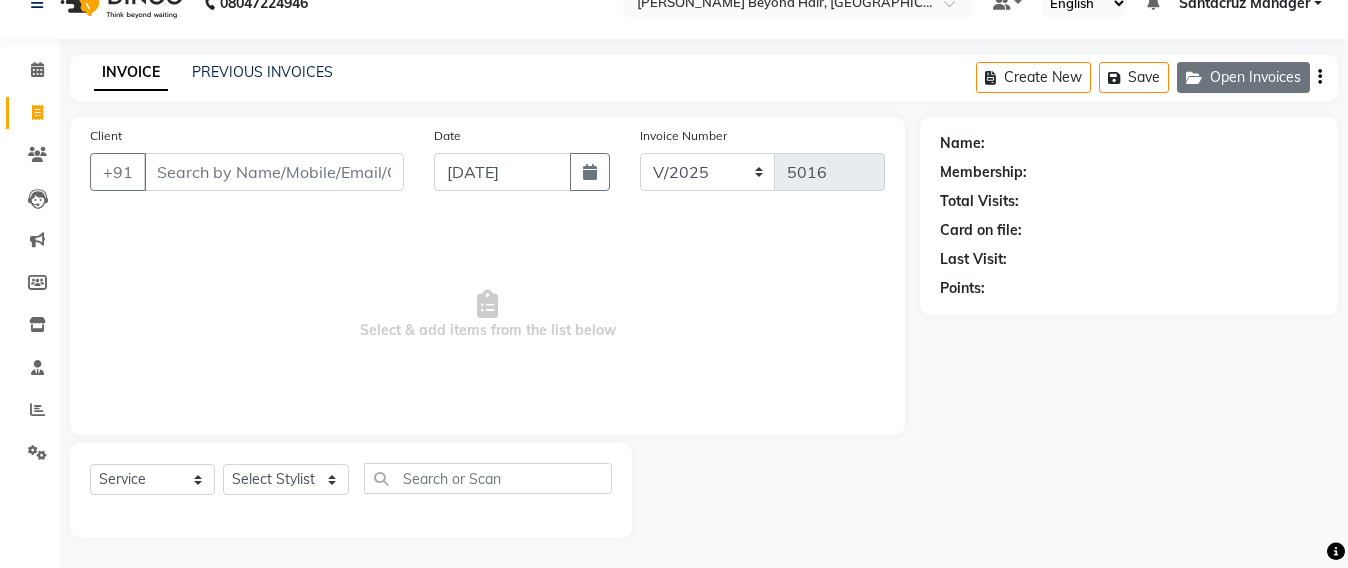 scroll, scrollTop: 0, scrollLeft: 0, axis: both 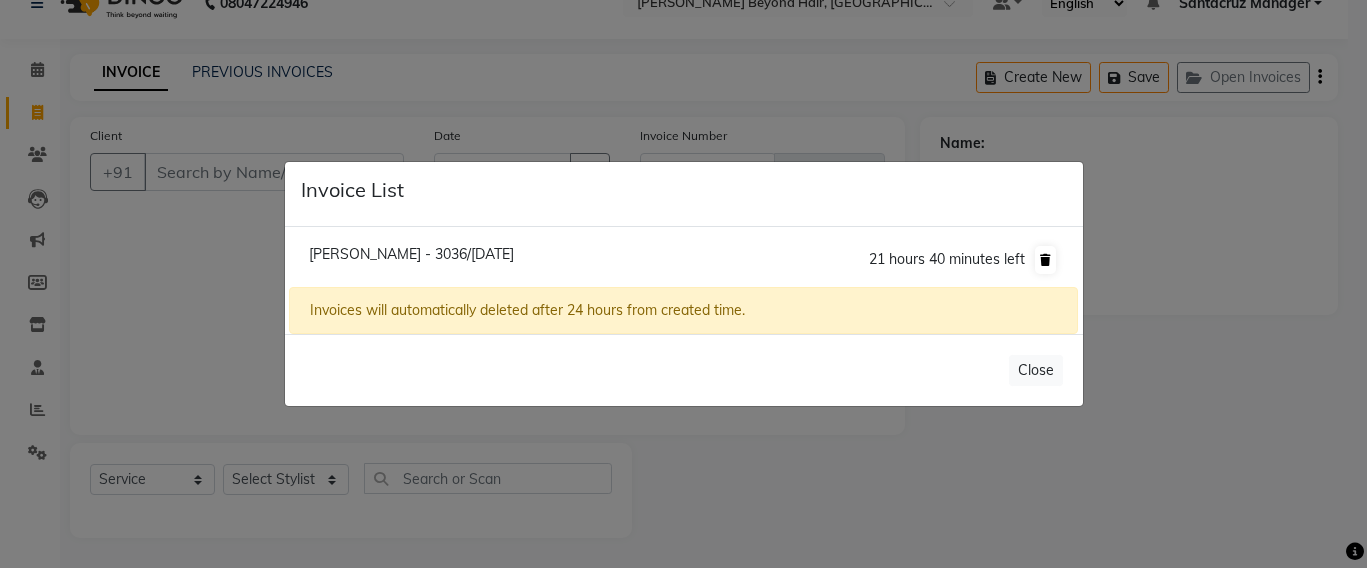 click 